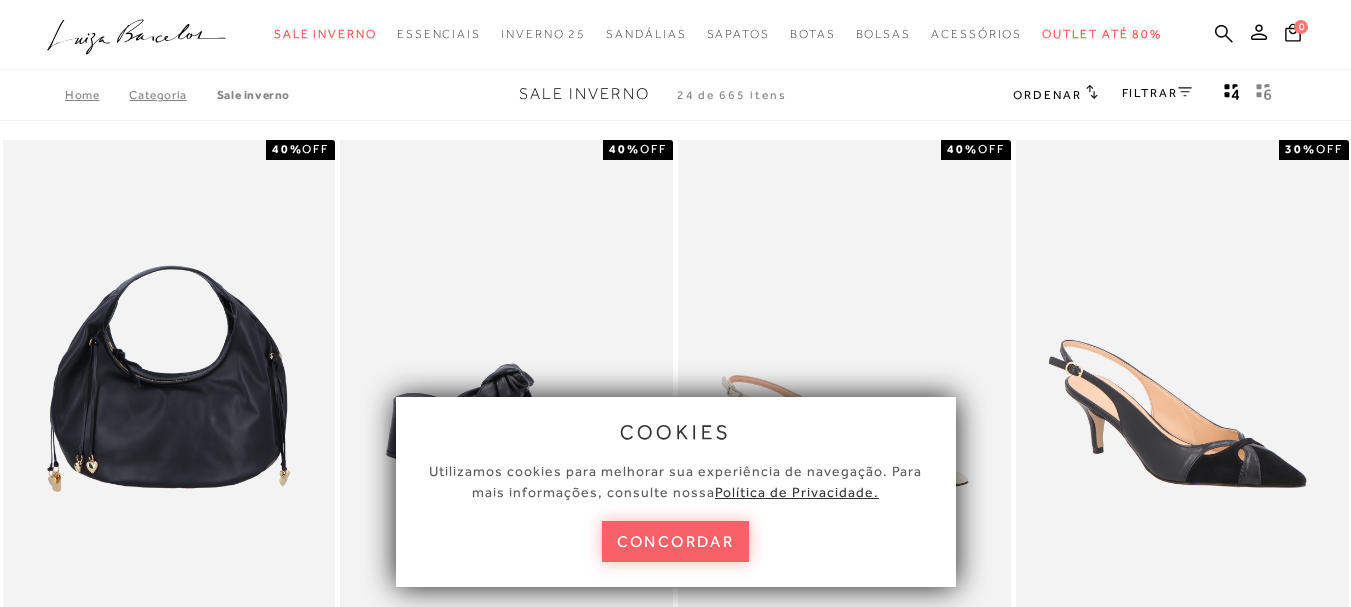 scroll, scrollTop: 0, scrollLeft: 0, axis: both 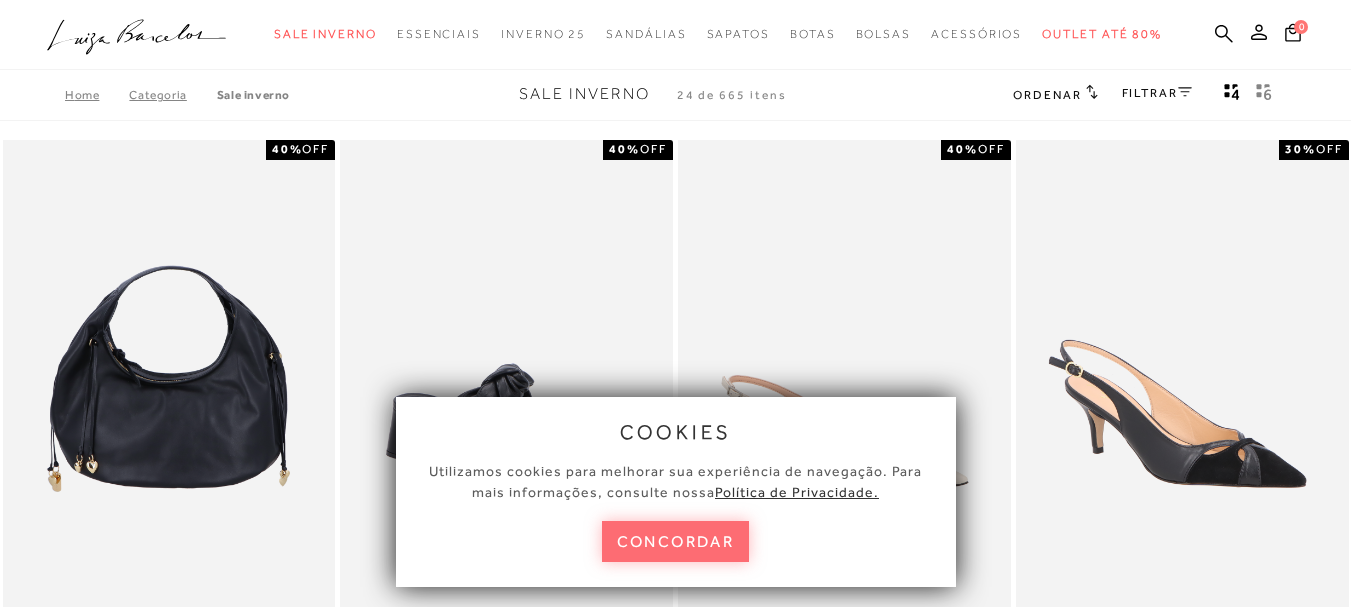 click on "concordar" at bounding box center [676, 541] 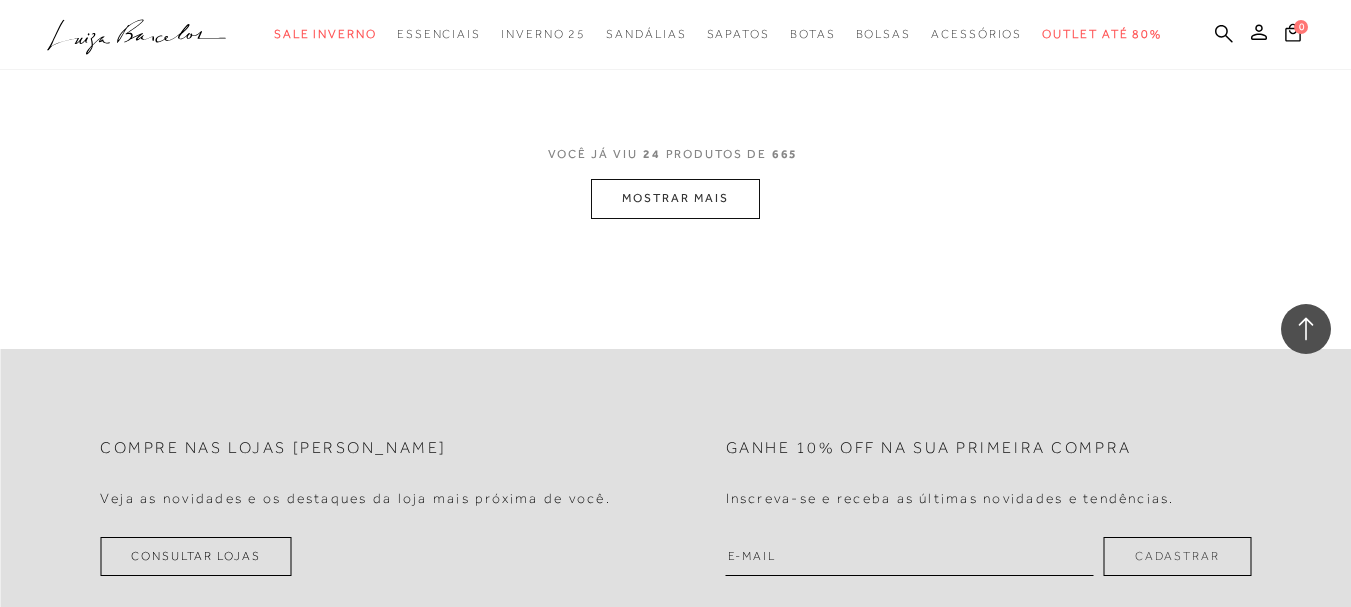 scroll, scrollTop: 3978, scrollLeft: 0, axis: vertical 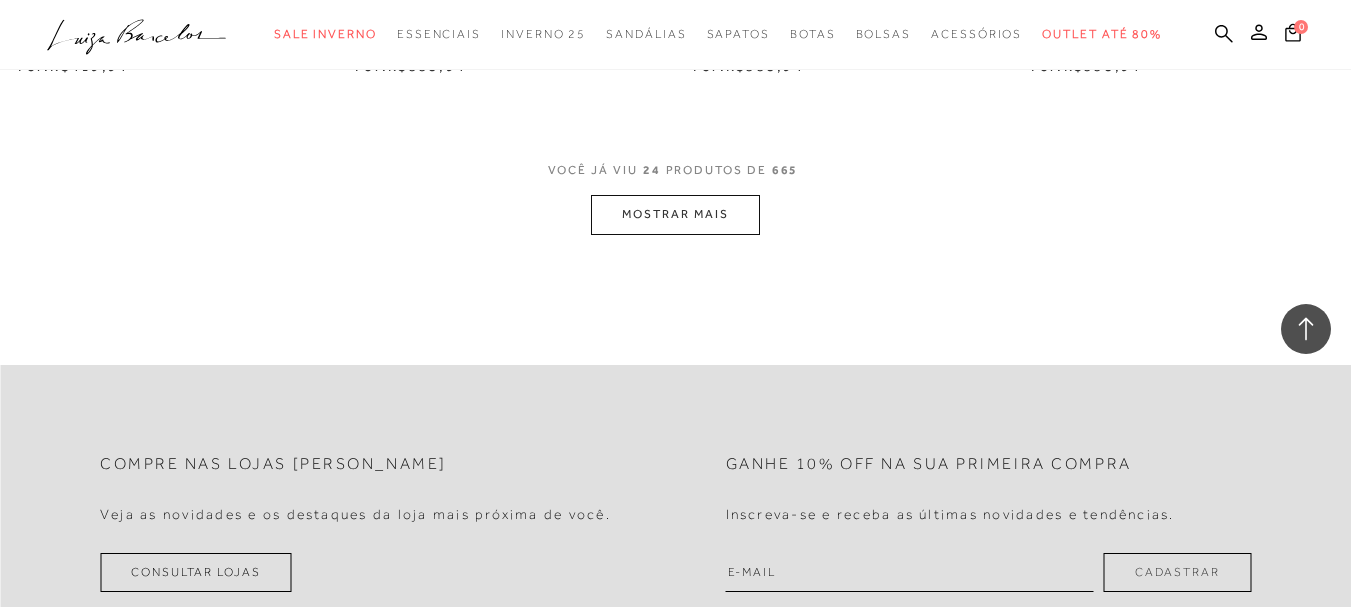 click on "MOSTRAR MAIS" at bounding box center (675, 214) 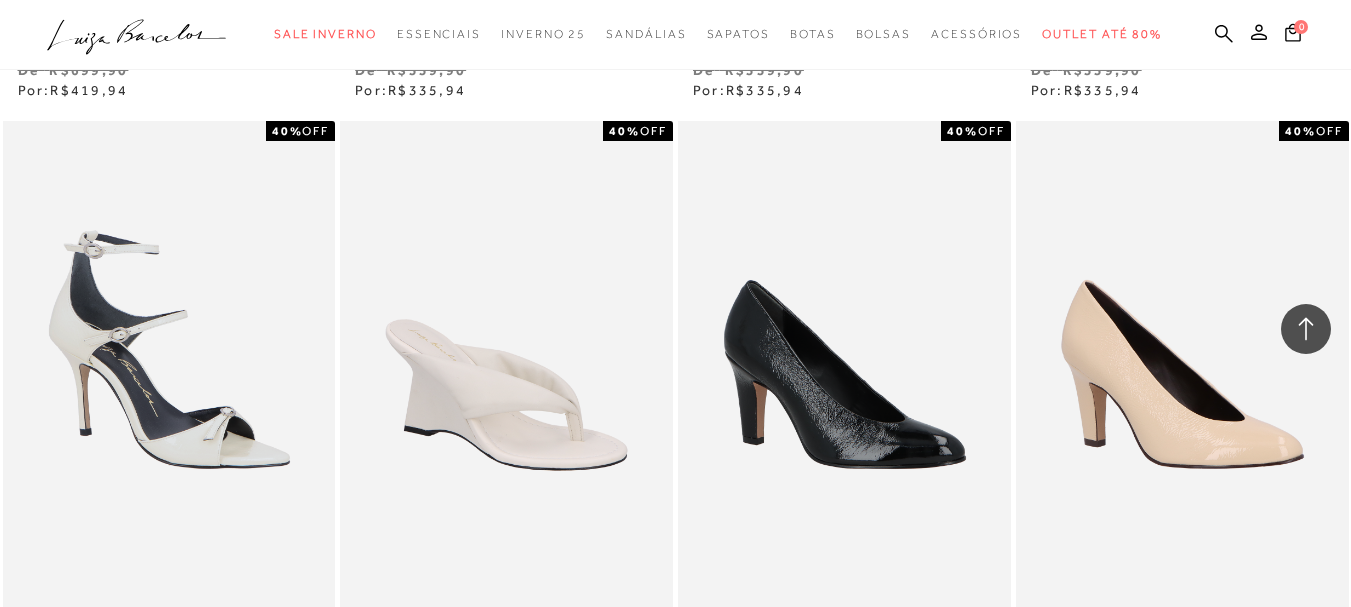 scroll, scrollTop: 3953, scrollLeft: 0, axis: vertical 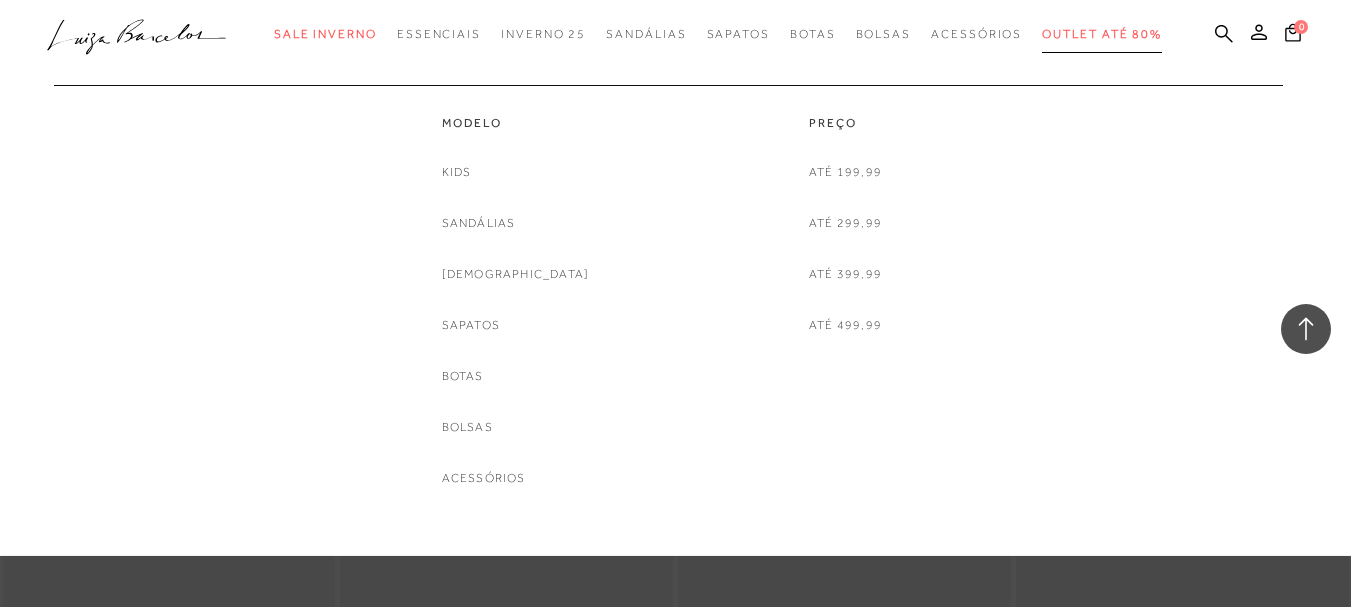 click on "Outlet até 80%" at bounding box center (1102, 34) 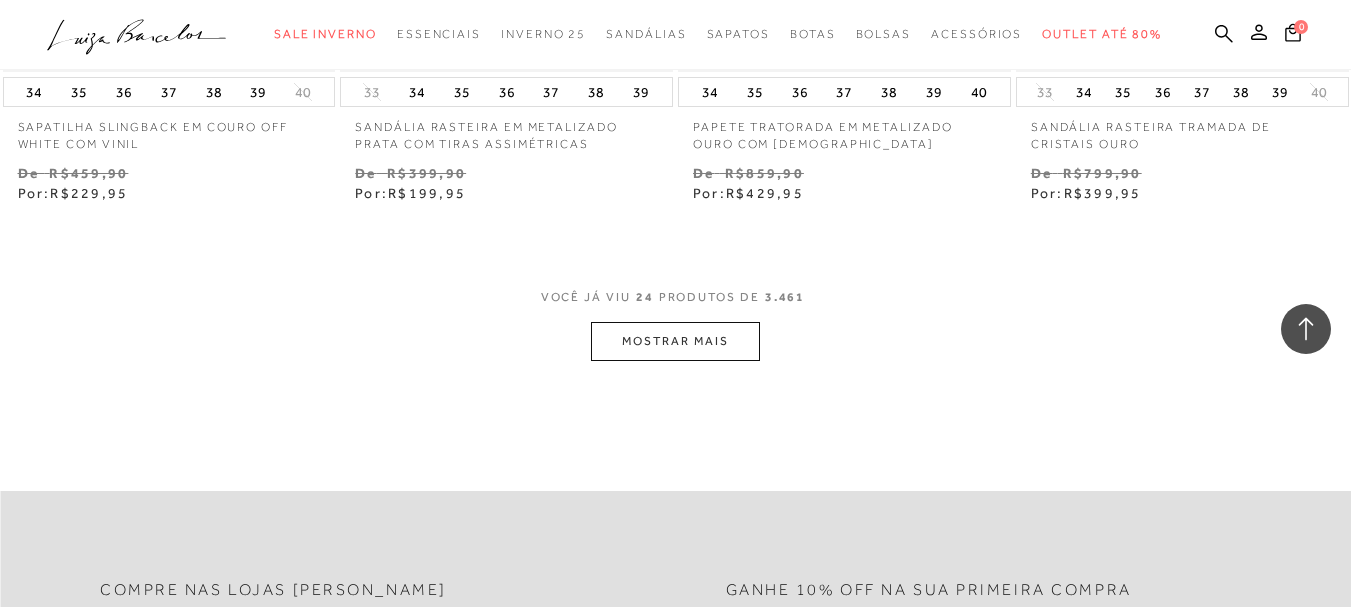 scroll, scrollTop: 3990, scrollLeft: 0, axis: vertical 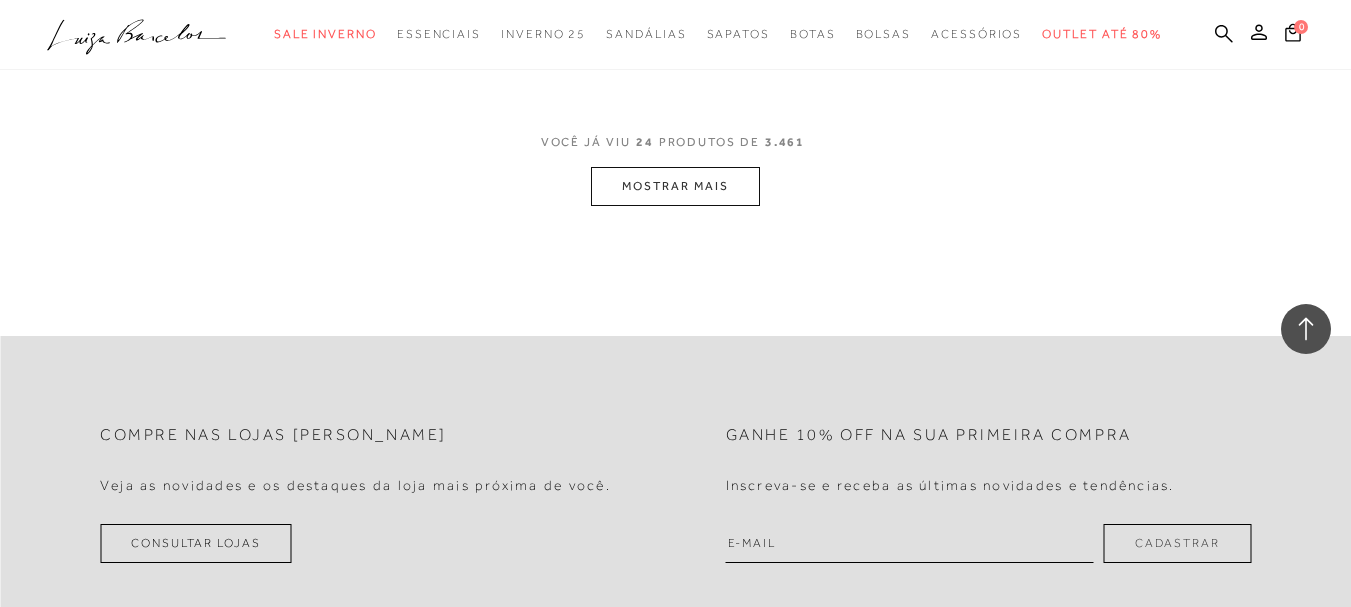 click on "Home
Categoria
Outlet até 80%
Outlet até 80%
24 de 3.461 itens
Ordenar
Ordenar por
Padrão
Lançamentos Estoque" at bounding box center [675, -1818] 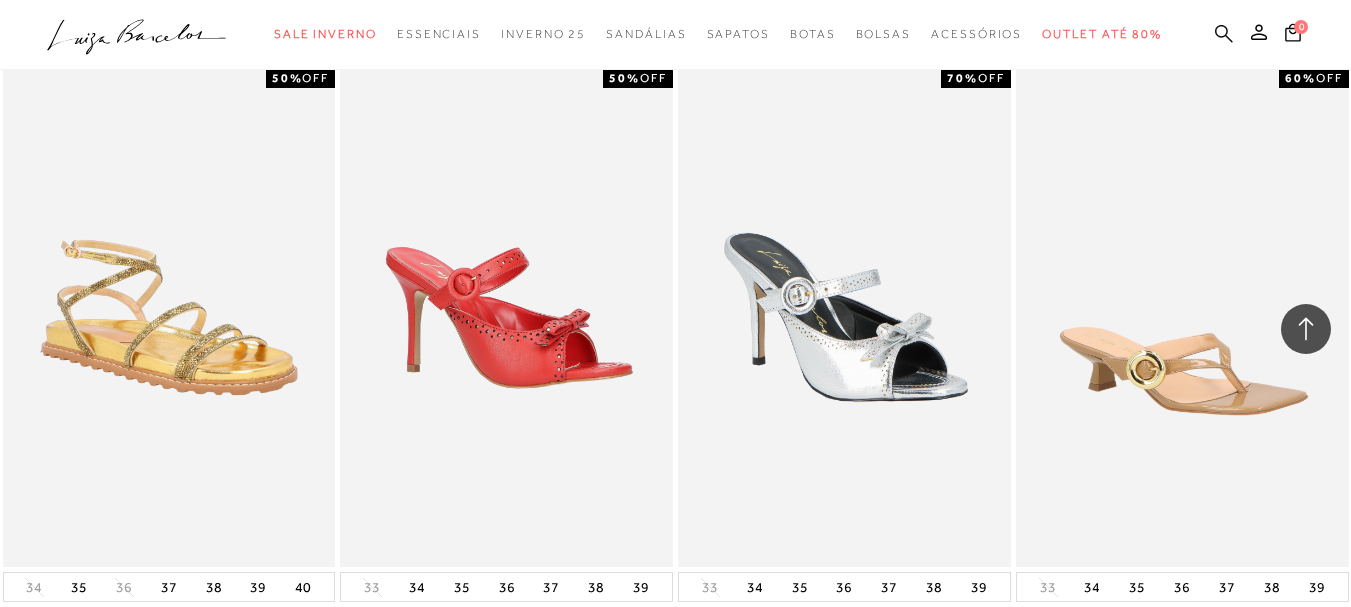 click 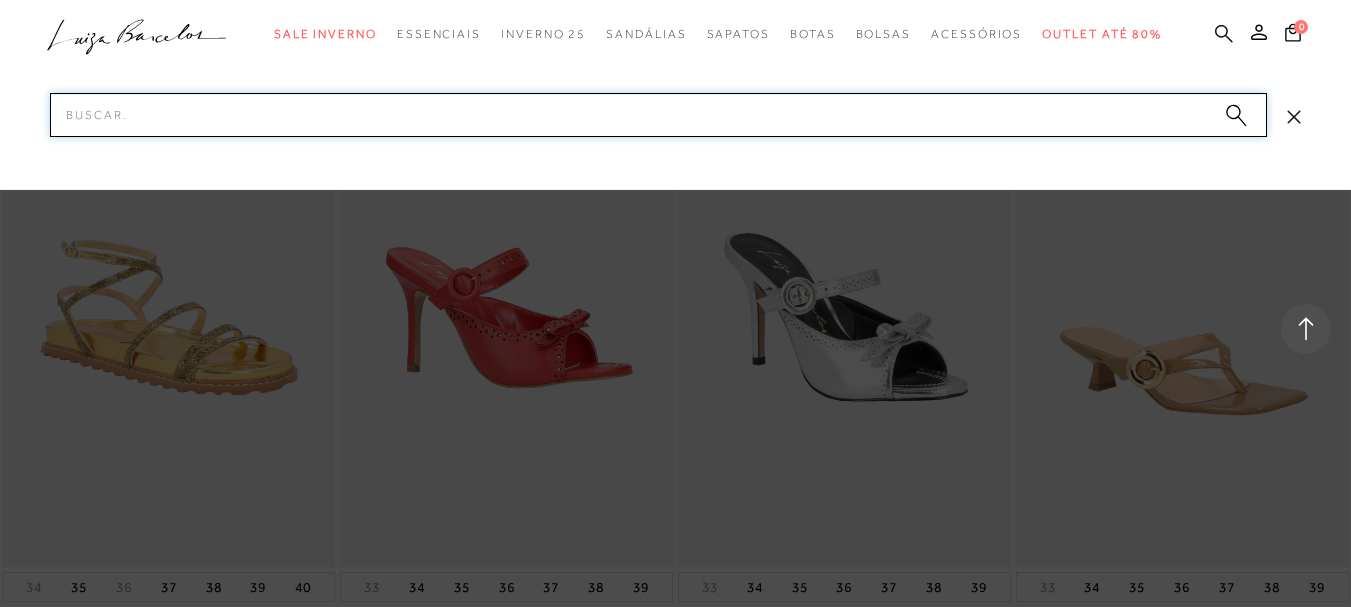 scroll, scrollTop: 4716, scrollLeft: 0, axis: vertical 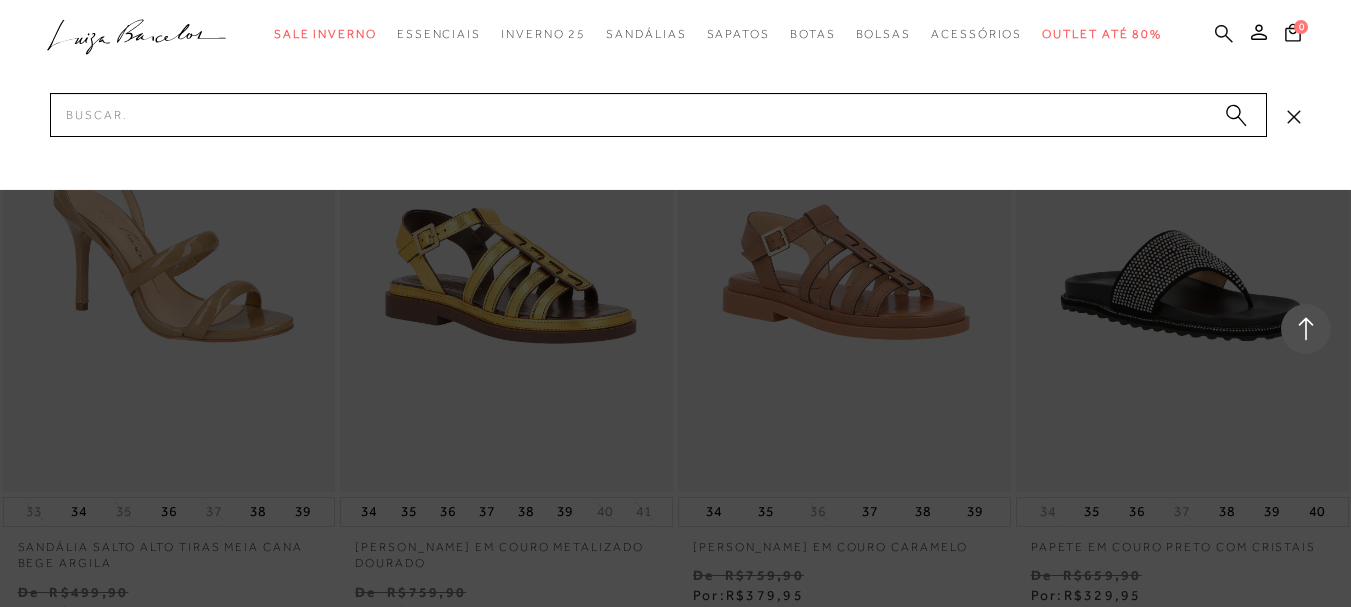 click 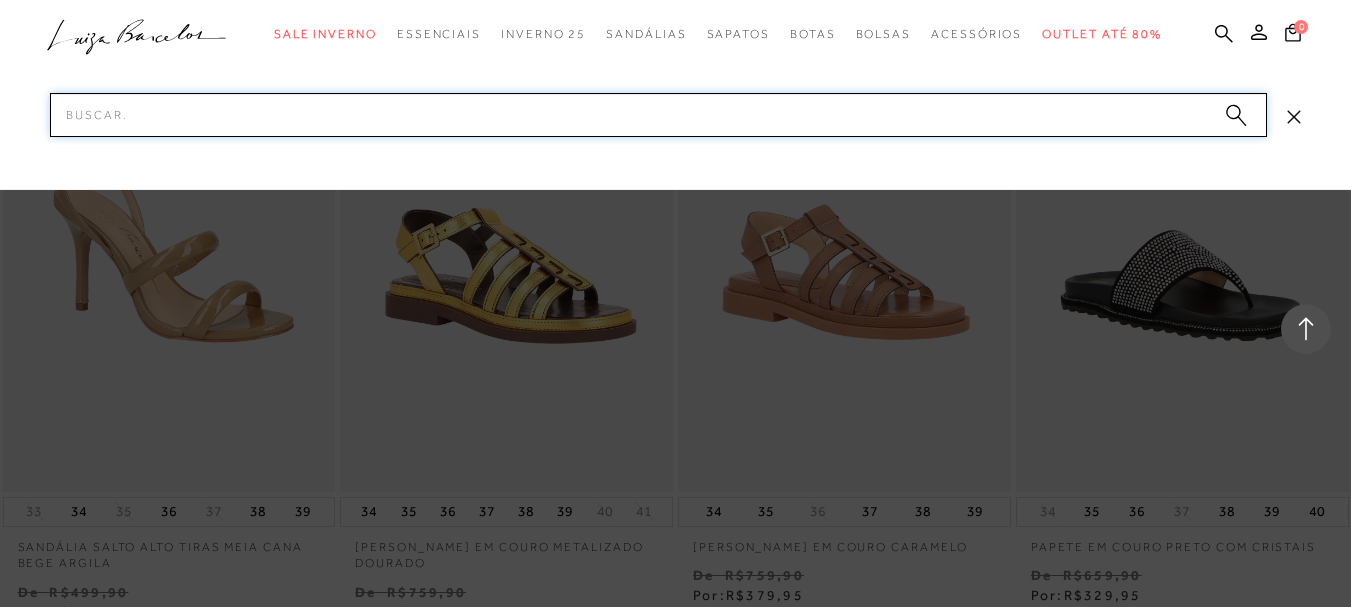 click on "Pesquisar" at bounding box center (658, 115) 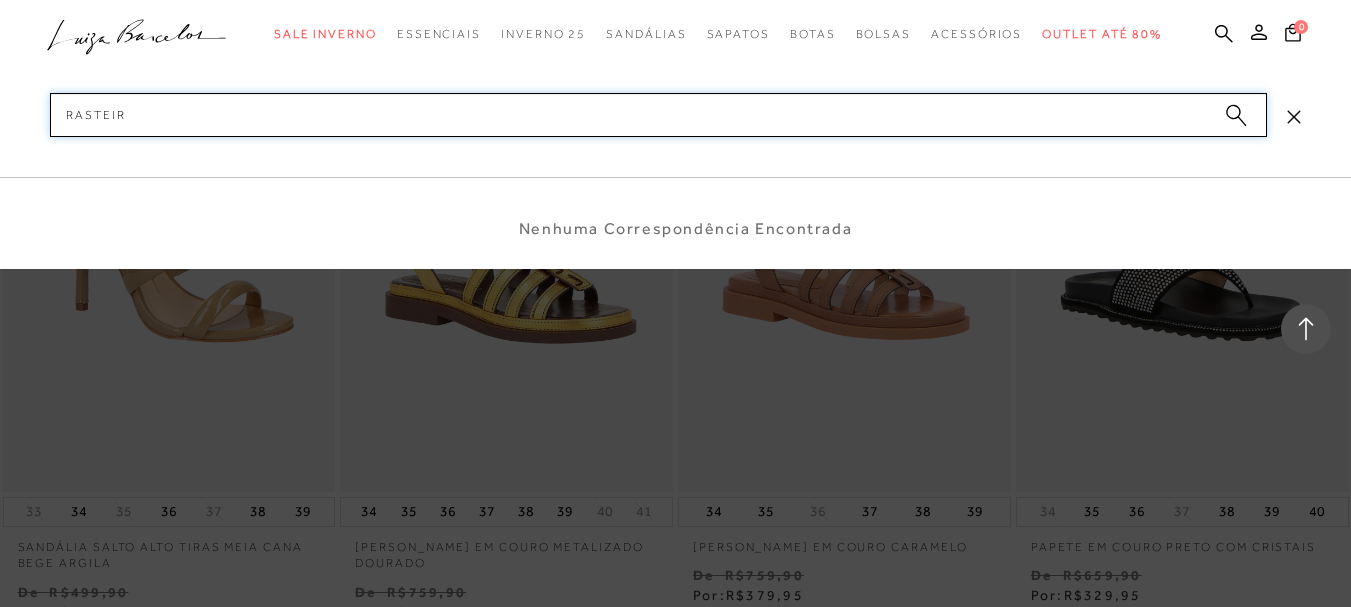 type on "rasteira" 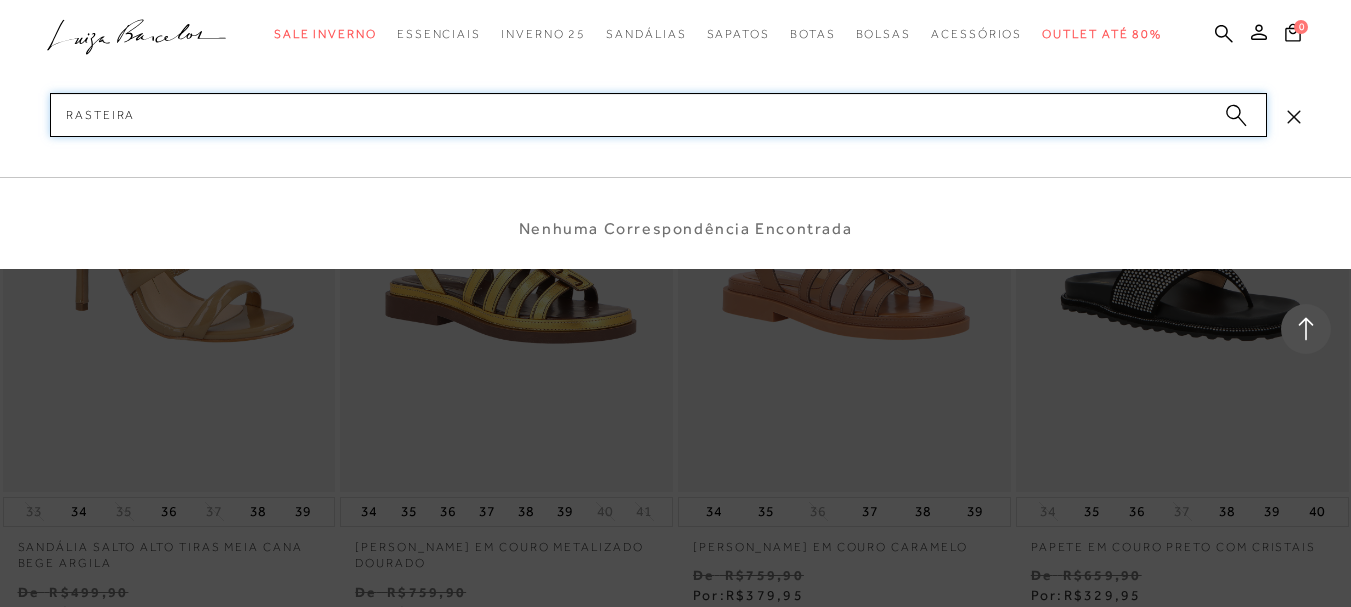 type 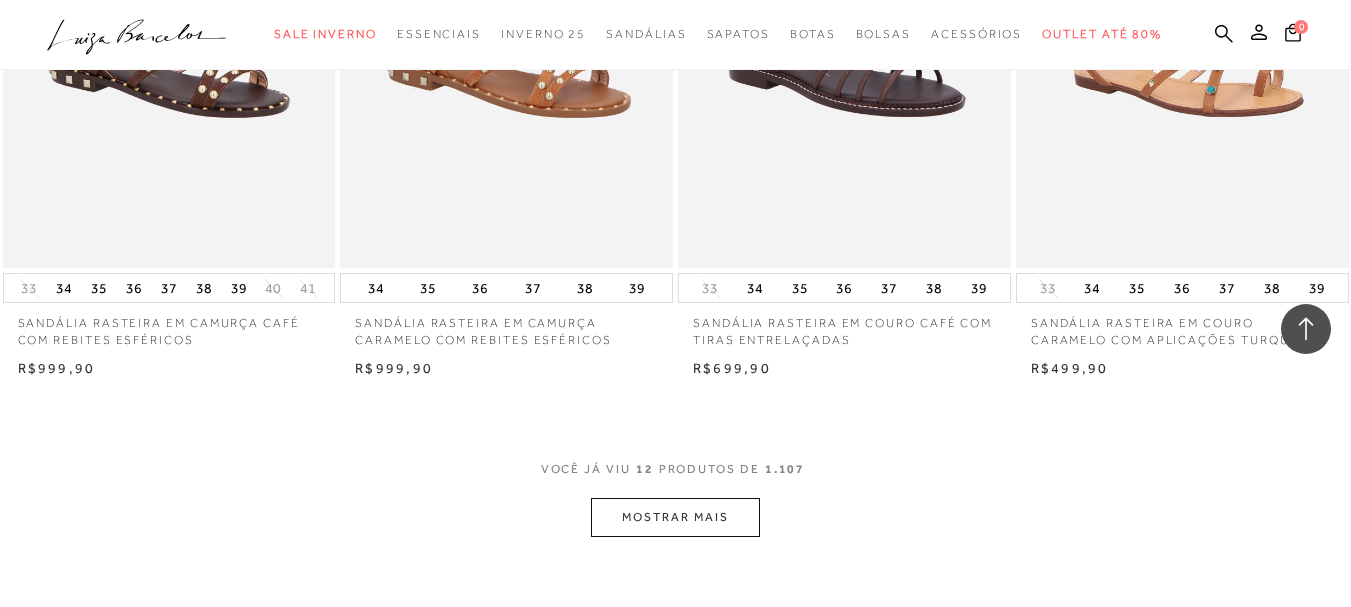scroll, scrollTop: 1670, scrollLeft: 0, axis: vertical 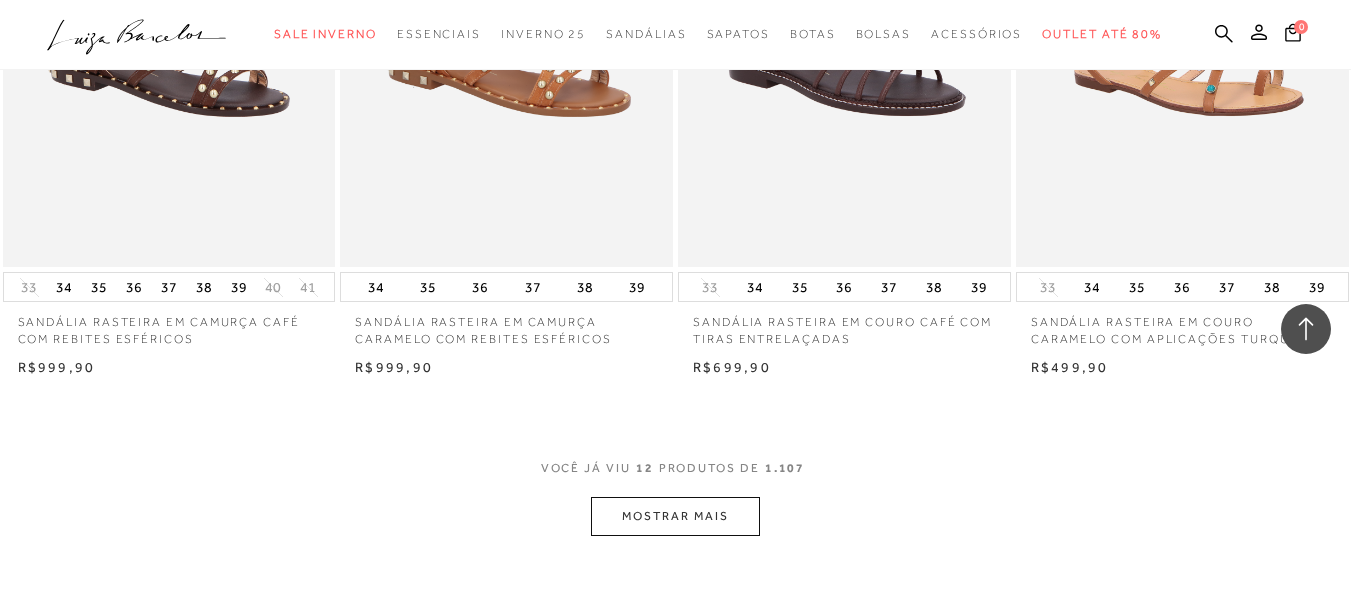 click on "MOSTRAR MAIS" at bounding box center (675, 516) 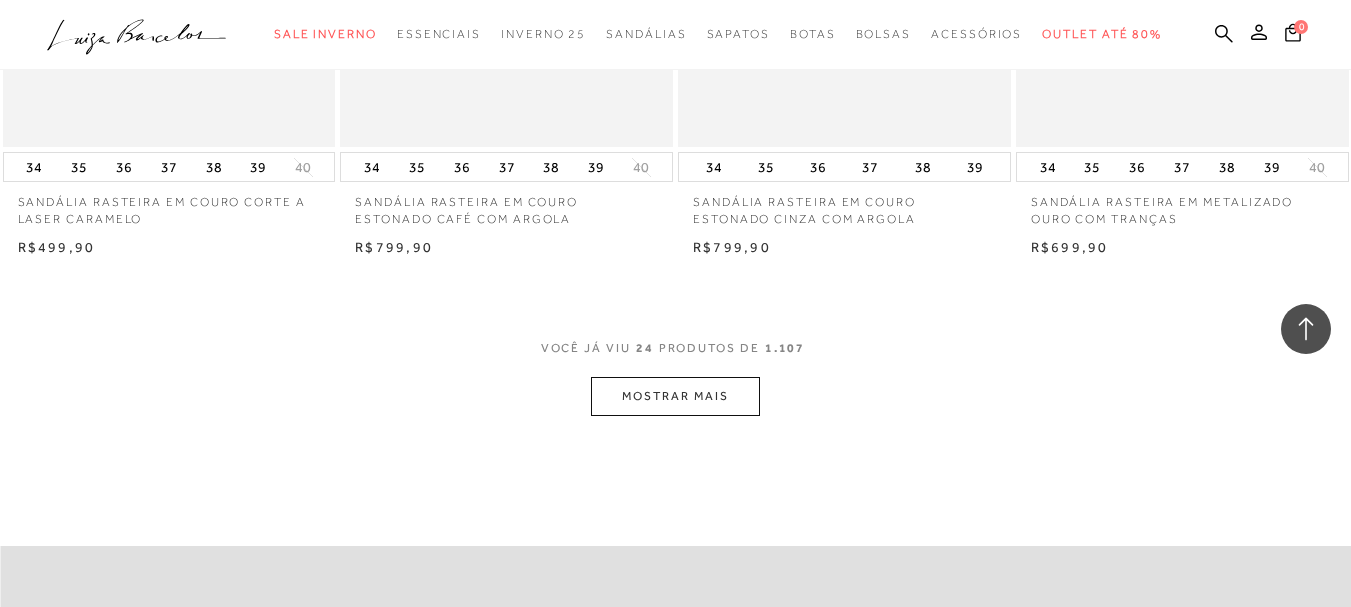 scroll, scrollTop: 3680, scrollLeft: 0, axis: vertical 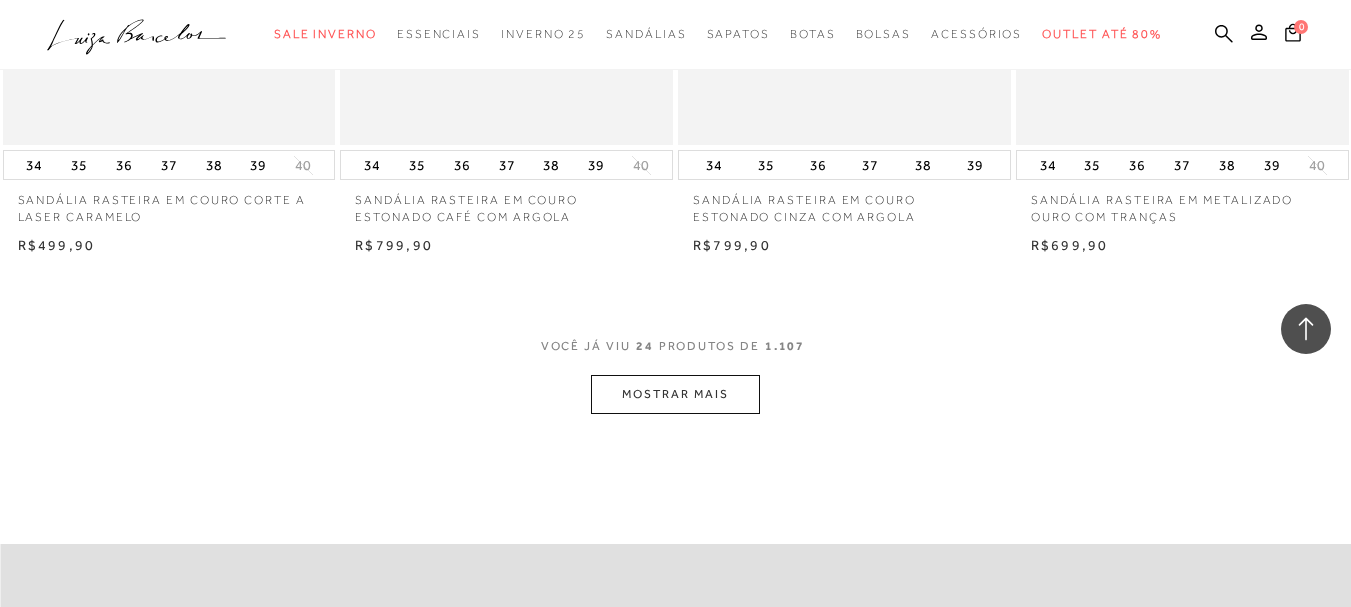click on "MOSTRAR MAIS" at bounding box center (675, 394) 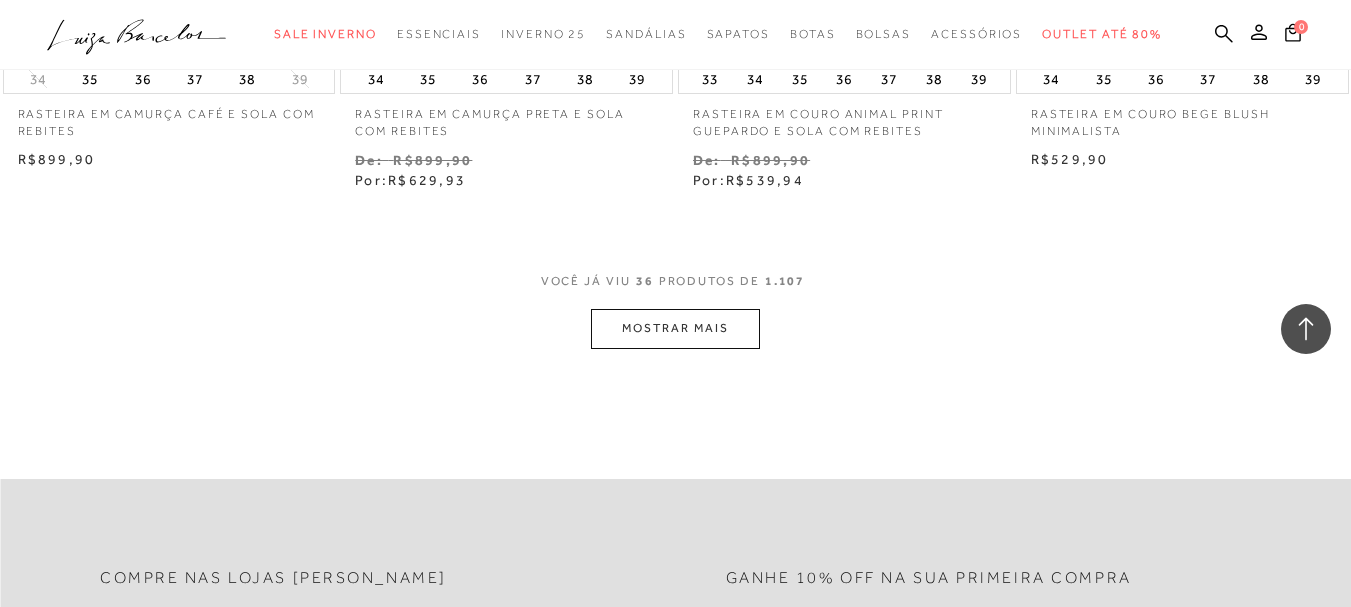 scroll, scrollTop: 5691, scrollLeft: 0, axis: vertical 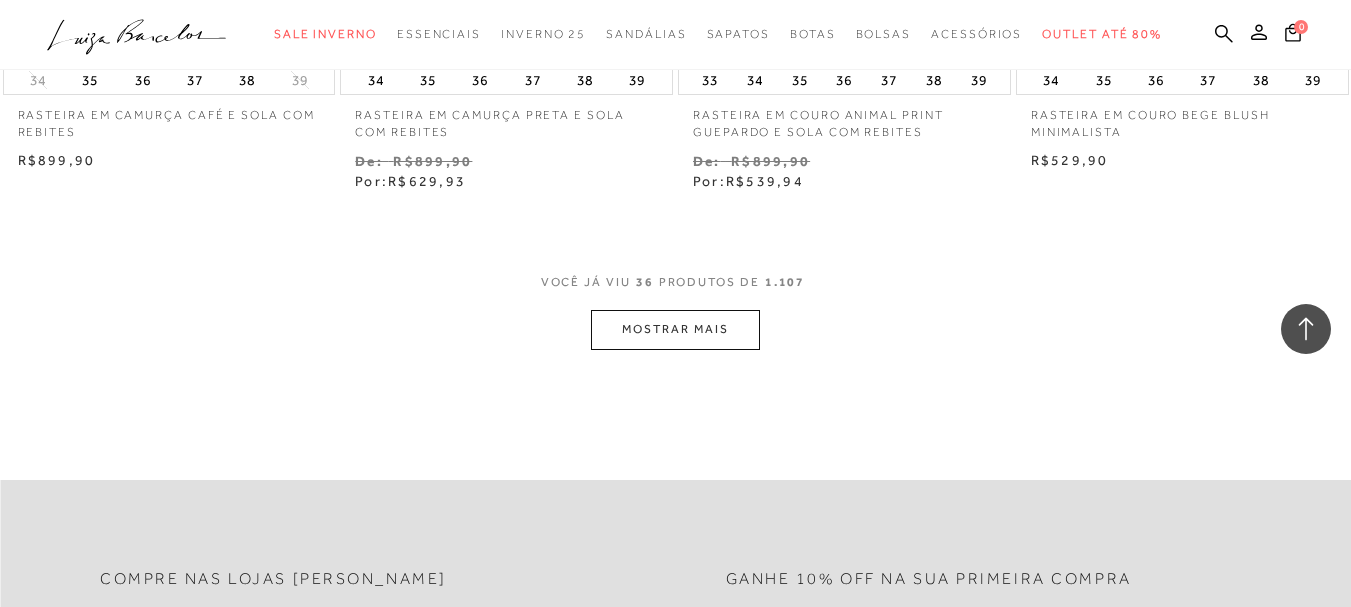 click on "MOSTRAR MAIS" at bounding box center [675, 329] 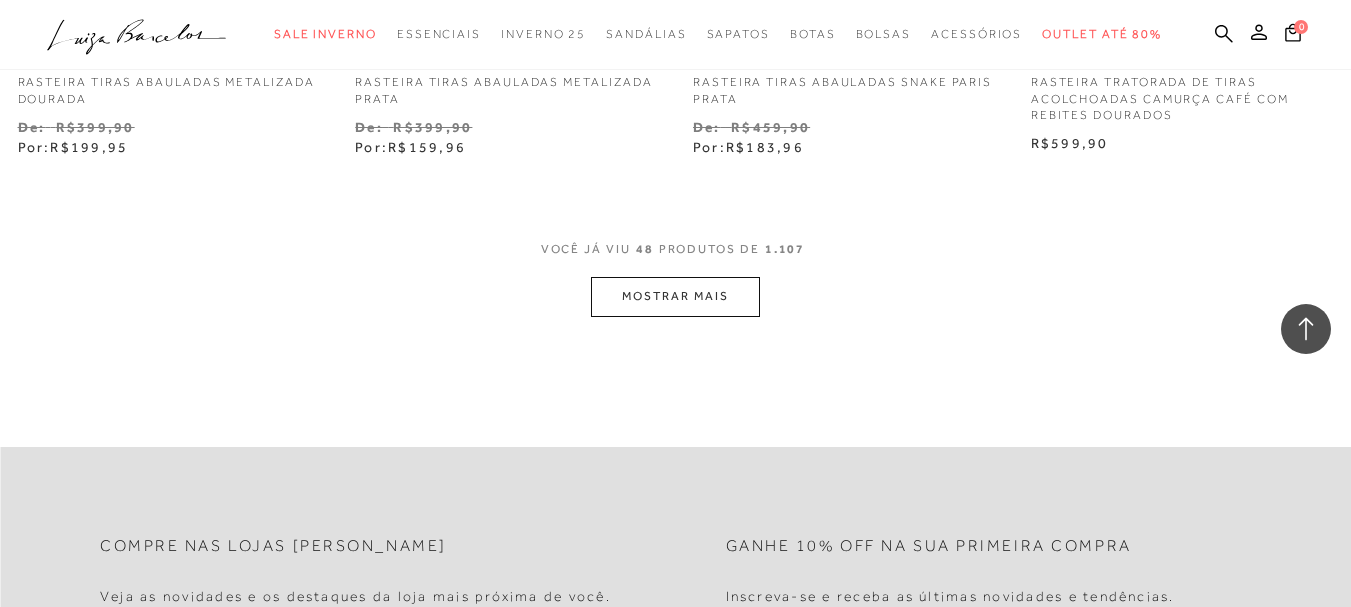 scroll, scrollTop: 7676, scrollLeft: 0, axis: vertical 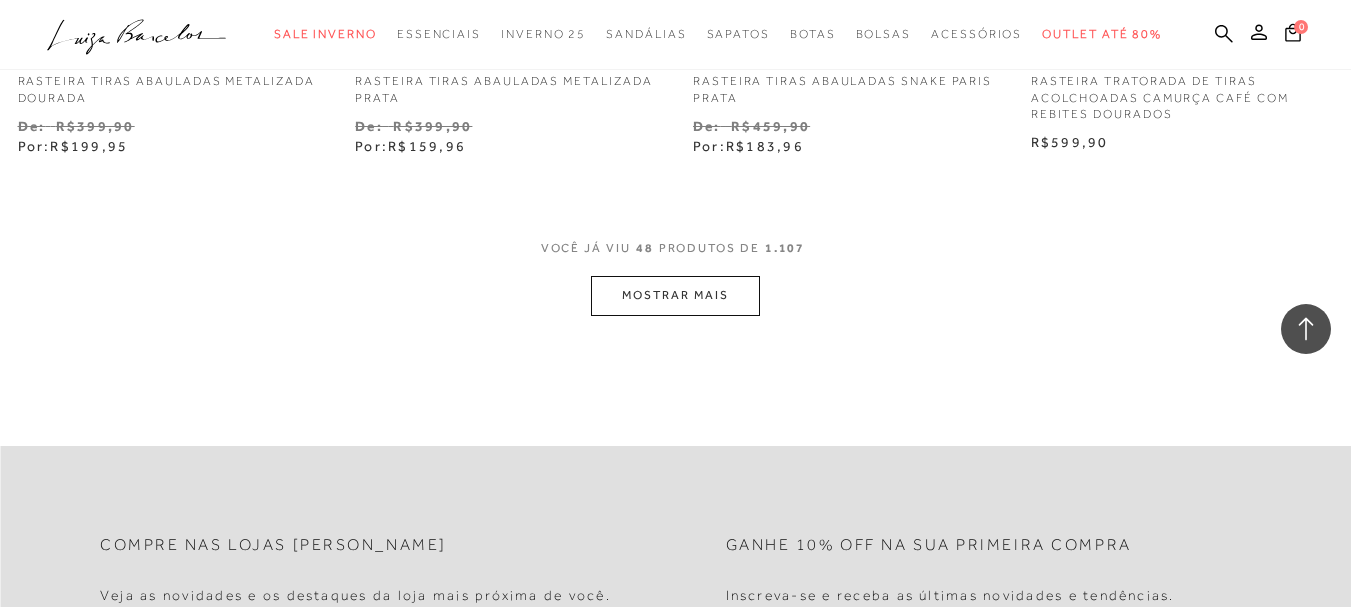 click on "MOSTRAR MAIS" at bounding box center [675, 295] 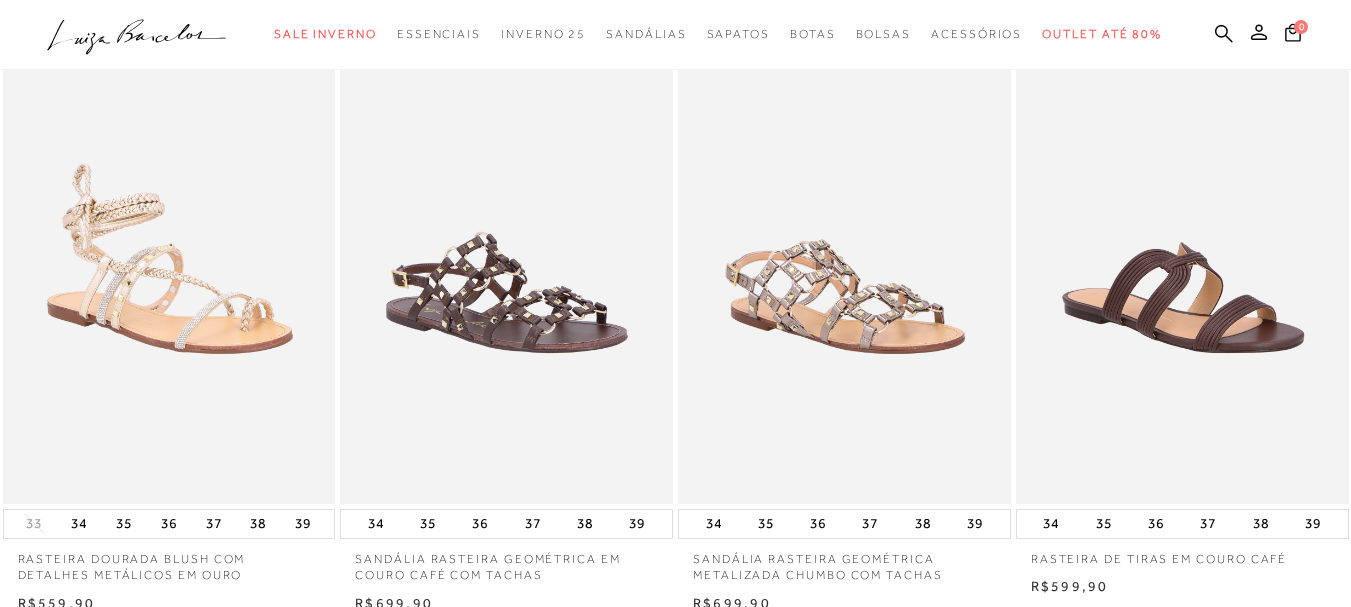 scroll, scrollTop: 0, scrollLeft: 0, axis: both 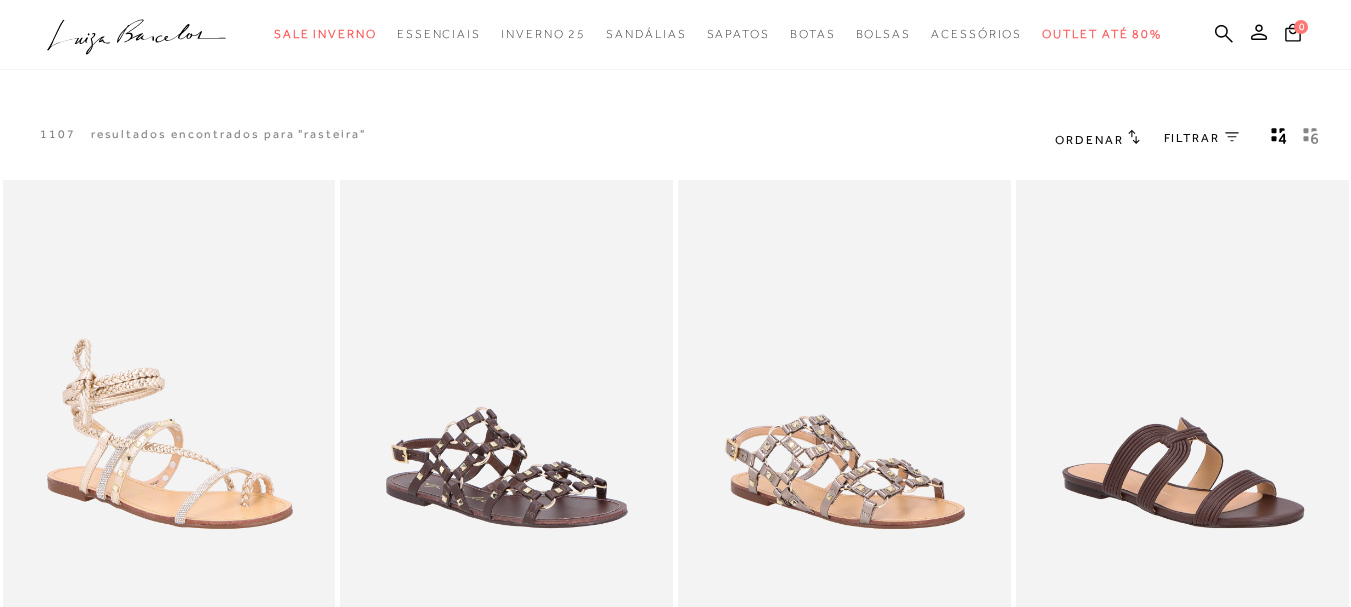 click 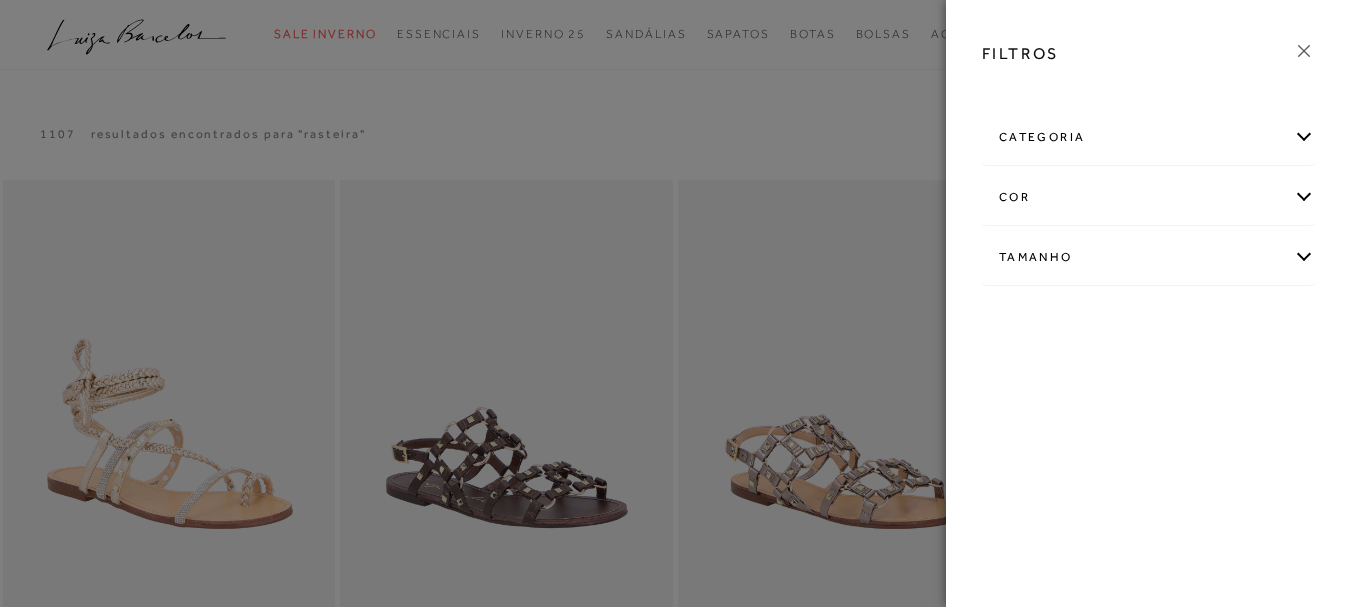 click on "categoria" at bounding box center (1148, 137) 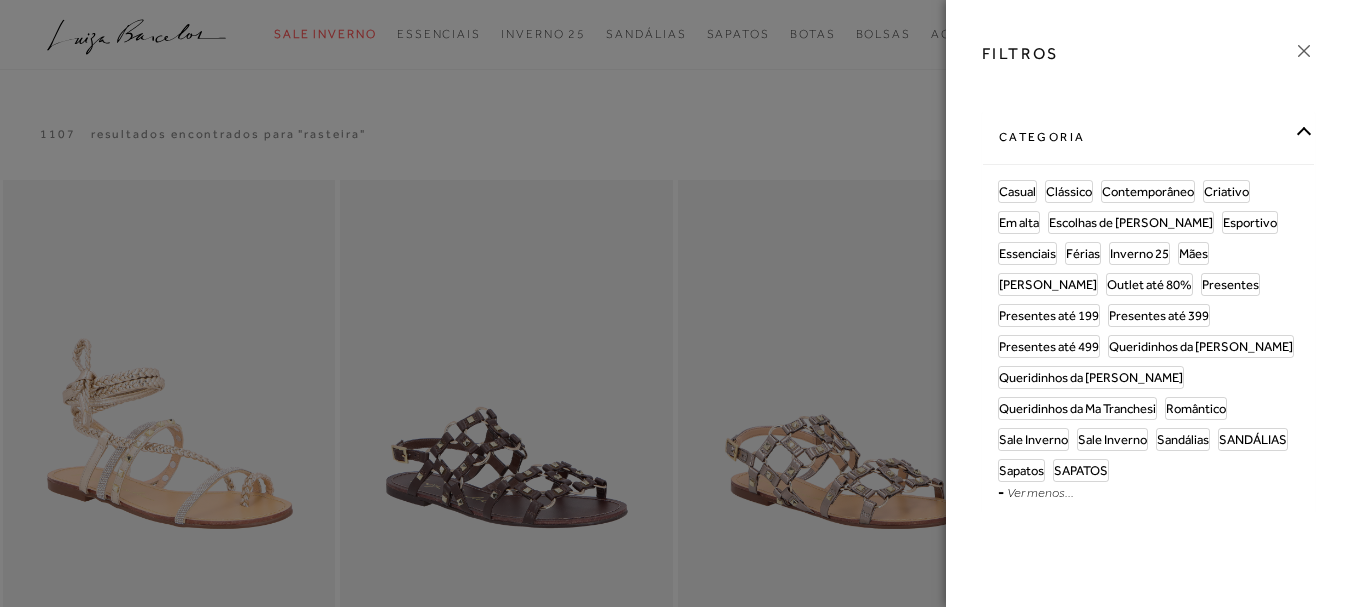 click on "categoria
[GEOGRAPHIC_DATA]
Clássico Criativo -" at bounding box center (1148, 314) 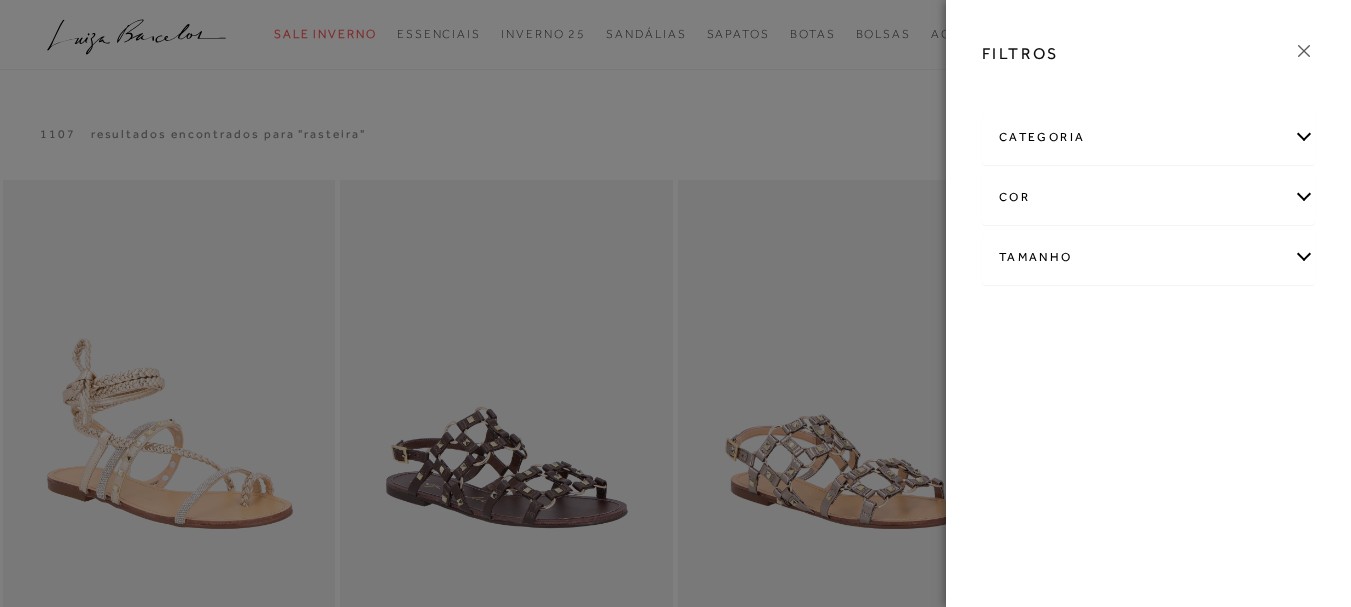 click on "Tamanho" at bounding box center (1148, 257) 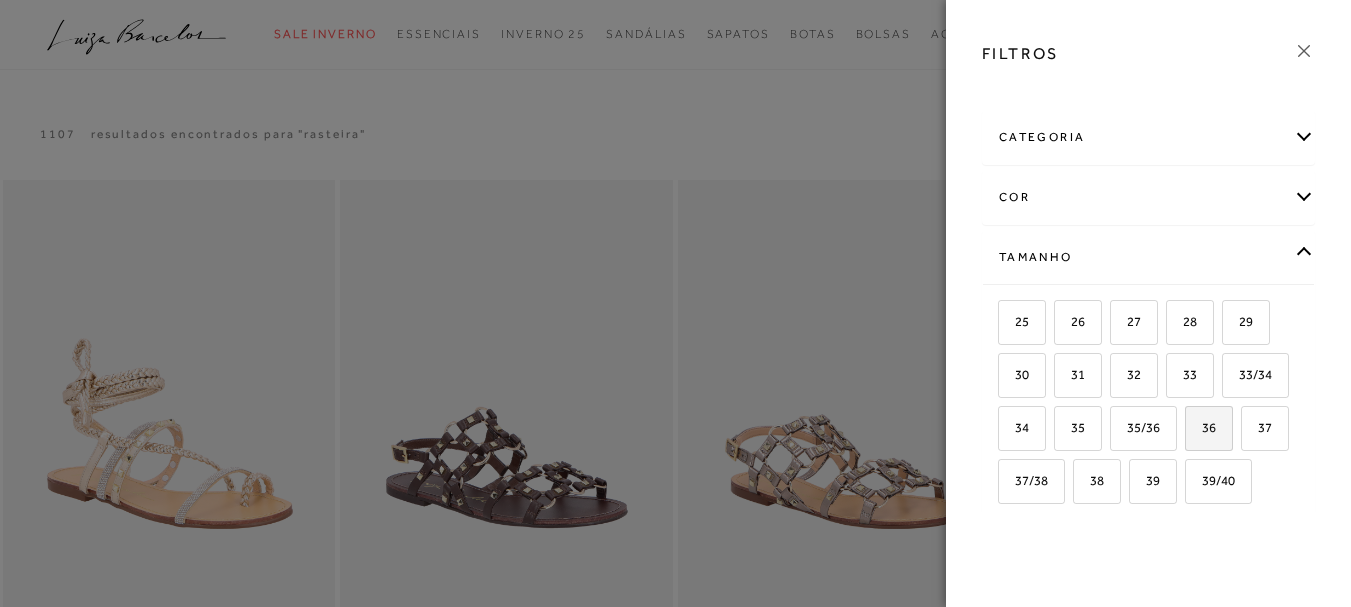 click on "36" at bounding box center (1209, 428) 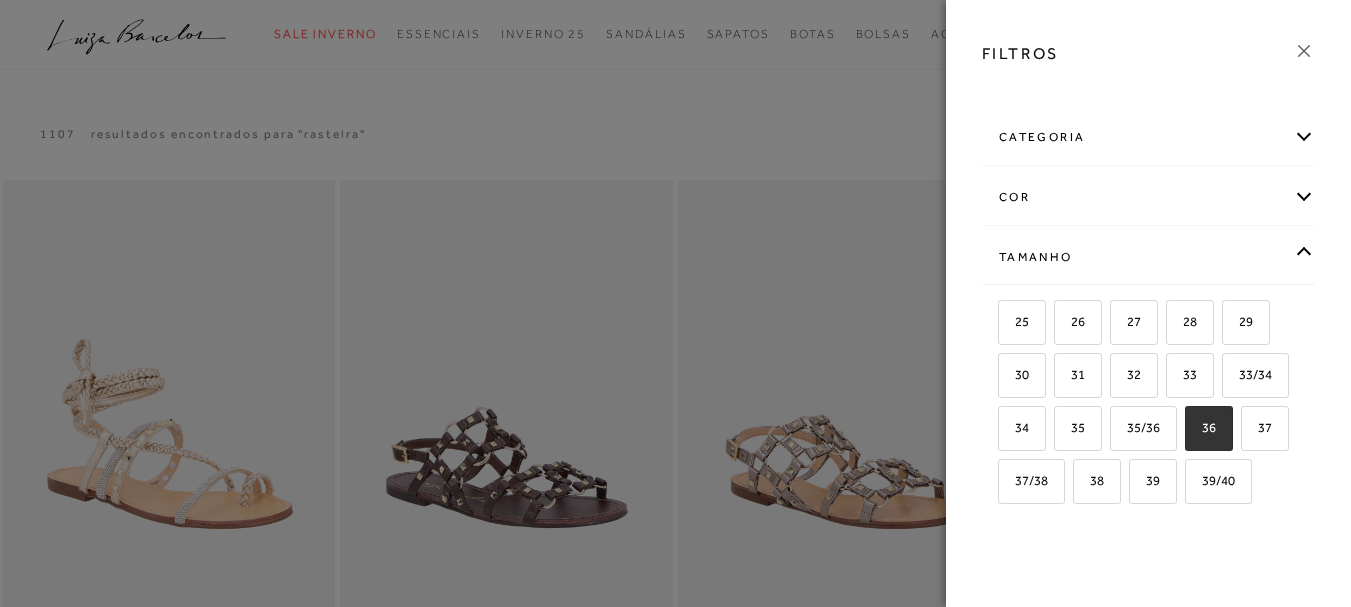 checkbox on "true" 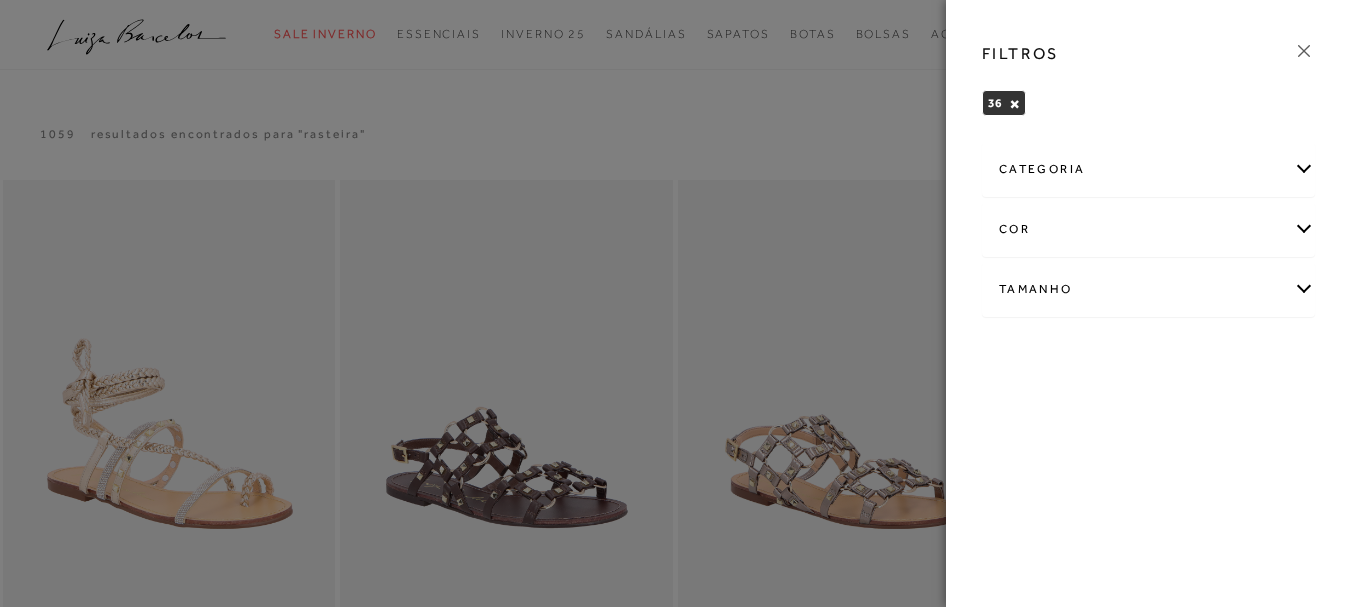 click on "Tamanho" at bounding box center [1148, 289] 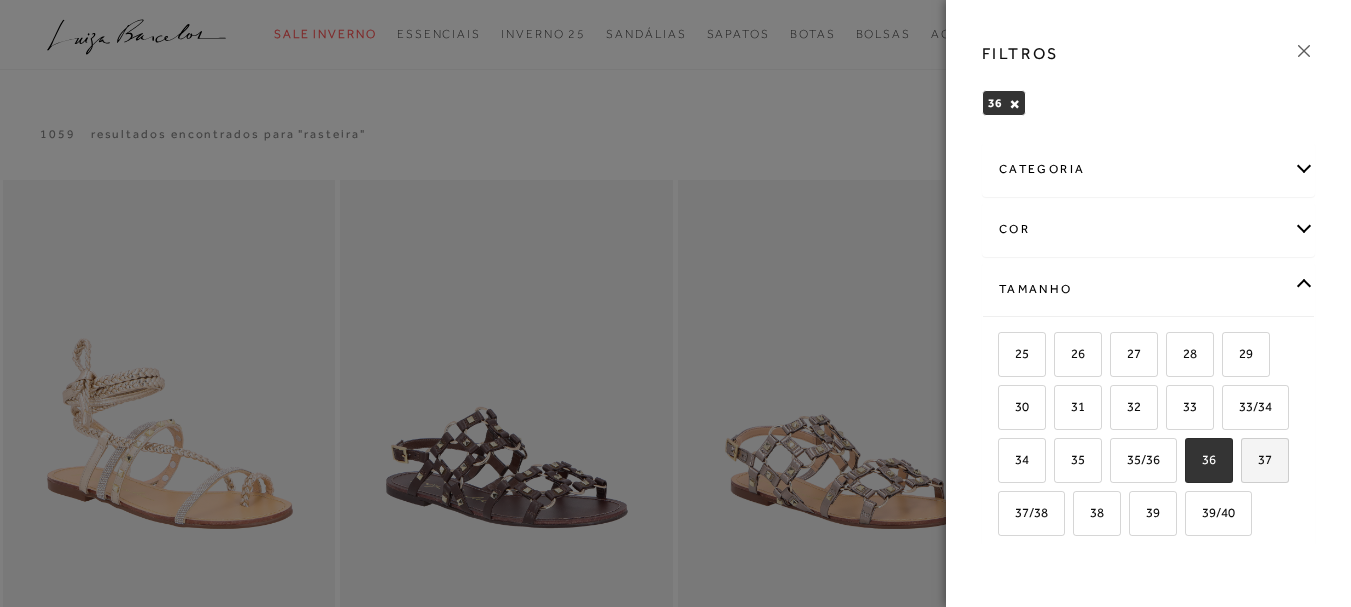 click on "37" at bounding box center (1257, 459) 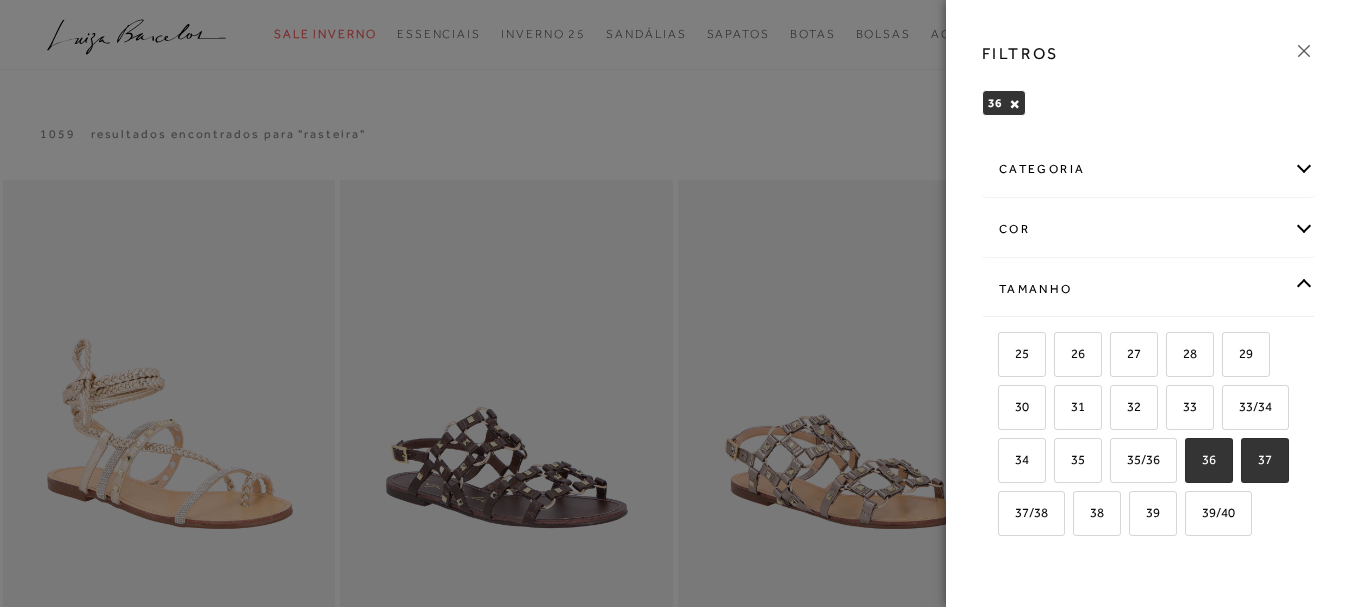 checkbox on "true" 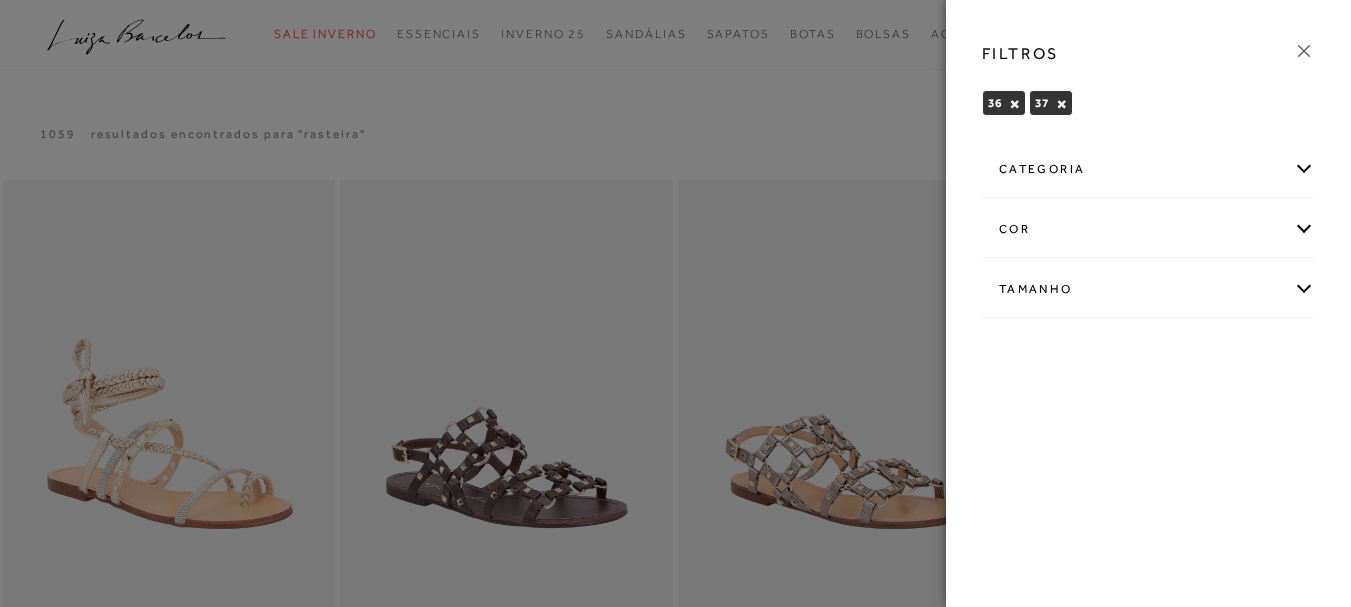 click on "Tamanho" at bounding box center [1148, 289] 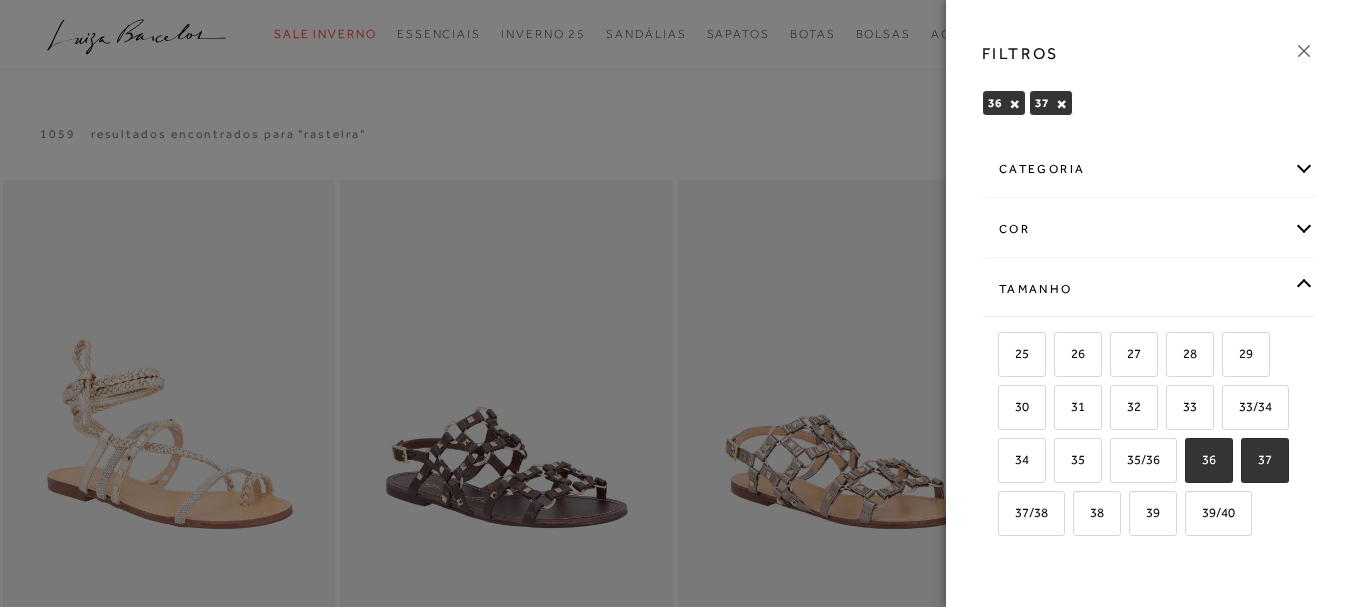 scroll, scrollTop: 170, scrollLeft: 0, axis: vertical 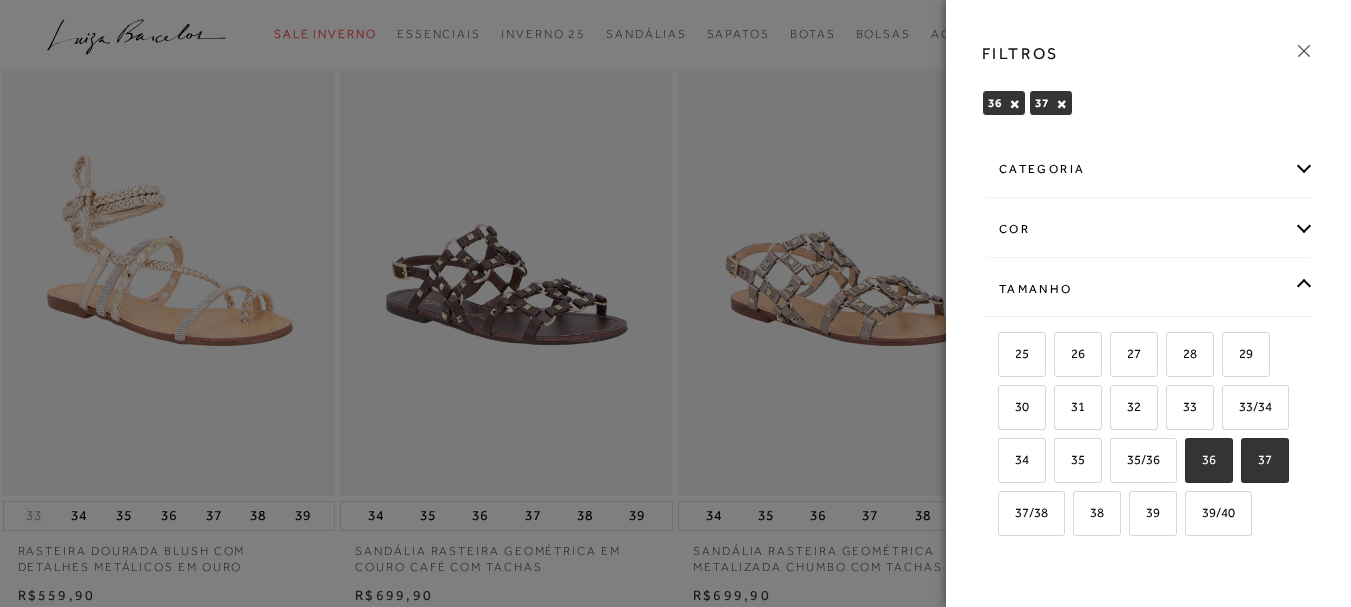click 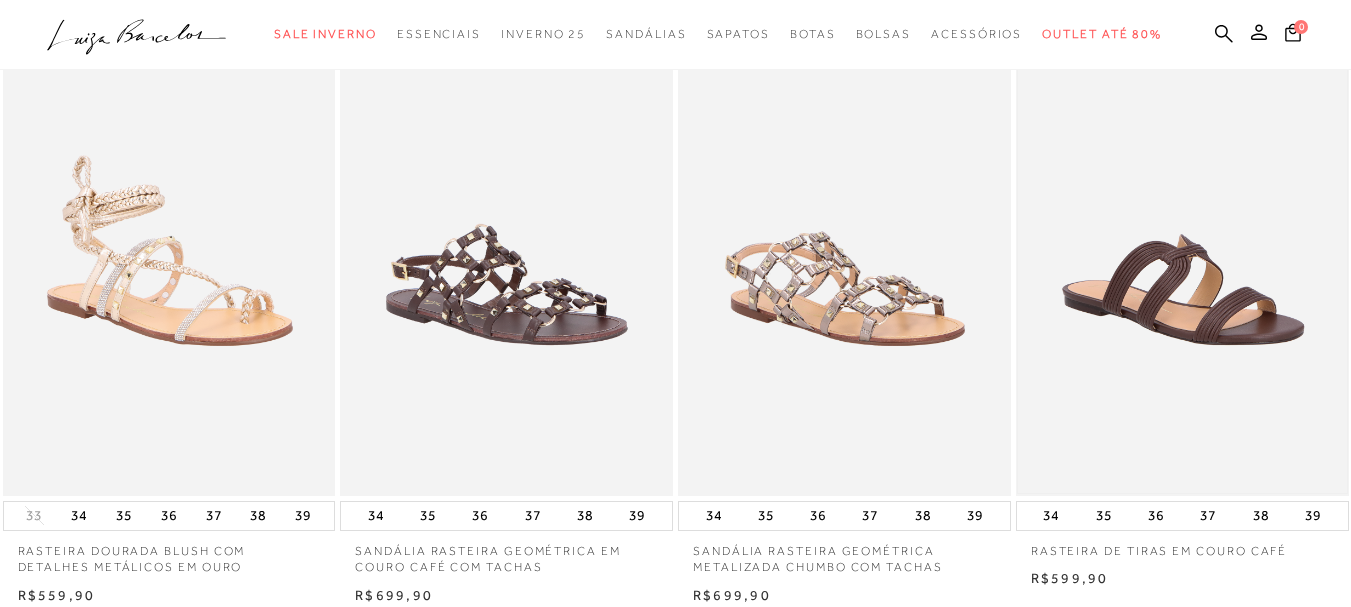 scroll, scrollTop: 0, scrollLeft: 0, axis: both 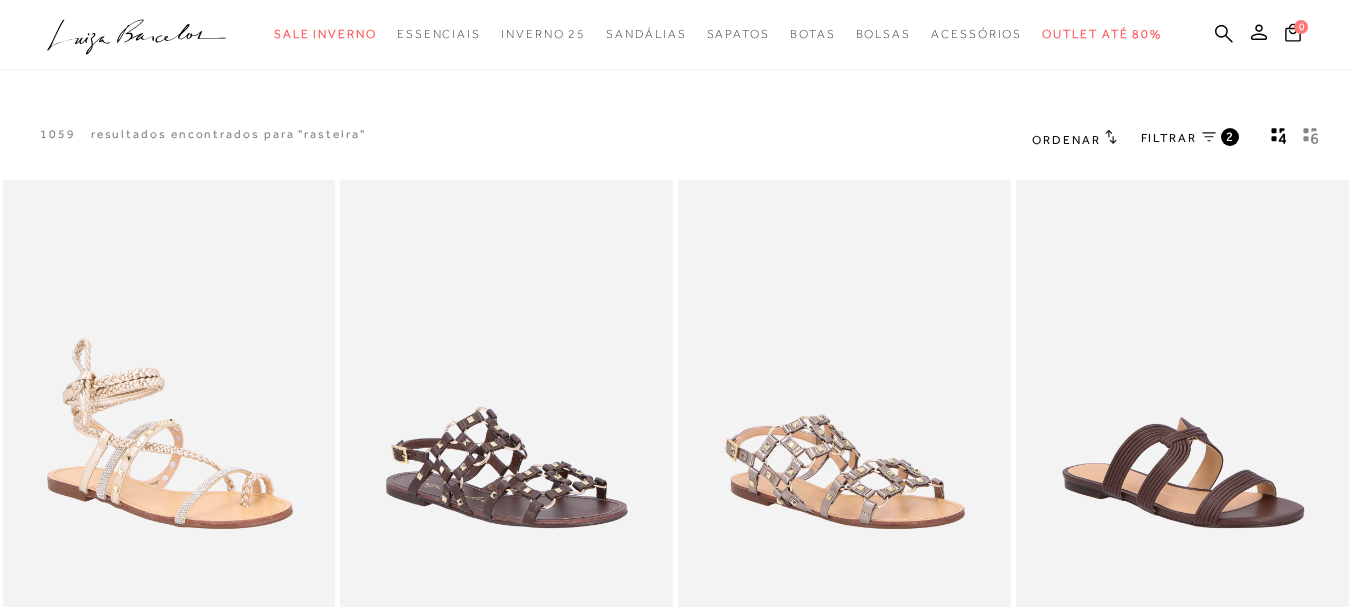 click on "Ordenar" at bounding box center [1066, 140] 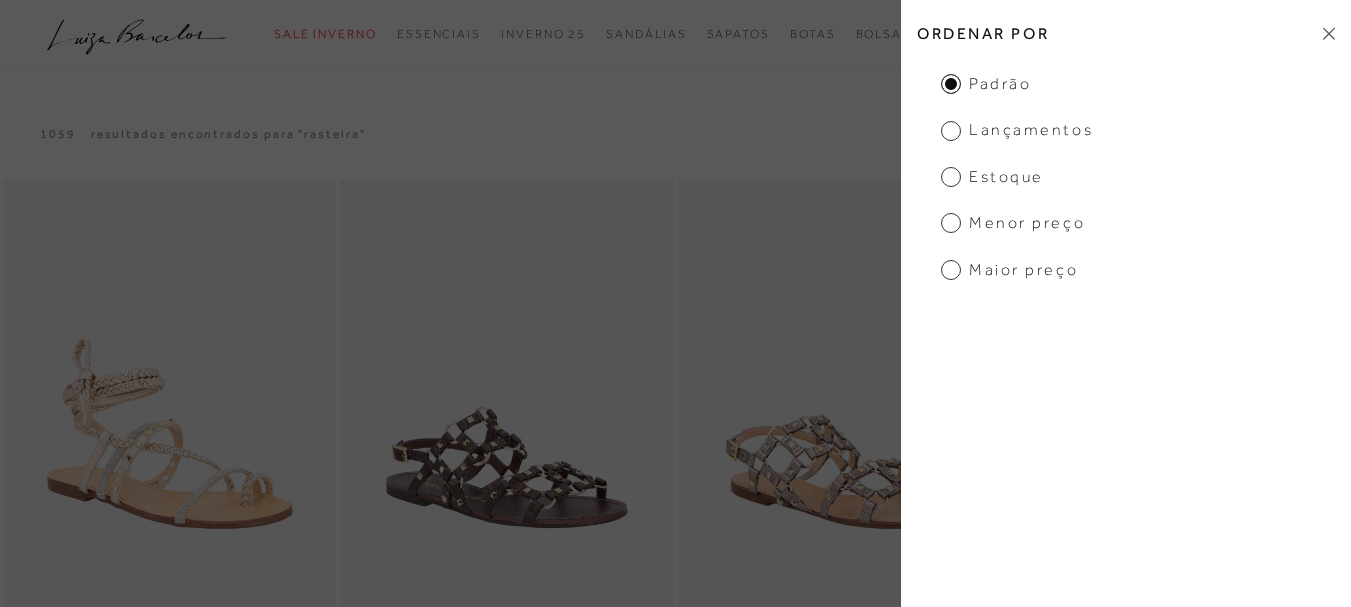 click on "Lançamentos" at bounding box center (1017, 130) 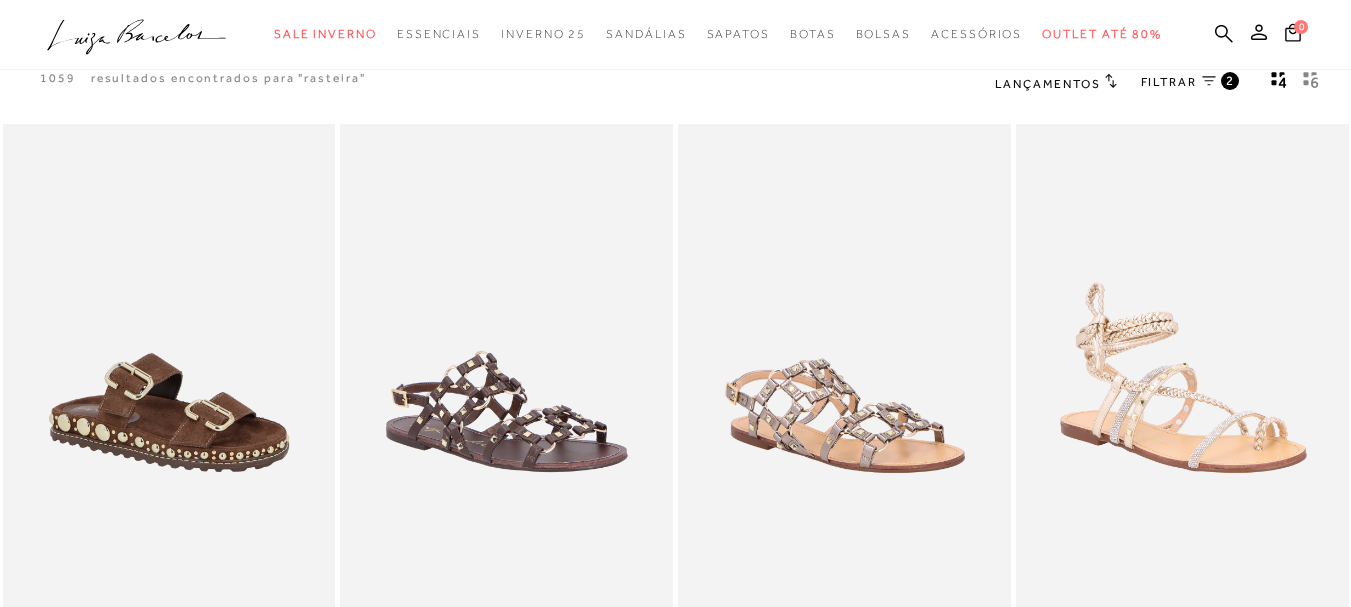 scroll, scrollTop: 0, scrollLeft: 0, axis: both 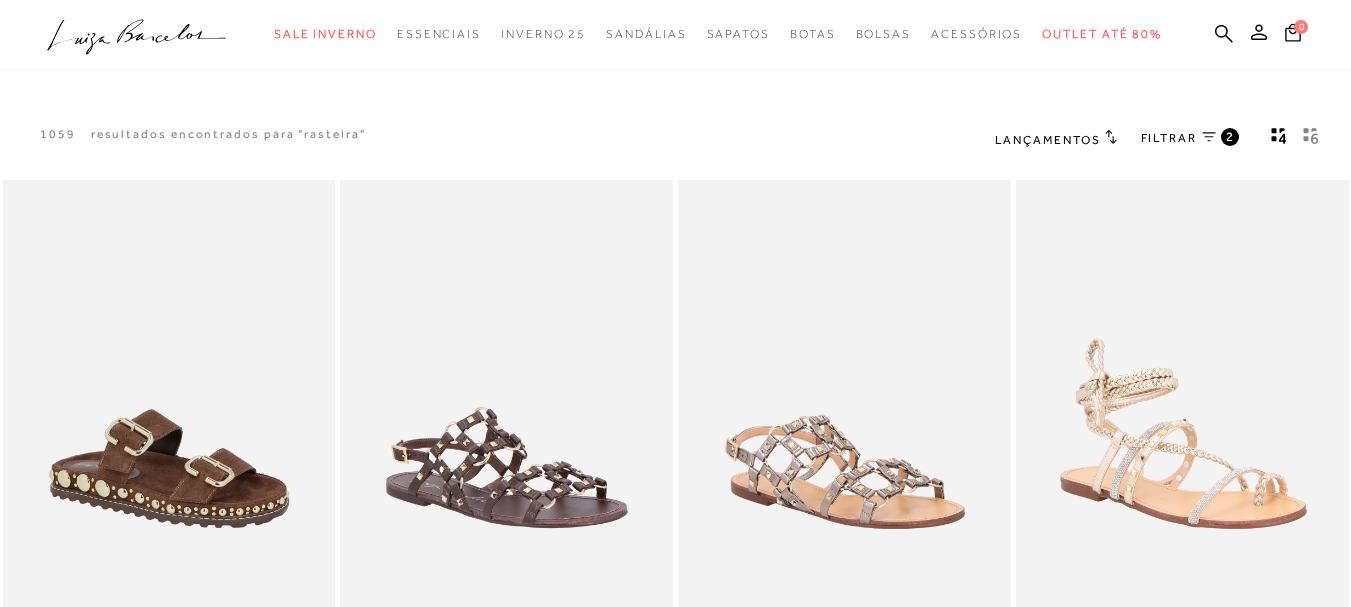click on "Lançamentos" at bounding box center [1056, 139] 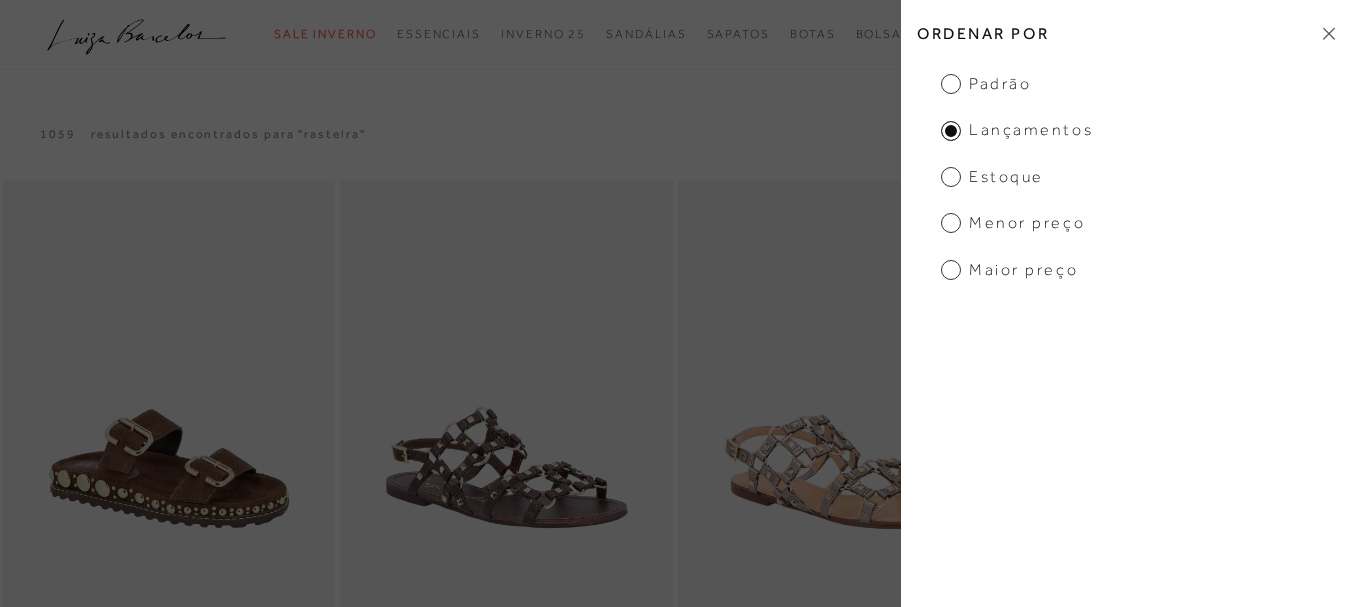 click on "Maior Preço" at bounding box center [1009, 270] 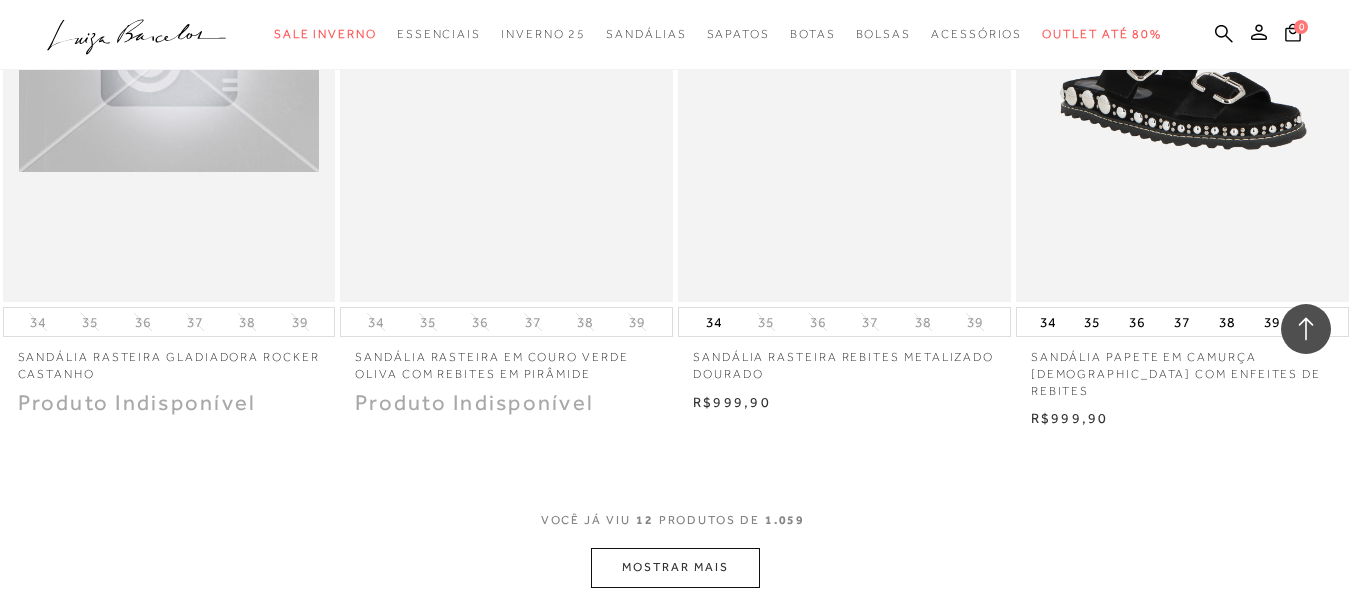 scroll, scrollTop: 1616, scrollLeft: 0, axis: vertical 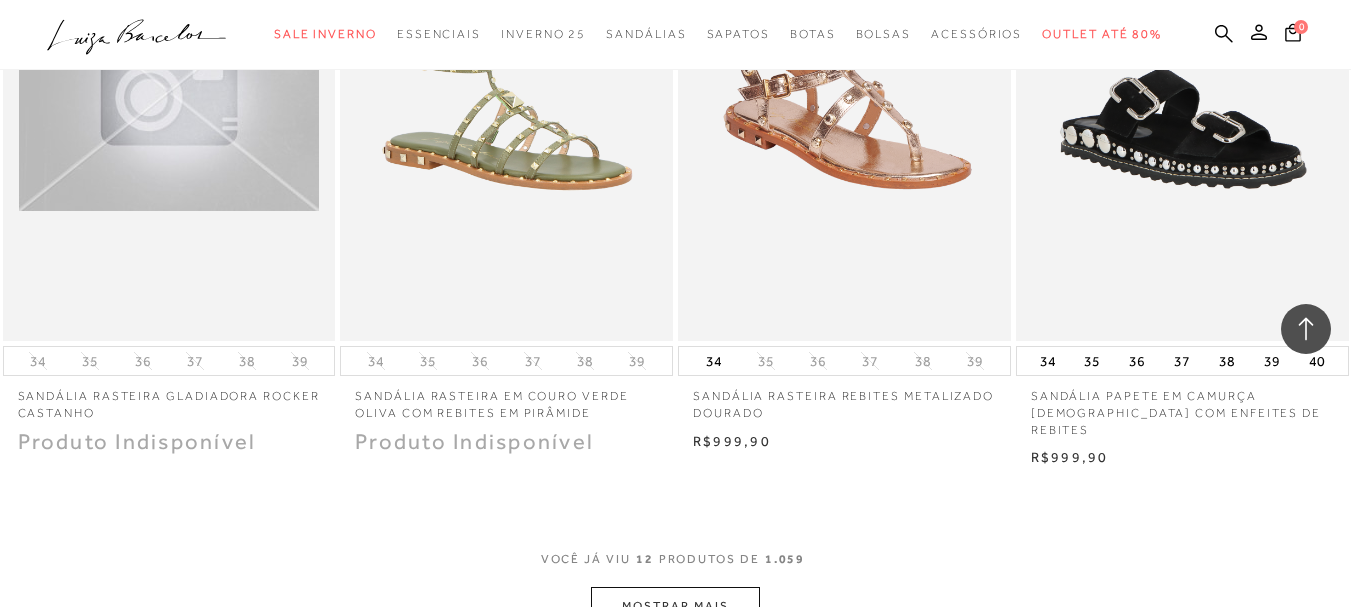 click on "MOSTRAR MAIS" at bounding box center (675, 606) 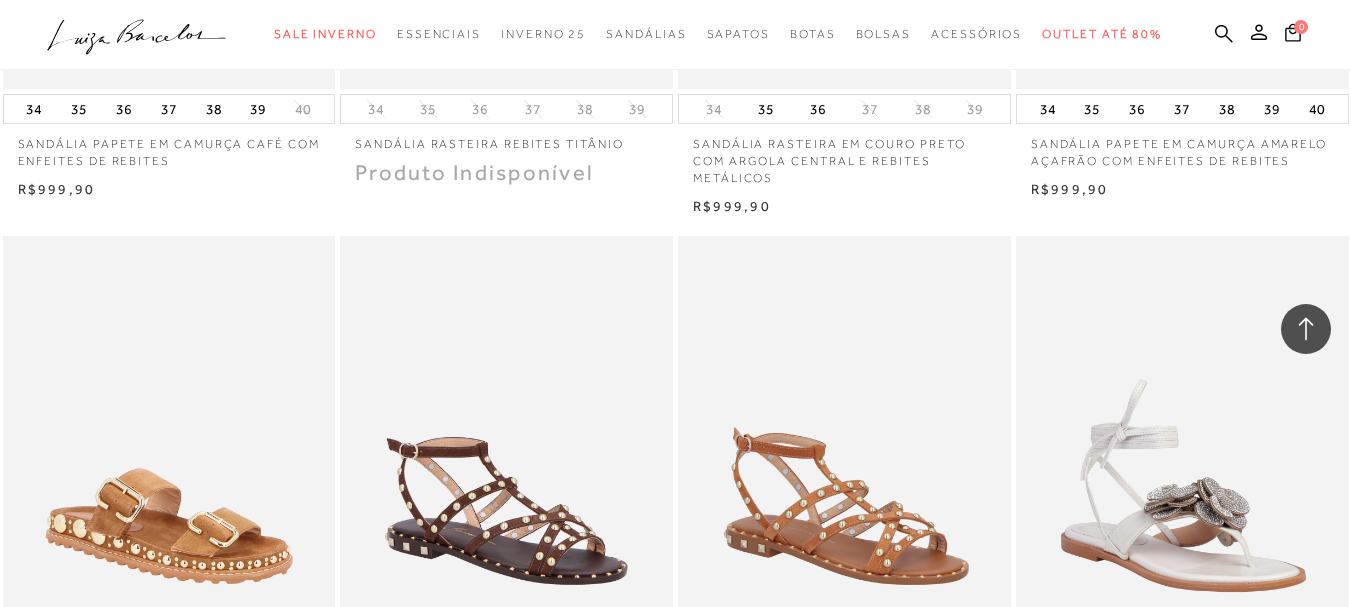 scroll, scrollTop: 2762, scrollLeft: 0, axis: vertical 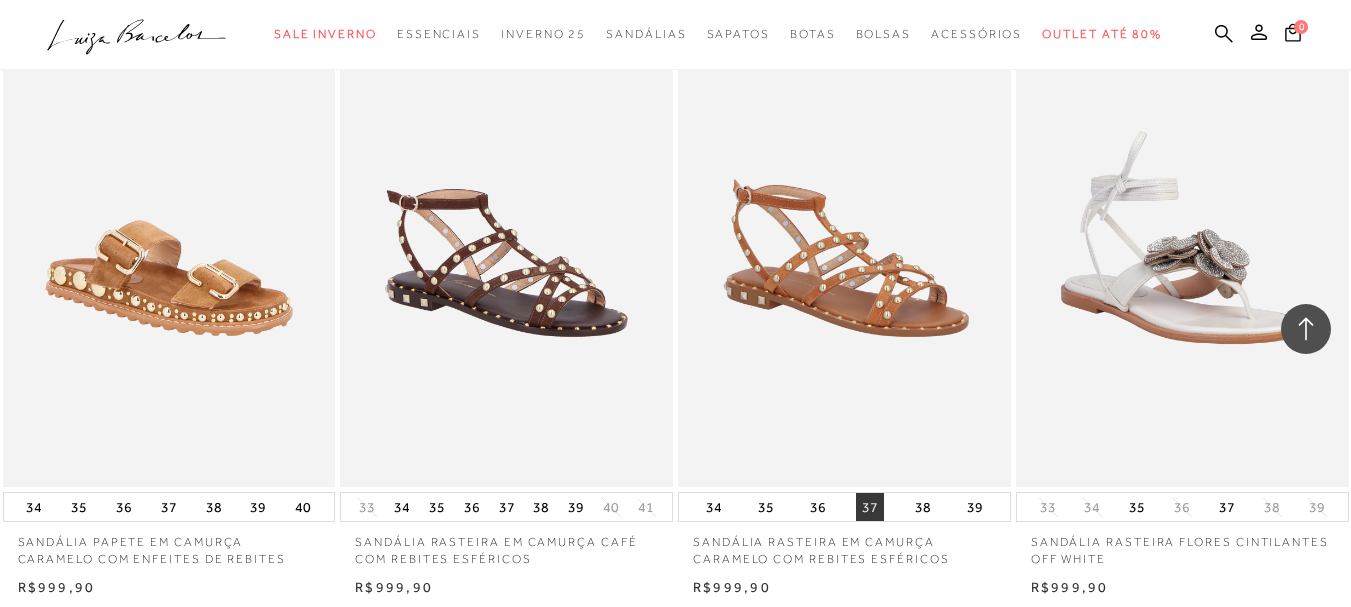 click on "37" at bounding box center (870, 507) 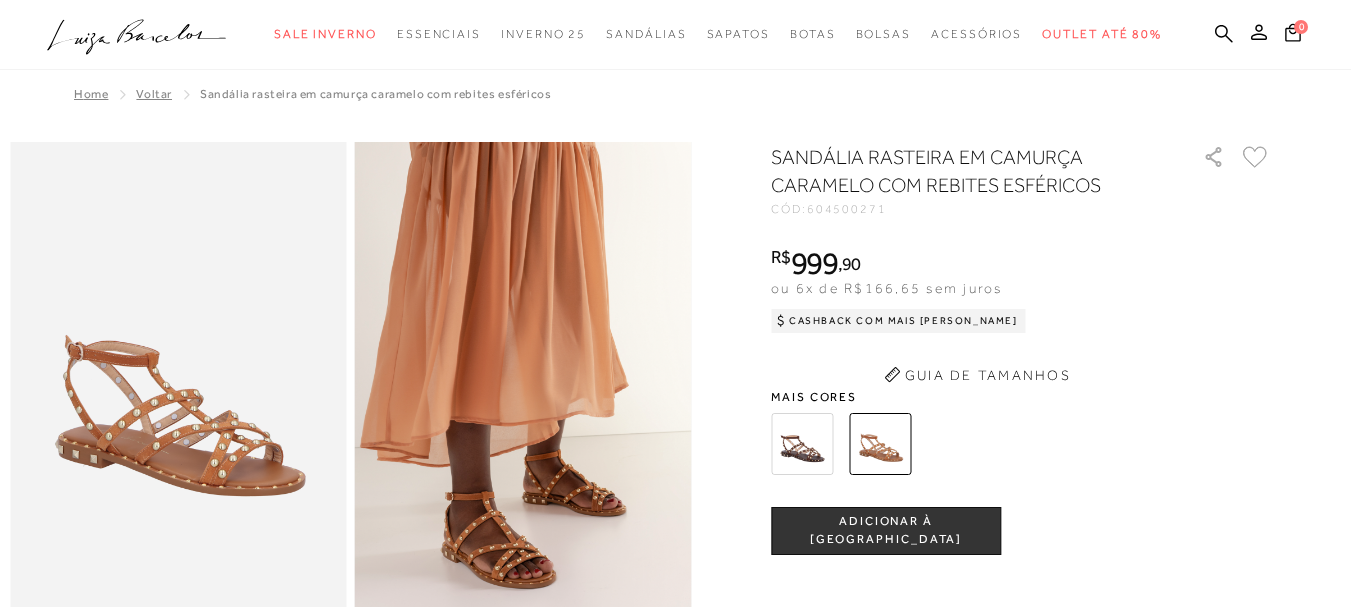 scroll, scrollTop: 0, scrollLeft: 0, axis: both 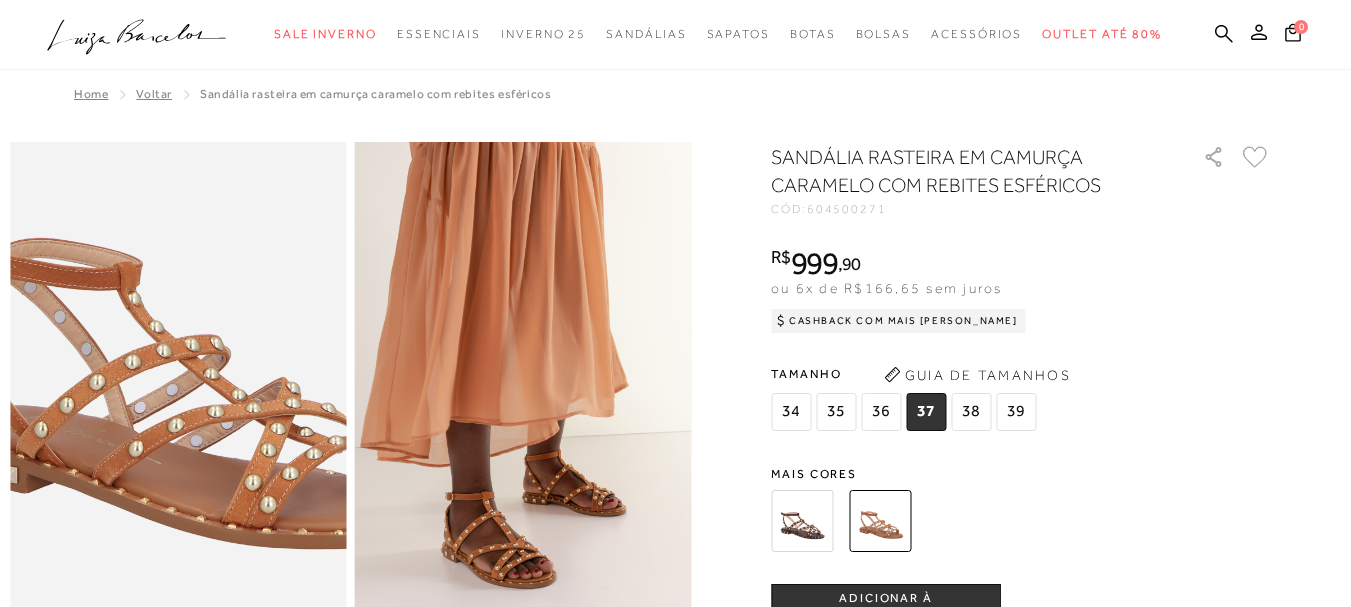 click at bounding box center (179, 346) 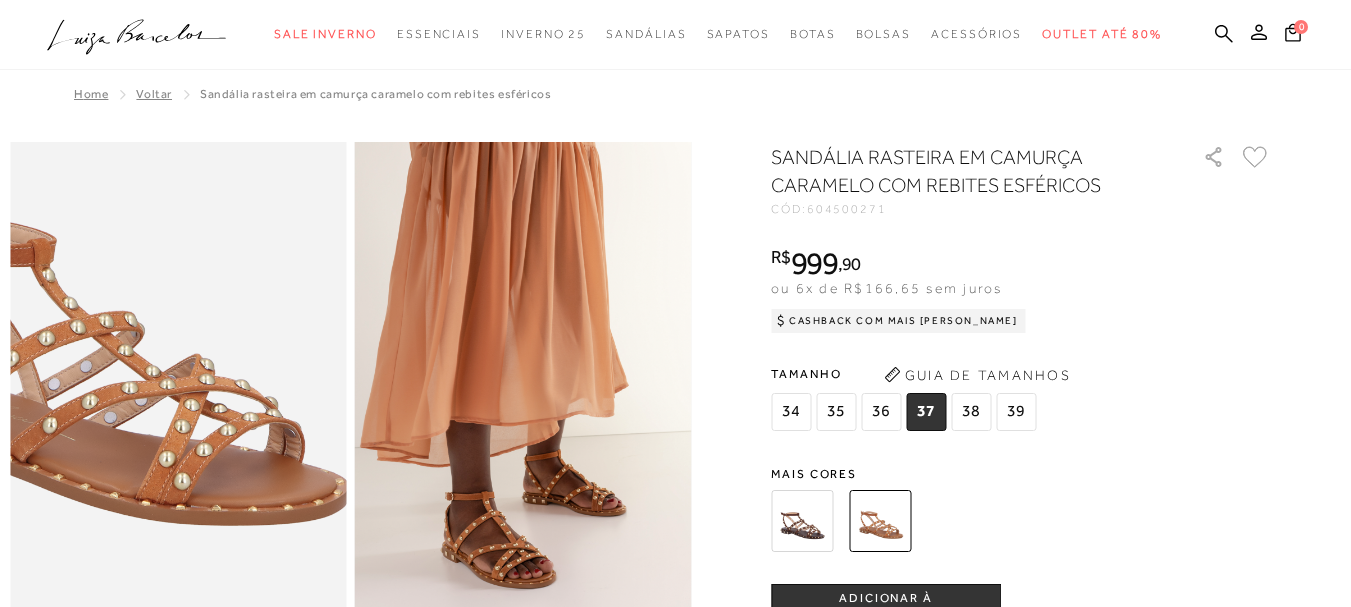 click at bounding box center [93, 322] 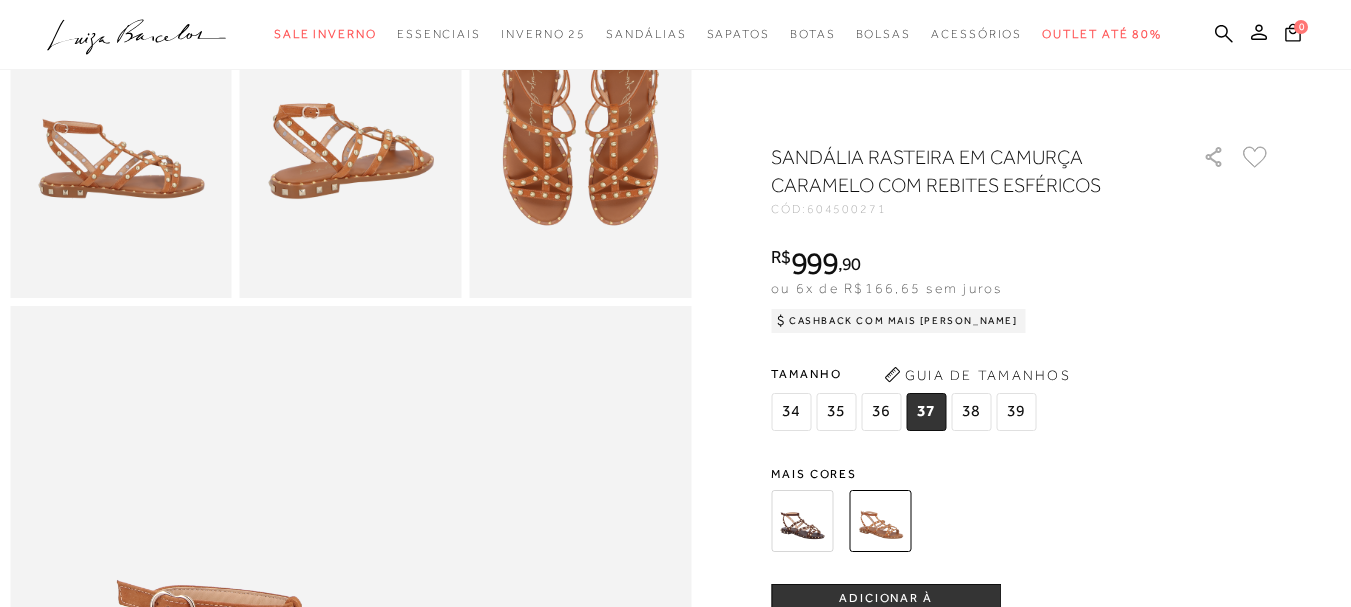 scroll, scrollTop: 690, scrollLeft: 0, axis: vertical 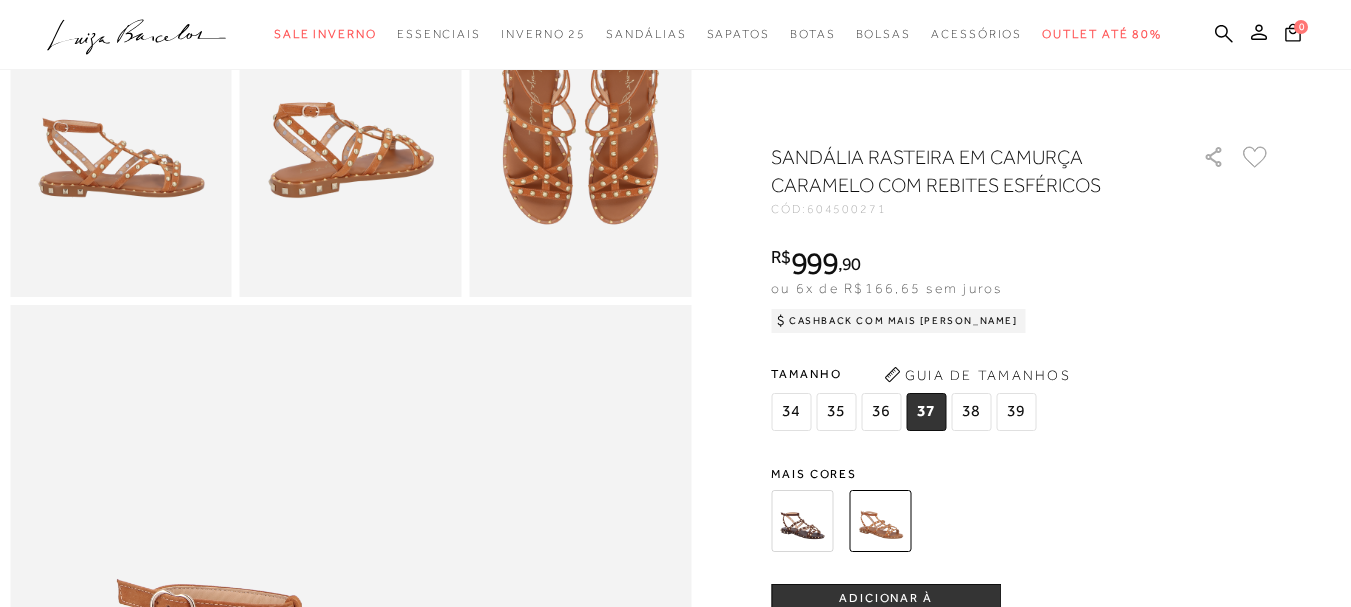 click on "ADICIONAR À [GEOGRAPHIC_DATA]" at bounding box center [886, 608] 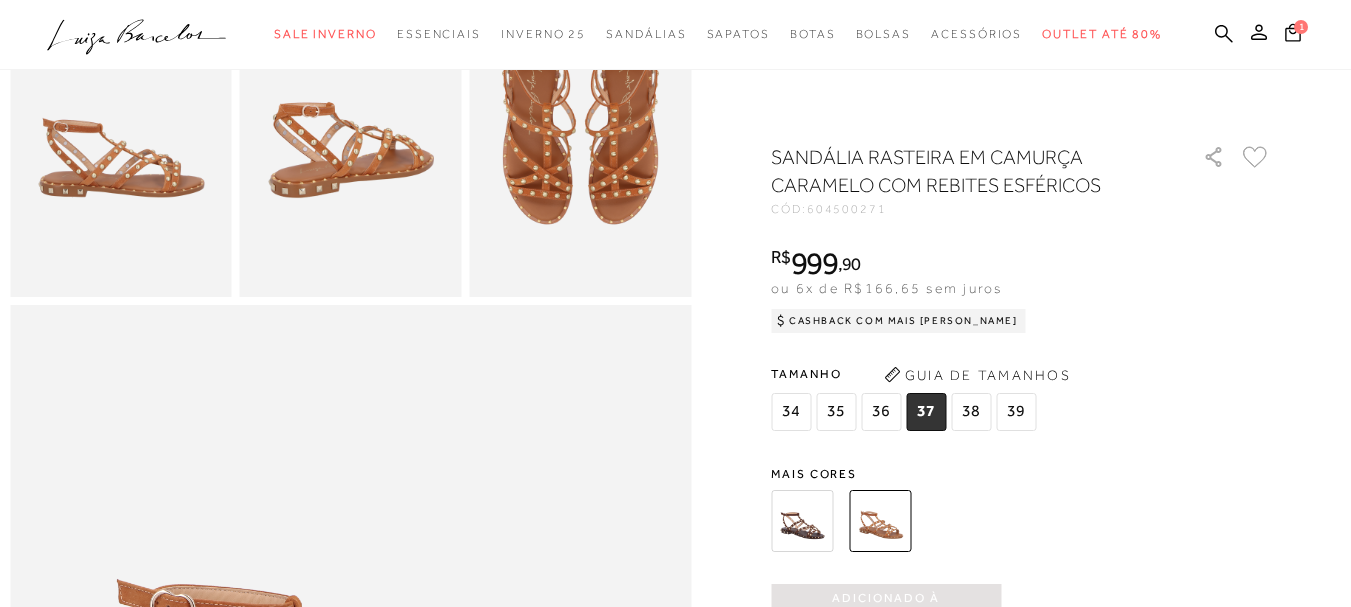 scroll, scrollTop: 0, scrollLeft: 0, axis: both 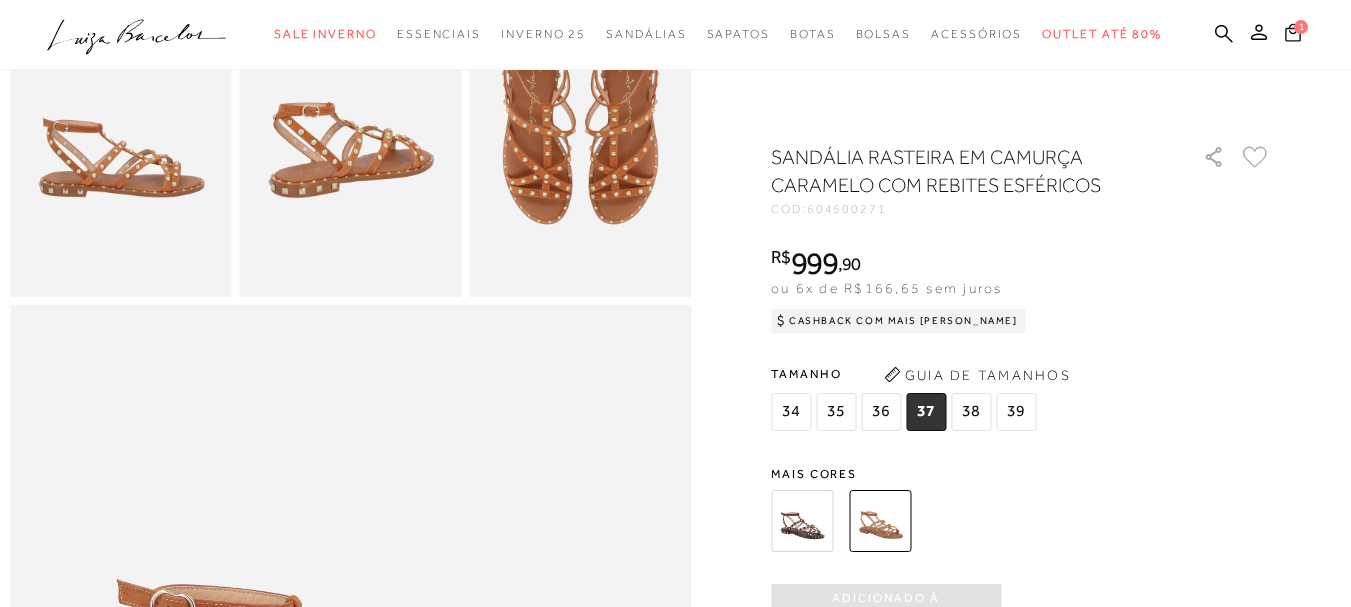 click 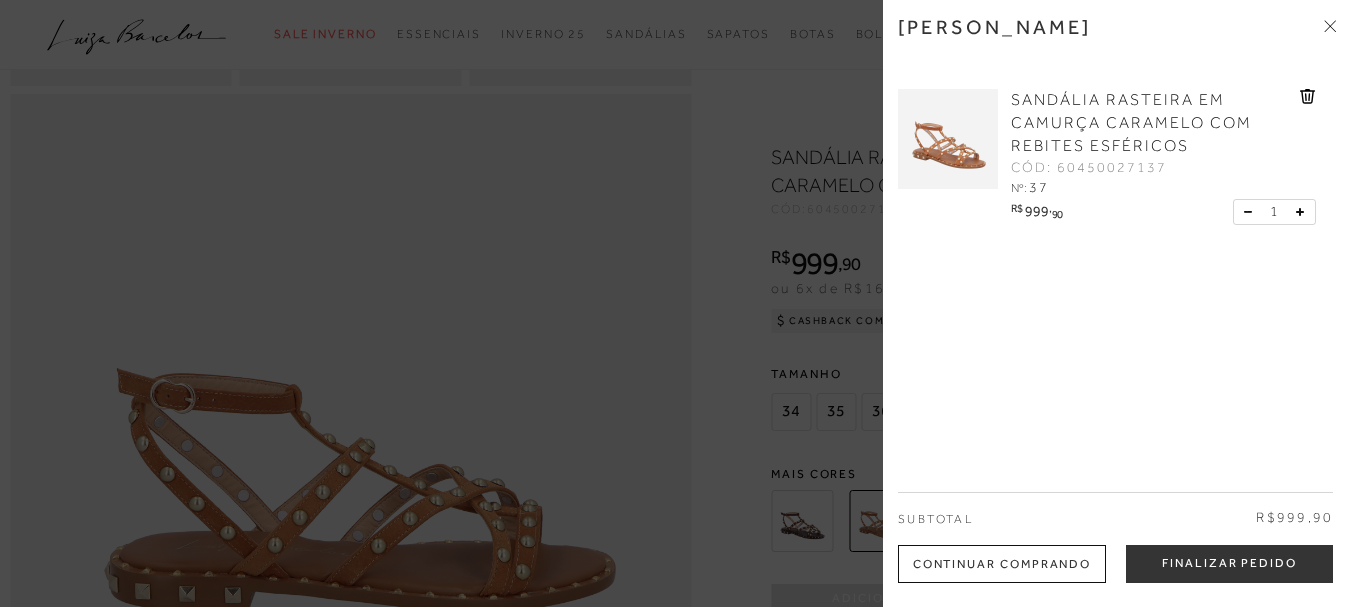 scroll, scrollTop: 904, scrollLeft: 0, axis: vertical 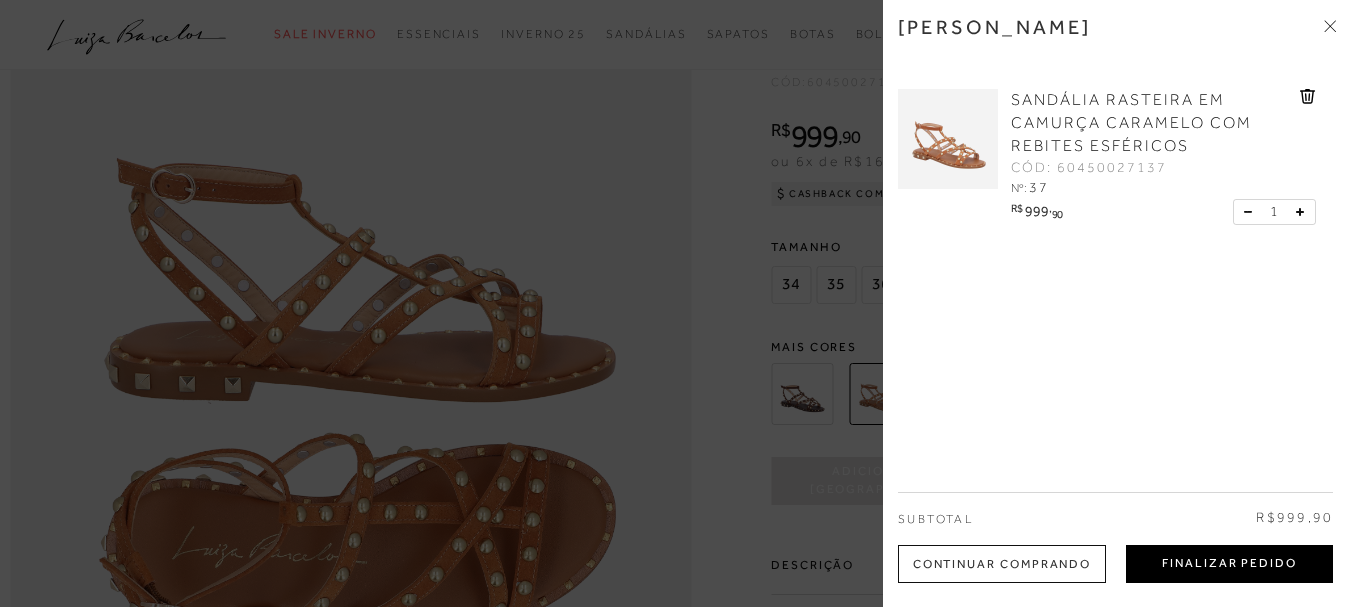 click on "Finalizar Pedido" at bounding box center [1229, 564] 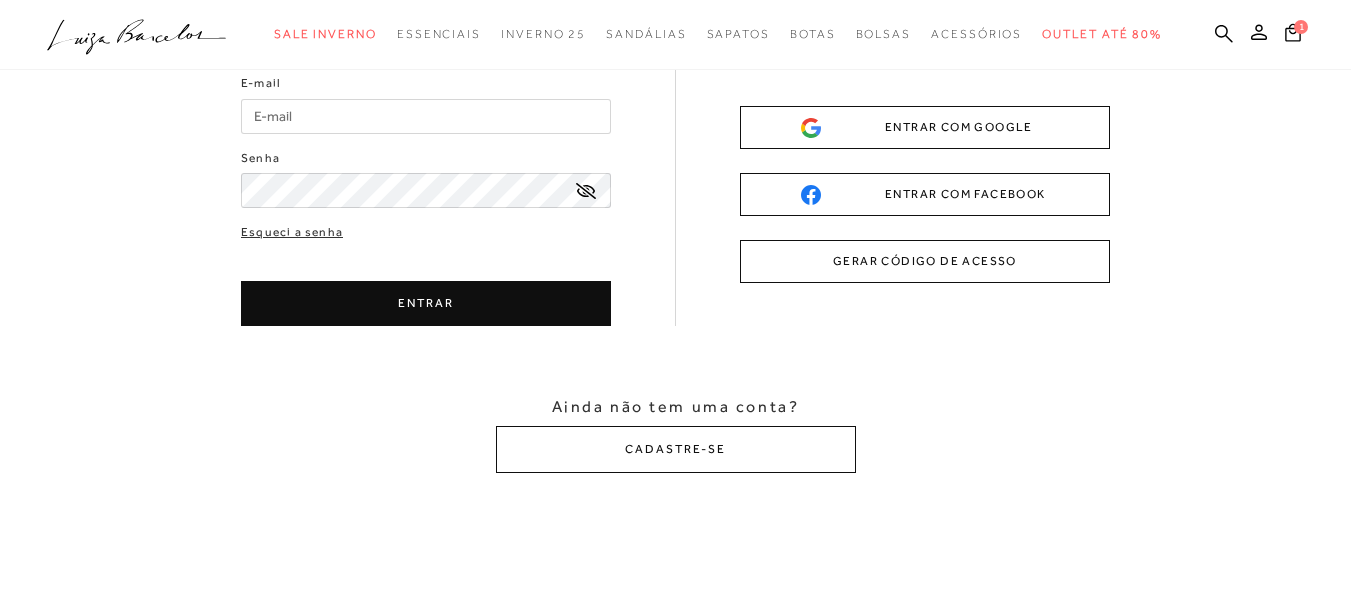 scroll, scrollTop: 0, scrollLeft: 0, axis: both 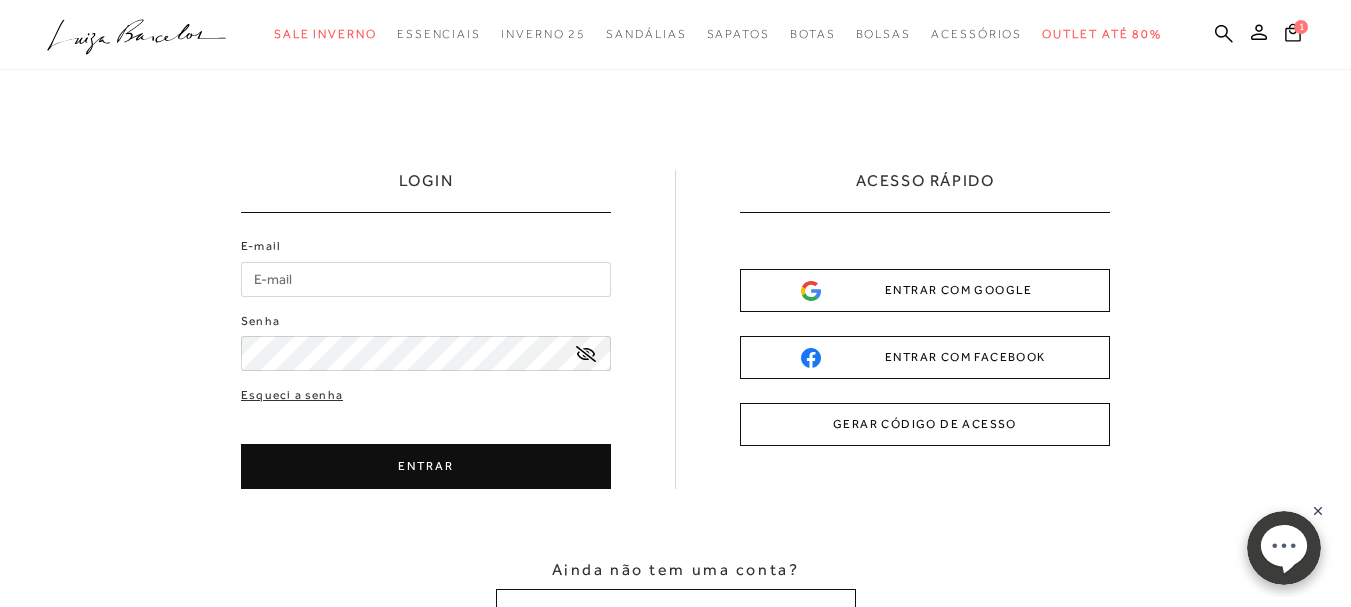 click on "ENTRAR COM GOOGLE" at bounding box center (925, 290) 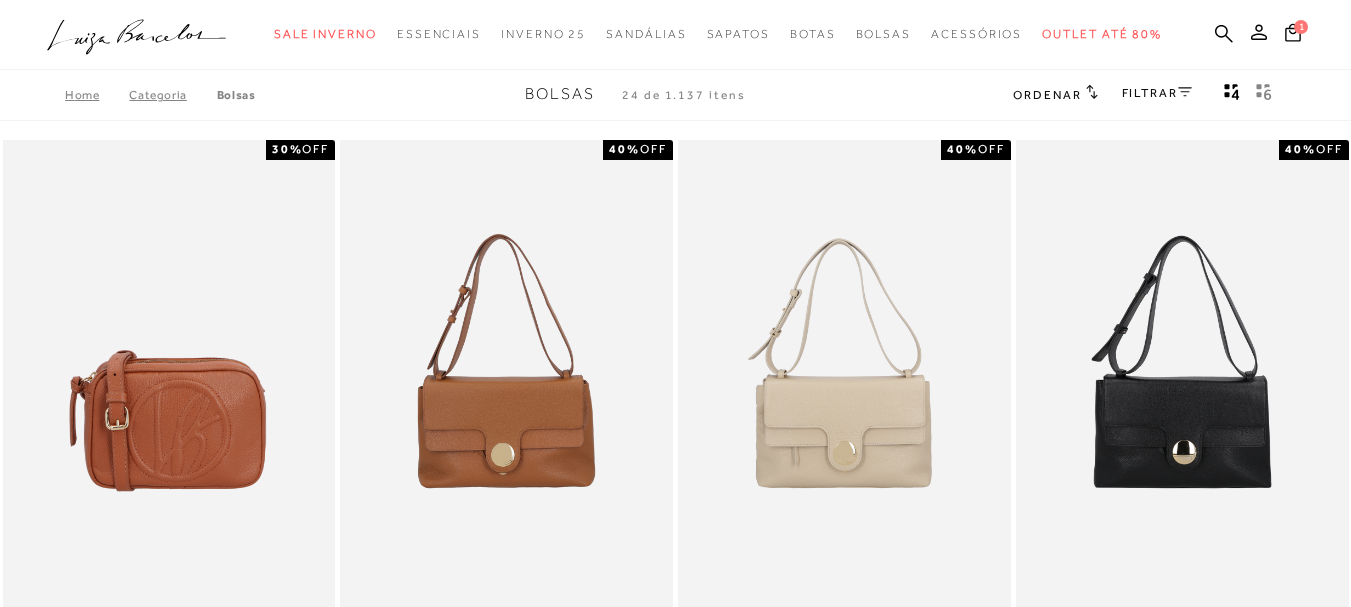 scroll, scrollTop: 0, scrollLeft: 0, axis: both 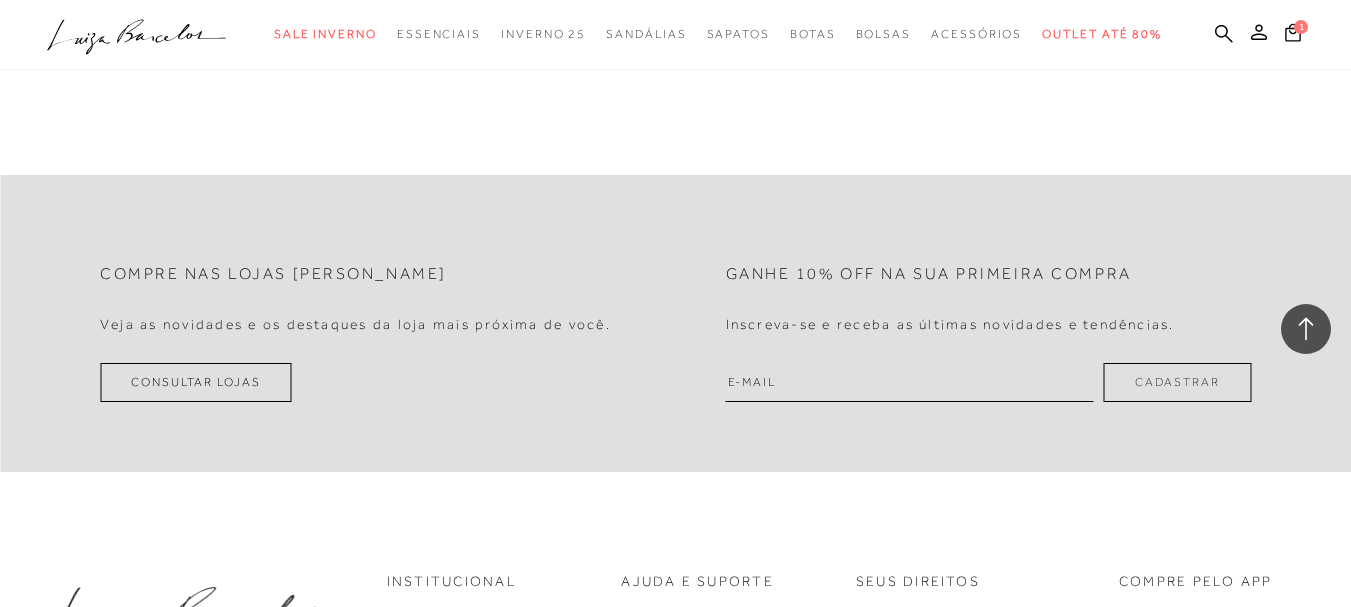 click at bounding box center [910, 382] 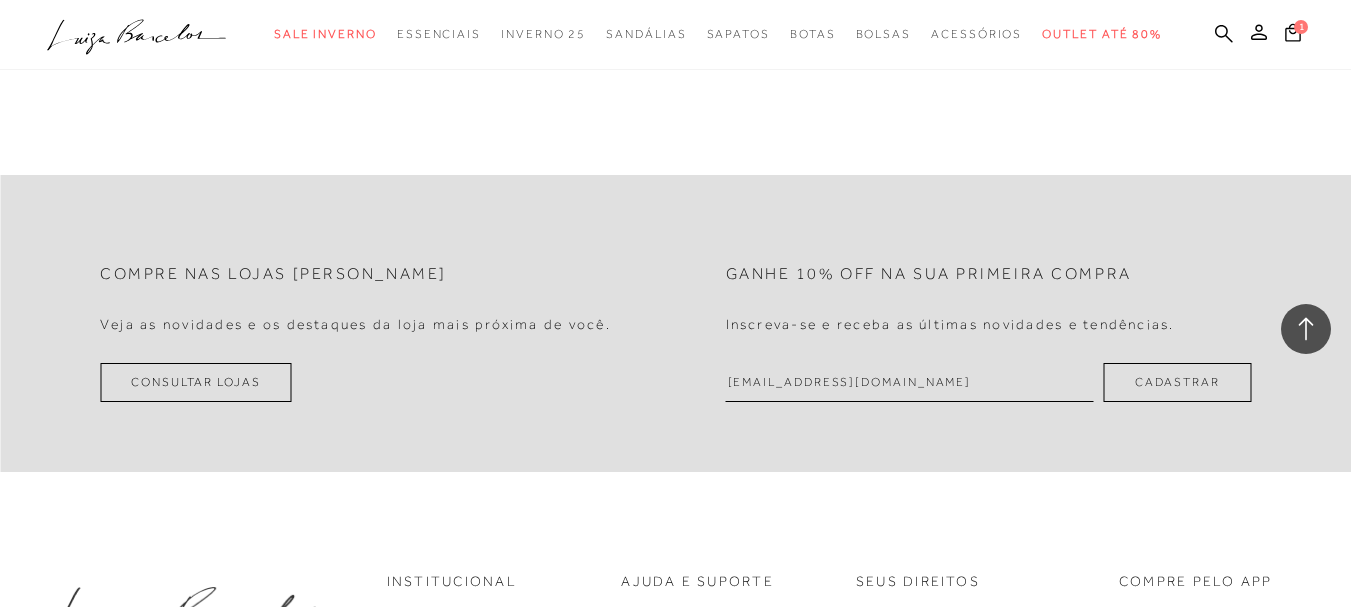 click on "Cadastrar" at bounding box center [1177, 382] 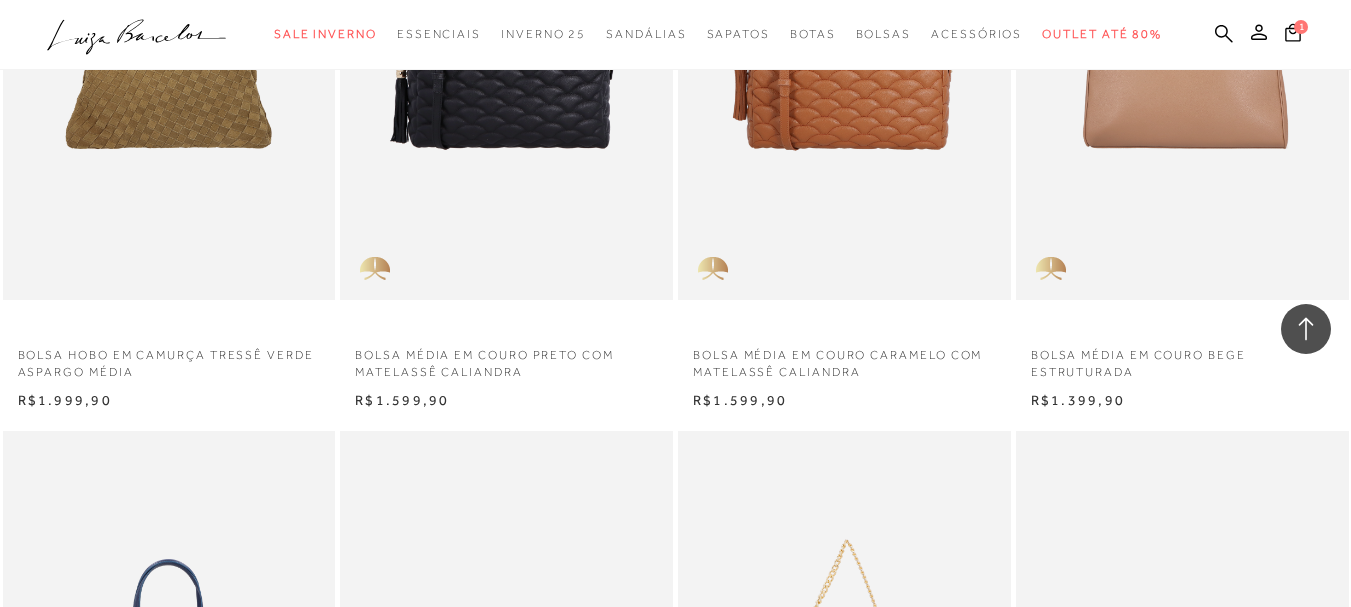 scroll, scrollTop: 2947, scrollLeft: 0, axis: vertical 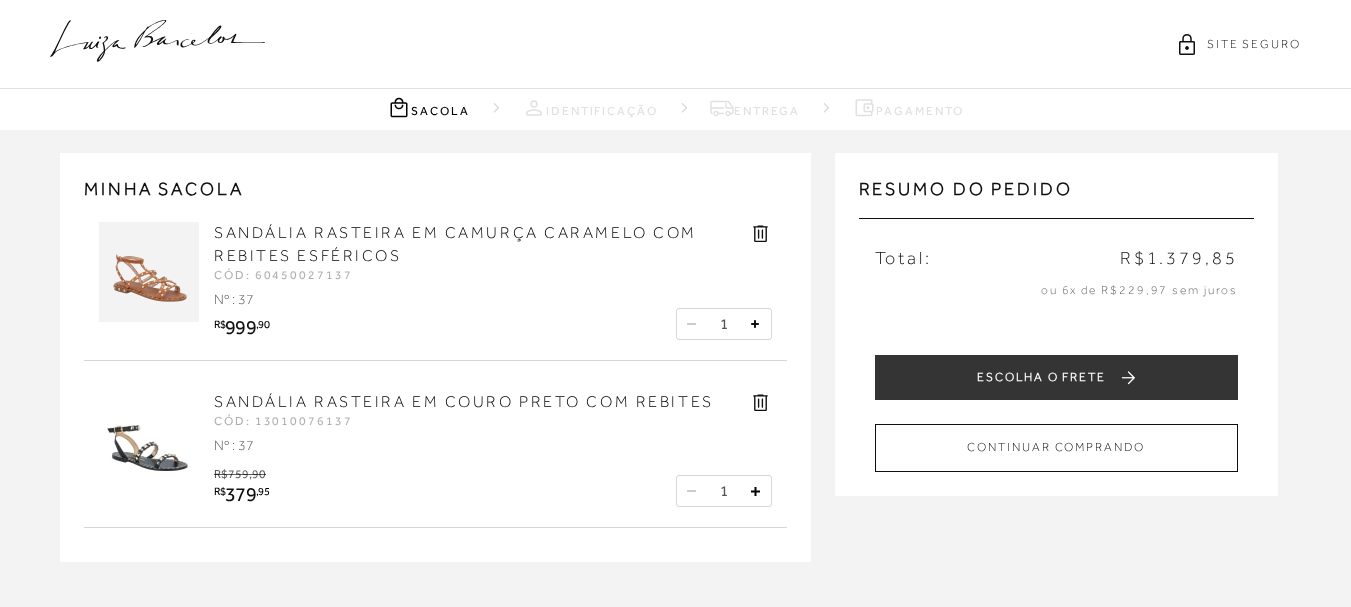 click on "SANDÁLIA RASTEIRA EM COURO PRETO COM REBITES" at bounding box center (464, 402) 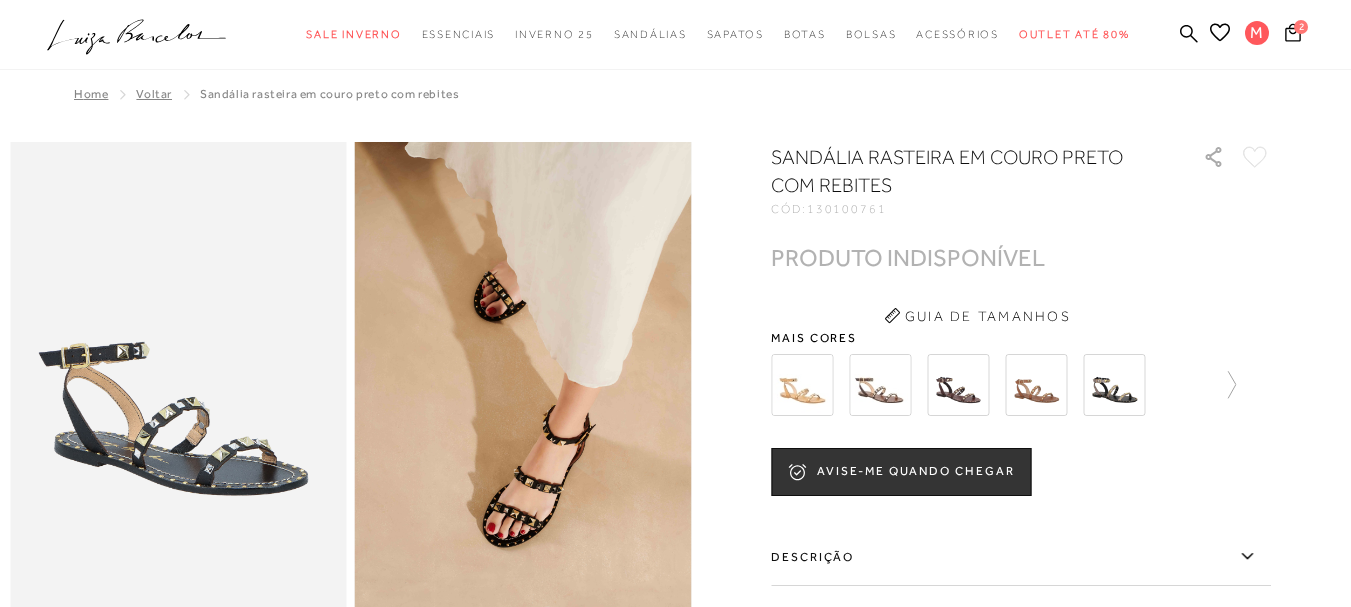 scroll, scrollTop: 0, scrollLeft: 0, axis: both 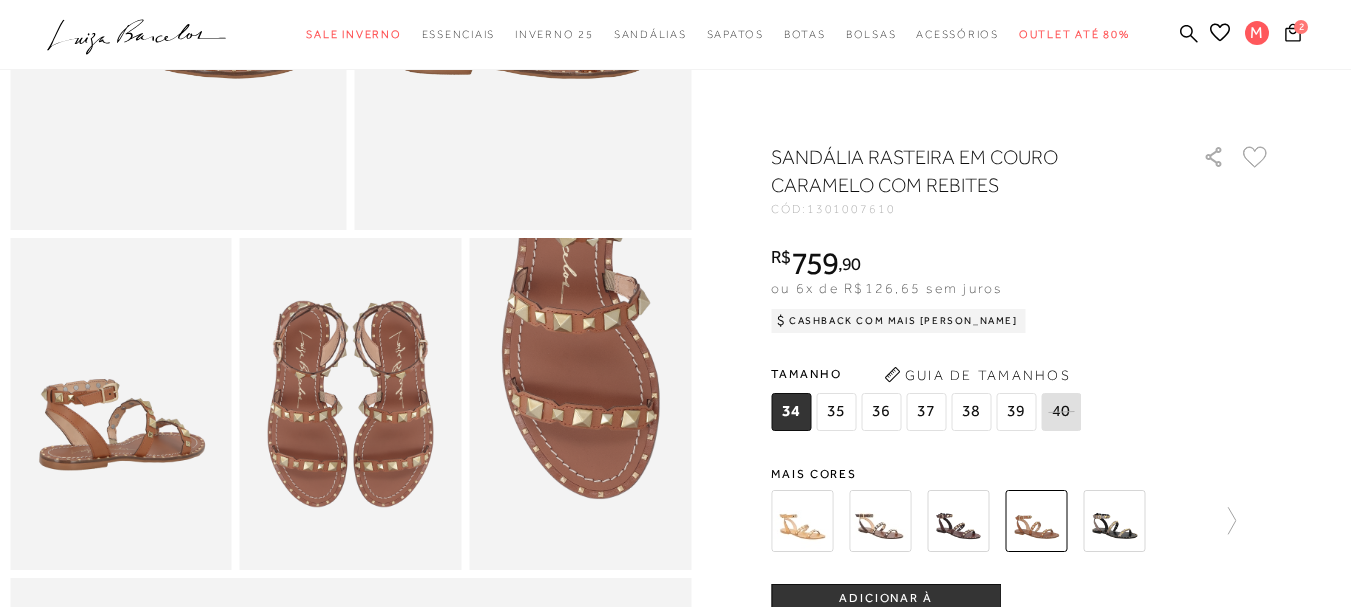 click on "37" at bounding box center (926, 412) 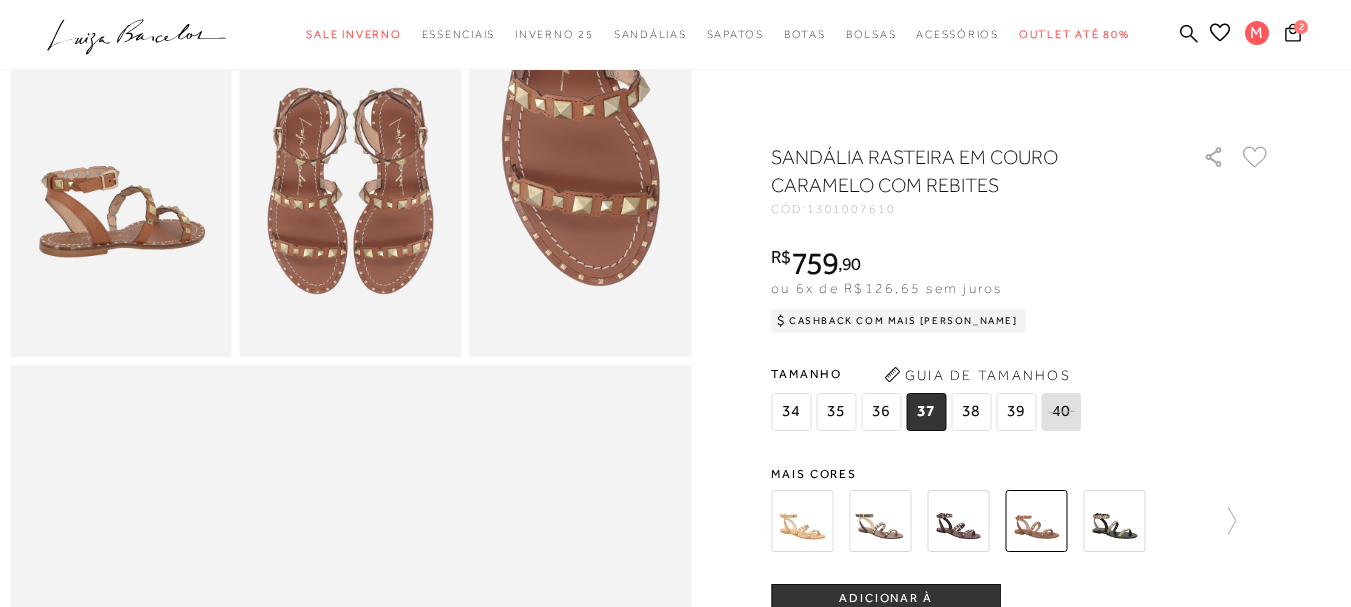 scroll, scrollTop: 631, scrollLeft: 0, axis: vertical 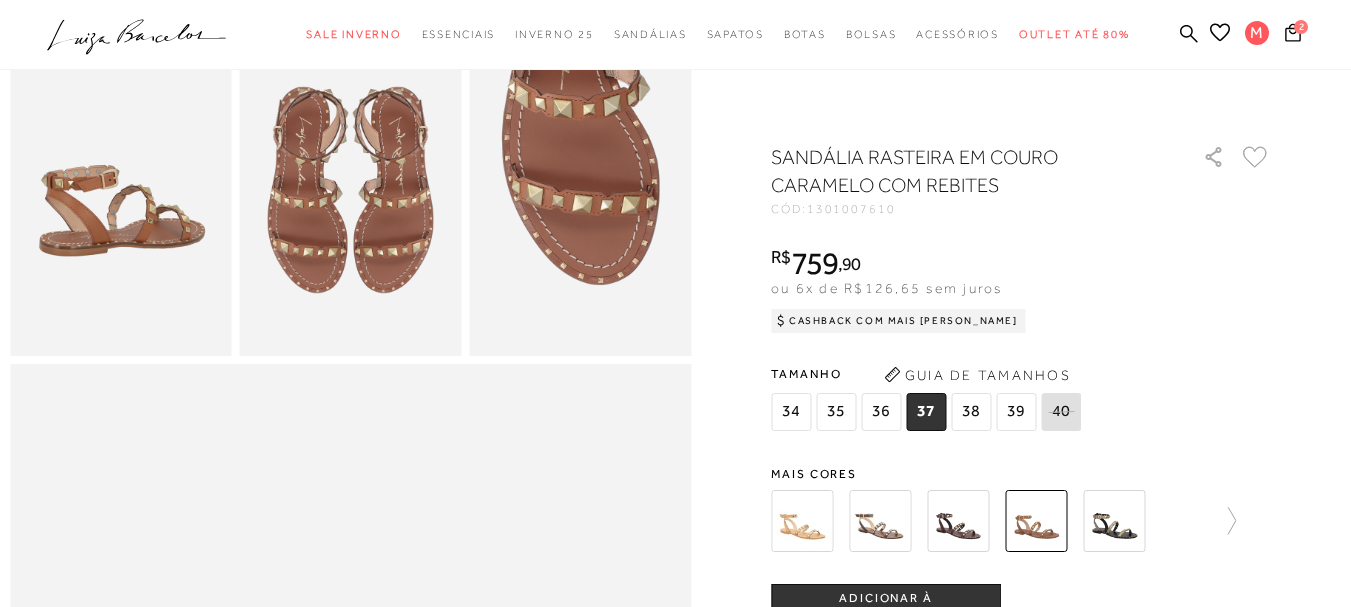 click on "ADICIONAR À [GEOGRAPHIC_DATA]" at bounding box center [886, 608] 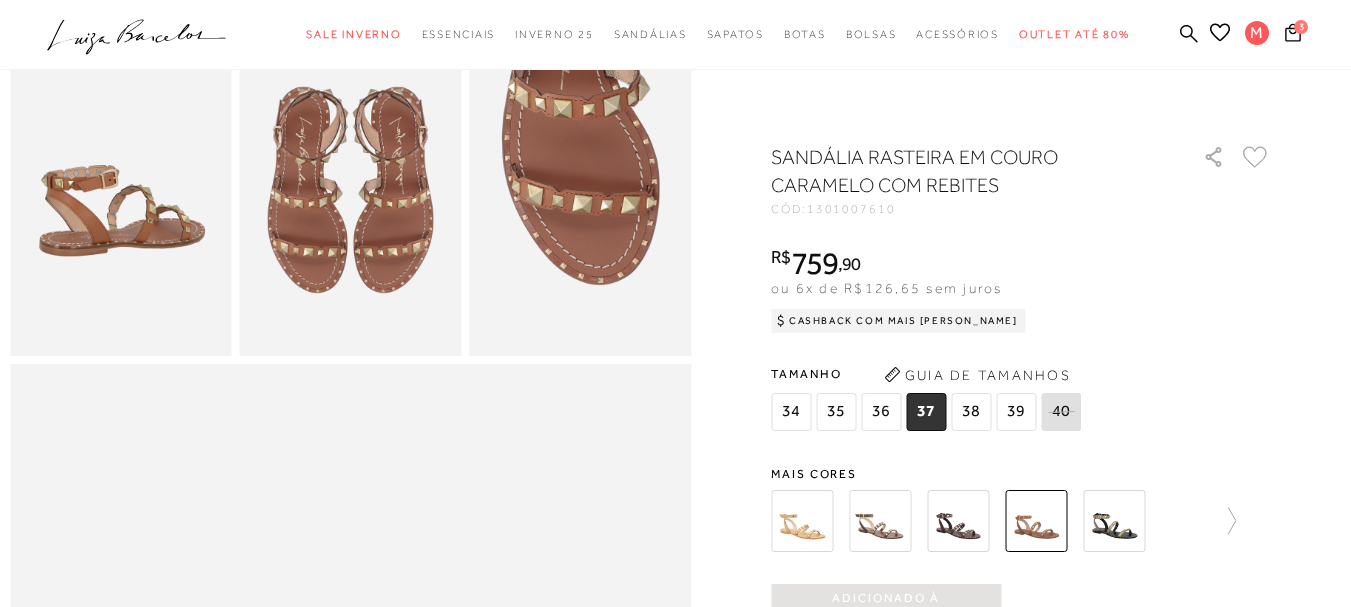 scroll, scrollTop: 0, scrollLeft: 0, axis: both 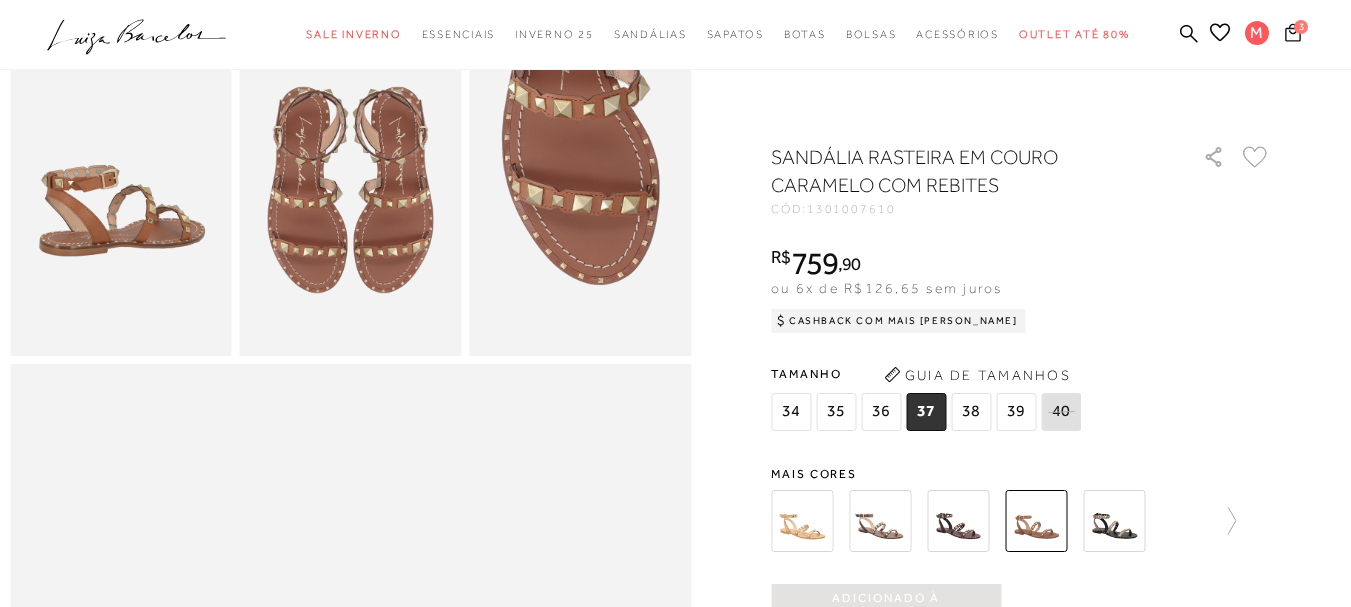 click on "3" at bounding box center (1302, 25) 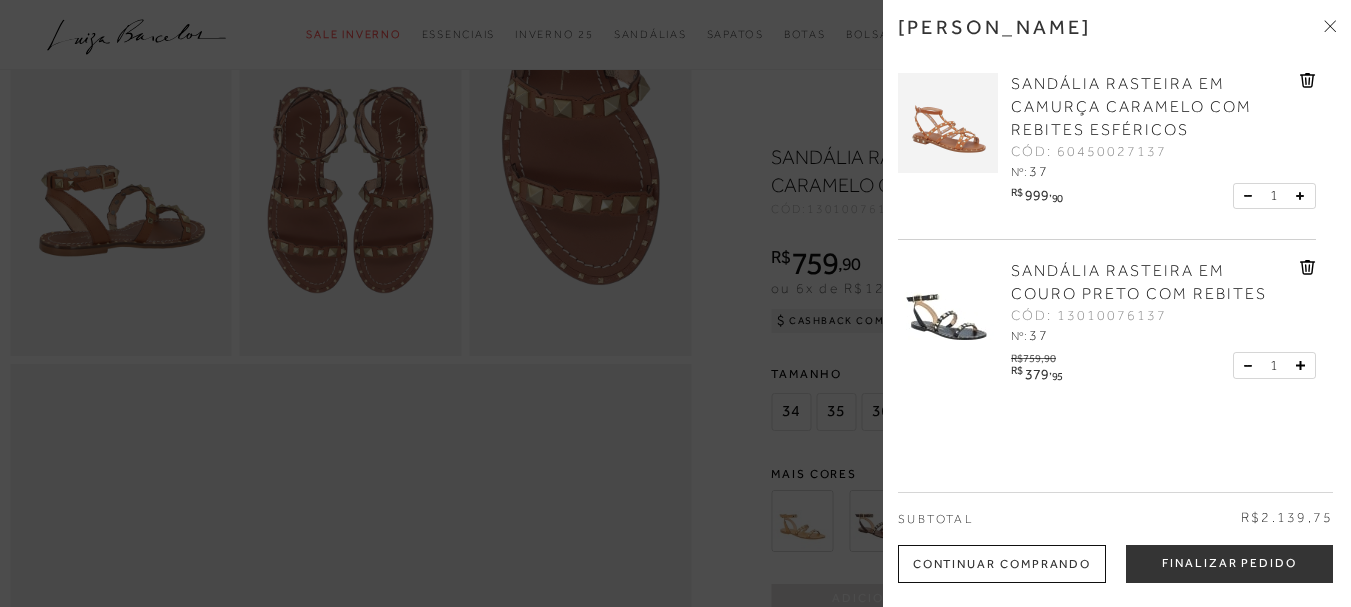 scroll, scrollTop: 0, scrollLeft: 0, axis: both 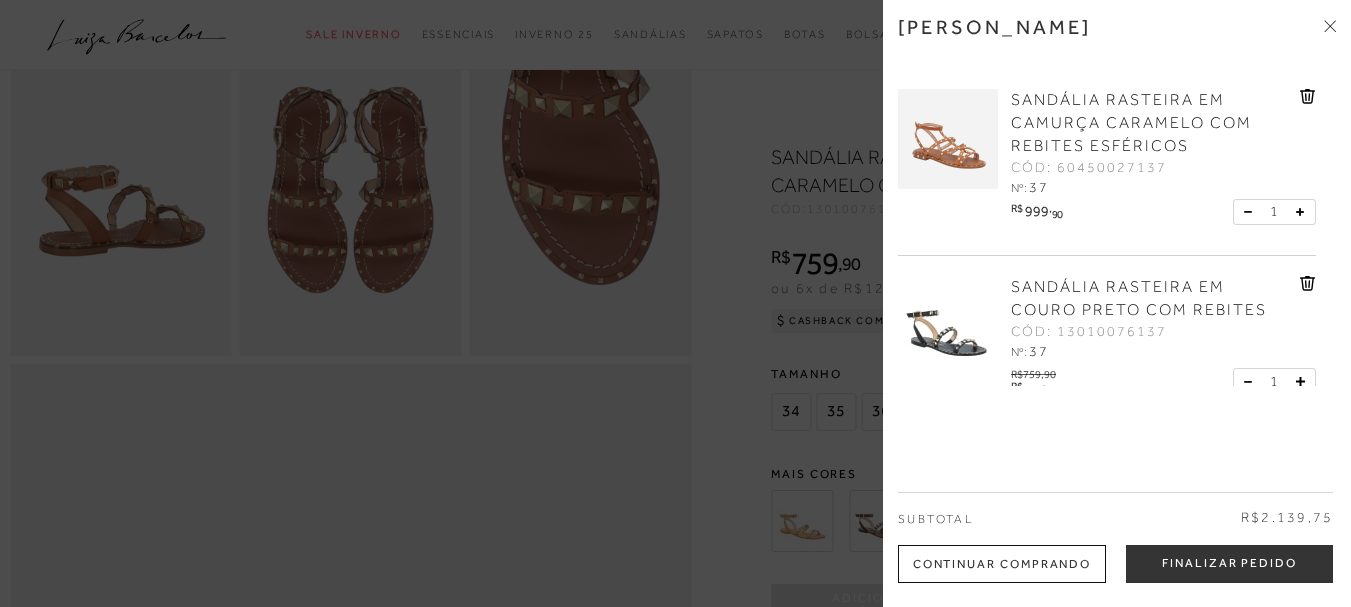 click on "SANDÁLIA RASTEIRA EM CAMURÇA CARAMELO COM REBITES ESFÉRICOS
CÓD: 60450027137
Nº:
37
R$ 999" at bounding box center [1107, 162] 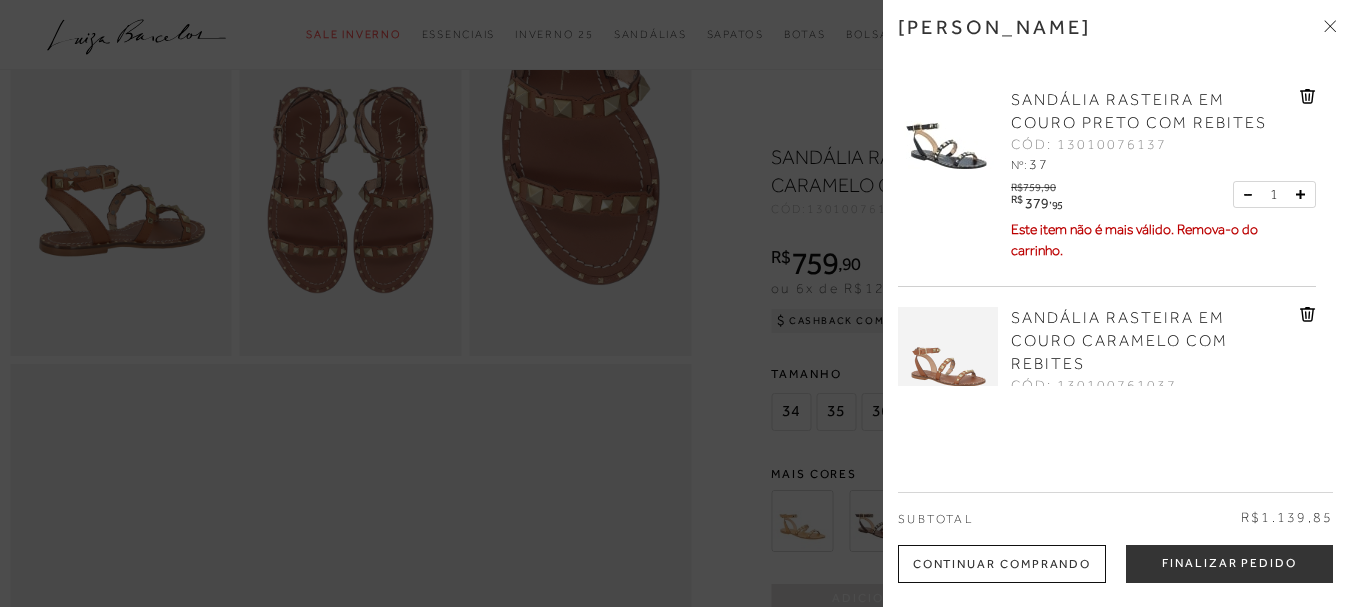 click 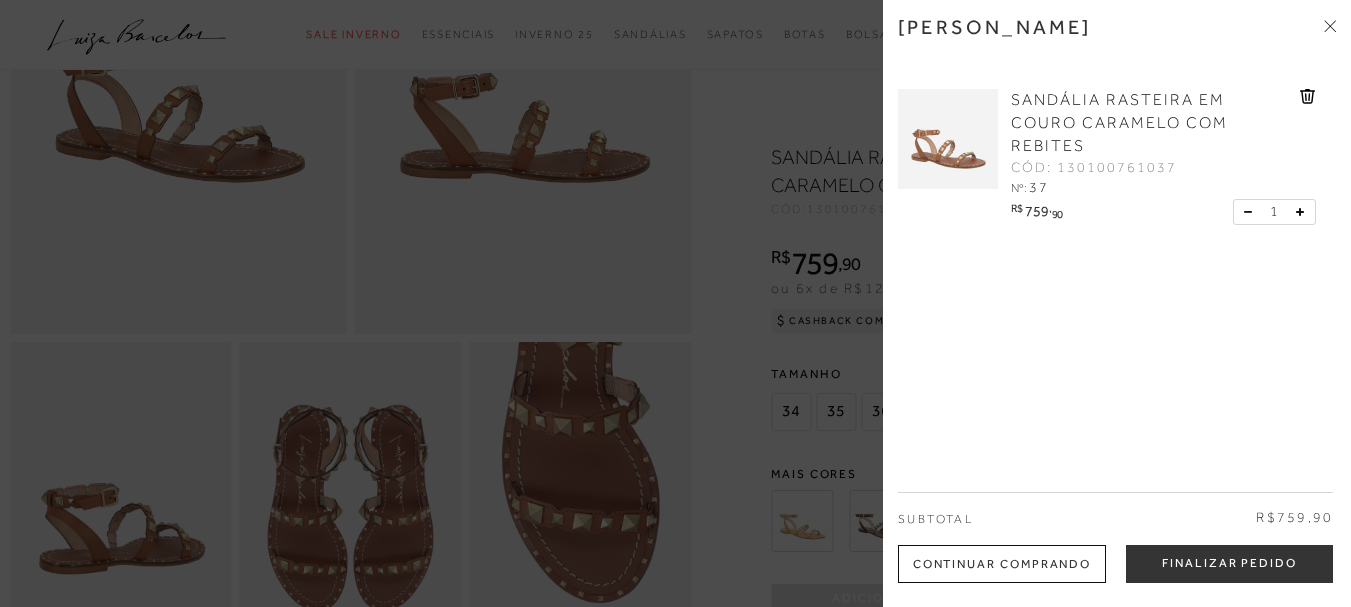 scroll, scrollTop: 312, scrollLeft: 0, axis: vertical 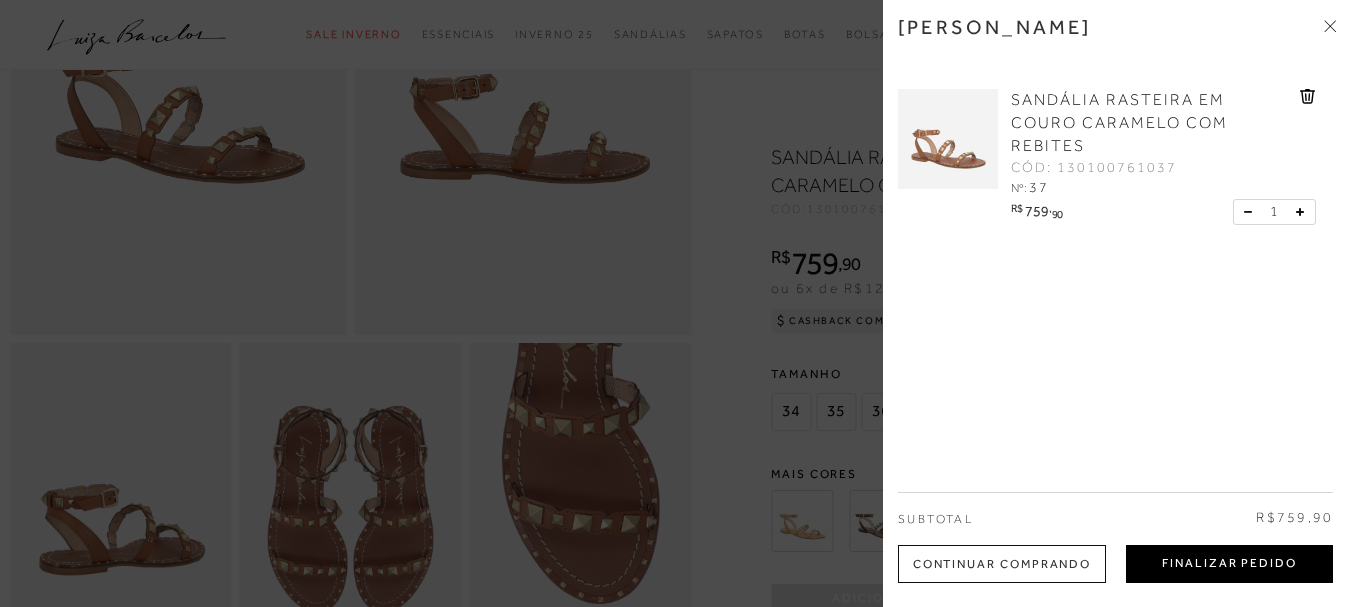 click on "Finalizar Pedido" at bounding box center [1229, 564] 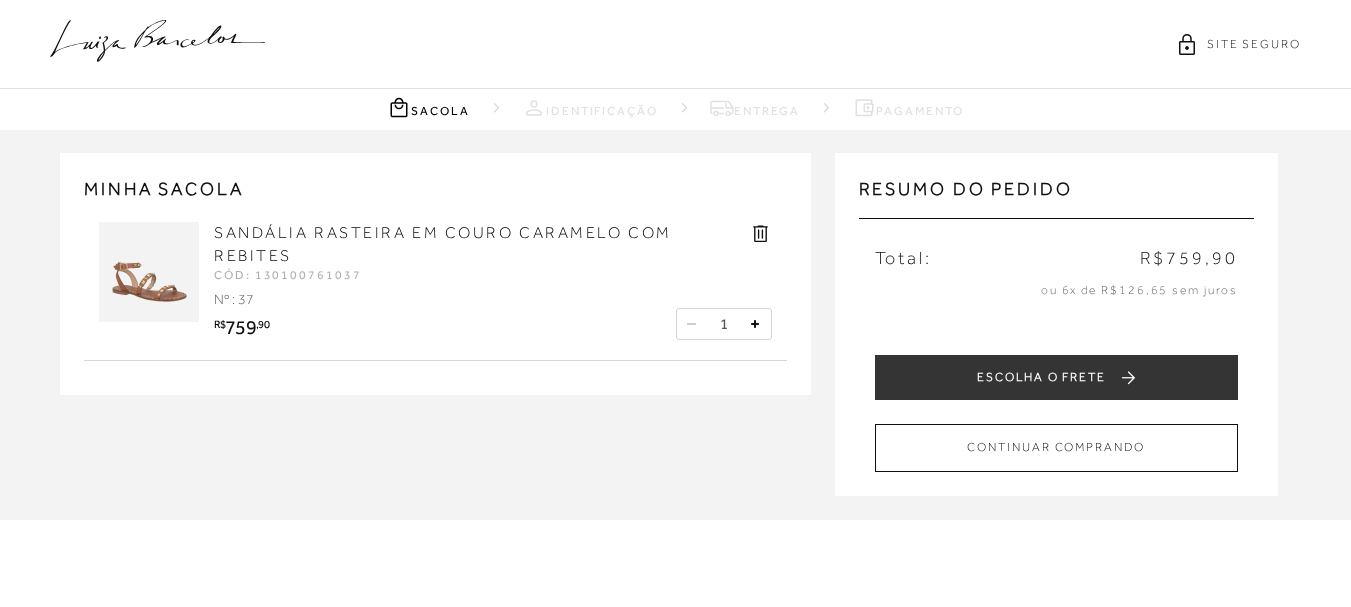 scroll, scrollTop: 0, scrollLeft: 0, axis: both 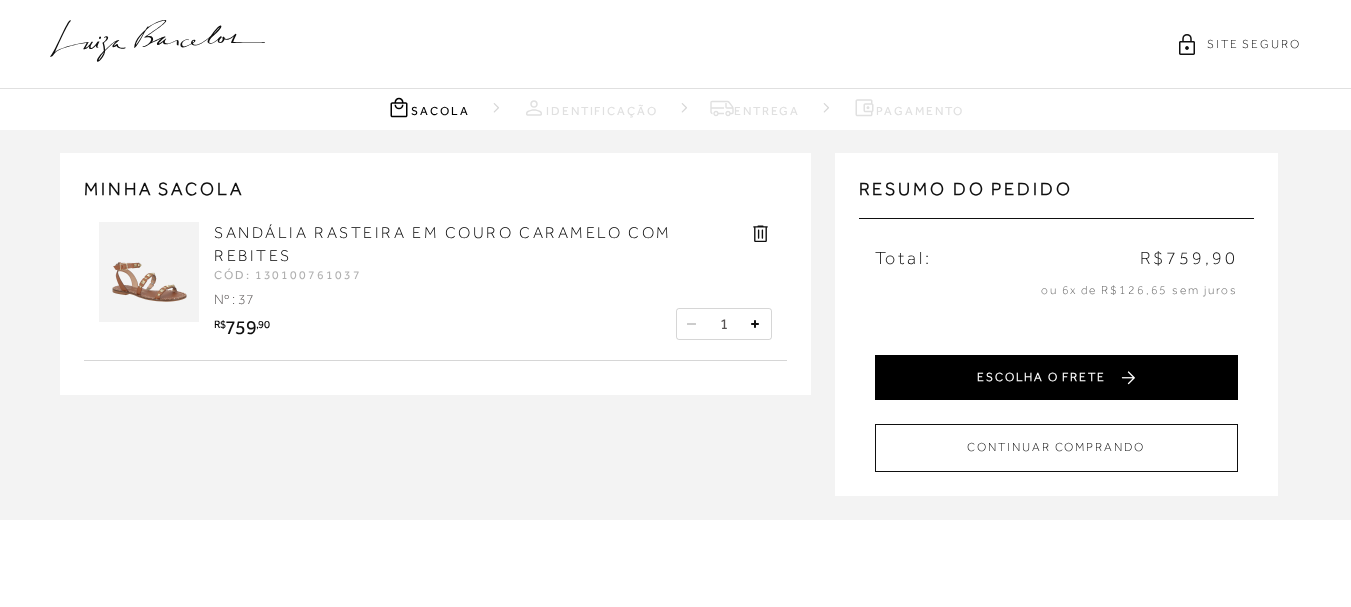 click on "ESCOLHA O FRETE" at bounding box center (1056, 377) 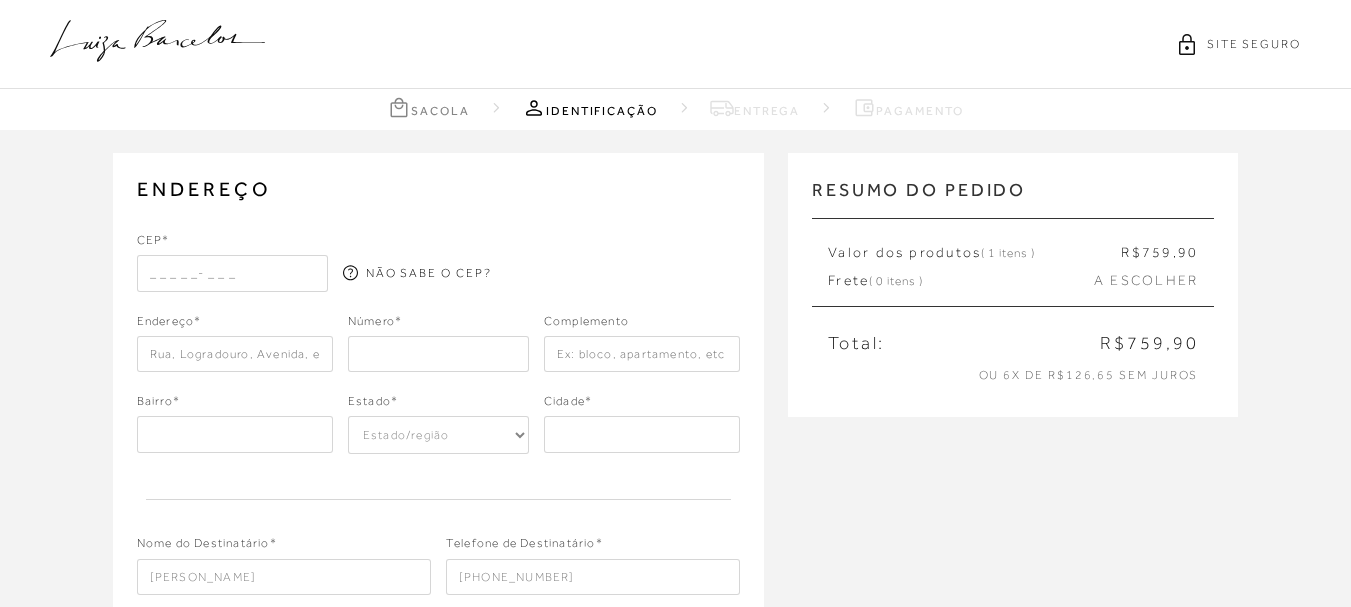 click at bounding box center [232, 273] 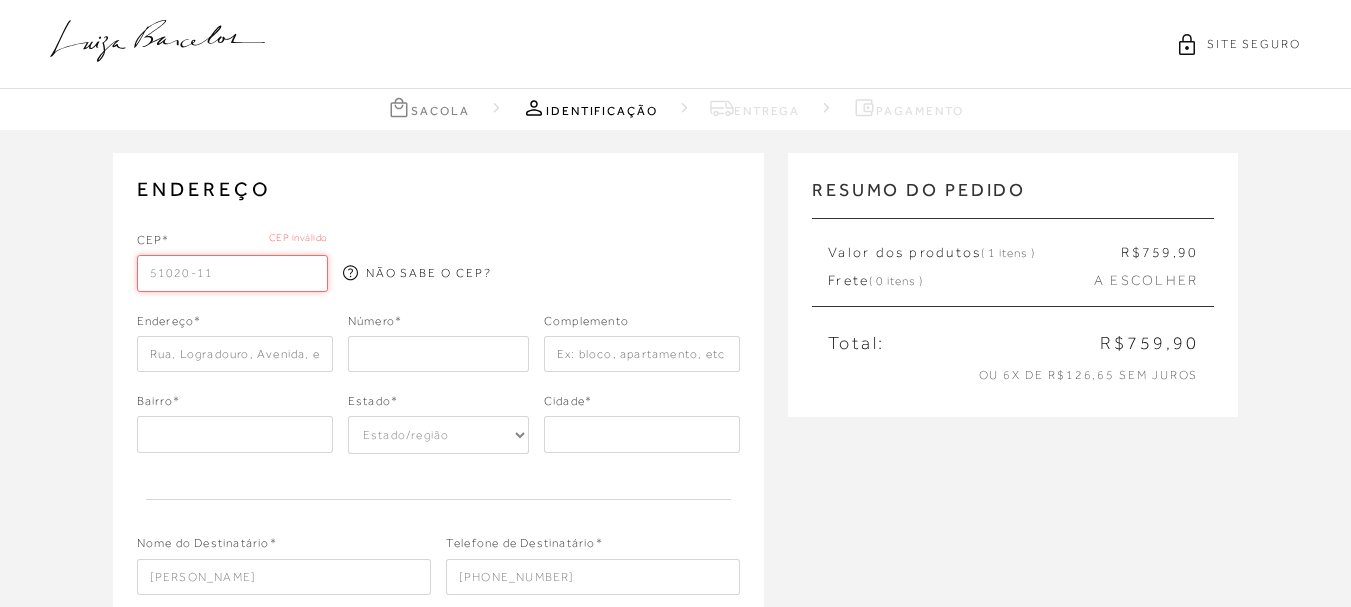type on "51020-110" 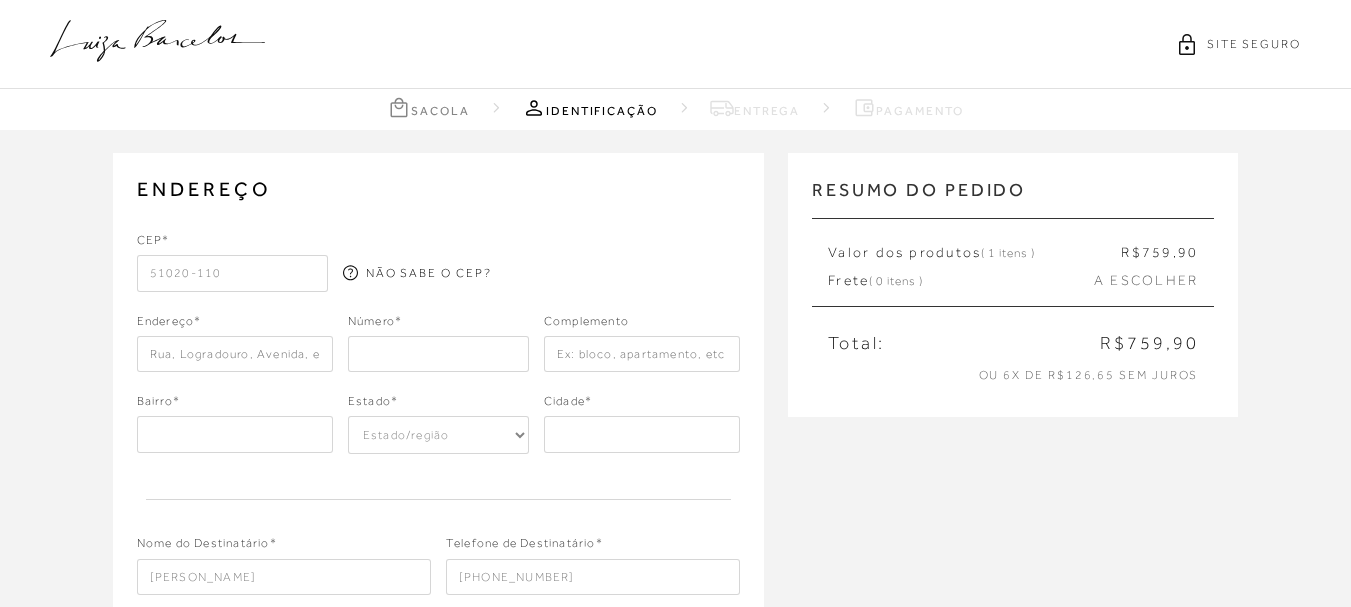 type on "Rua Luiz de Faria Barbosa" 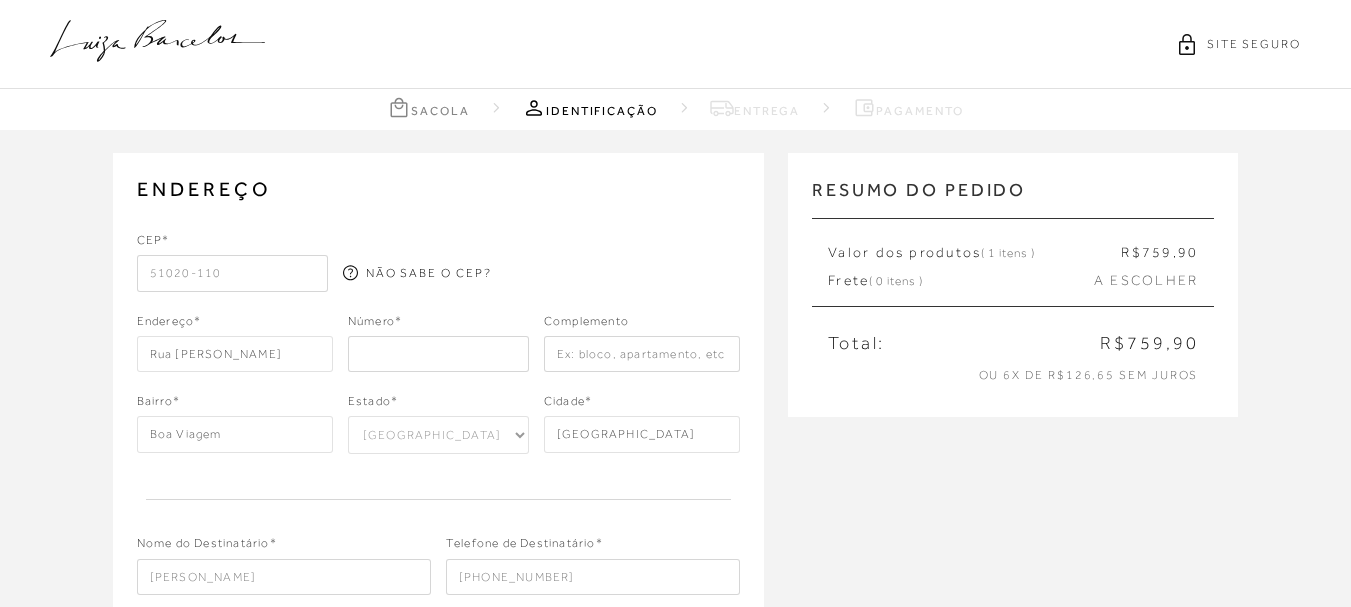 type on "306" 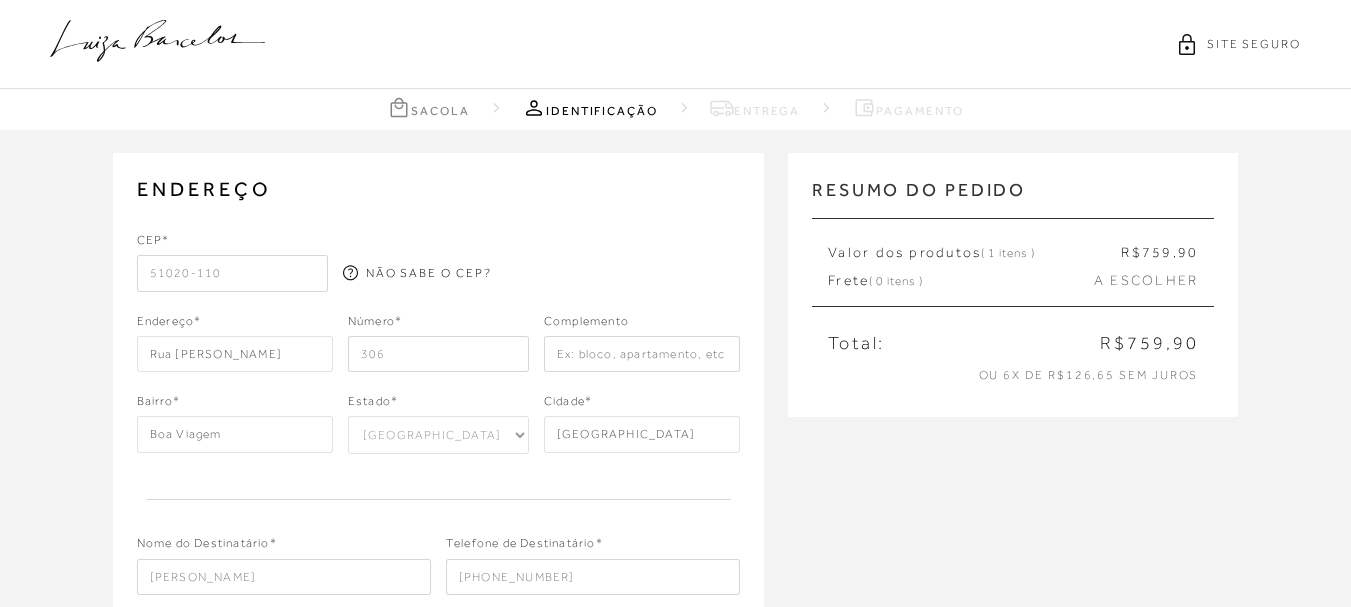 type on "Rua Luís de Farias B" 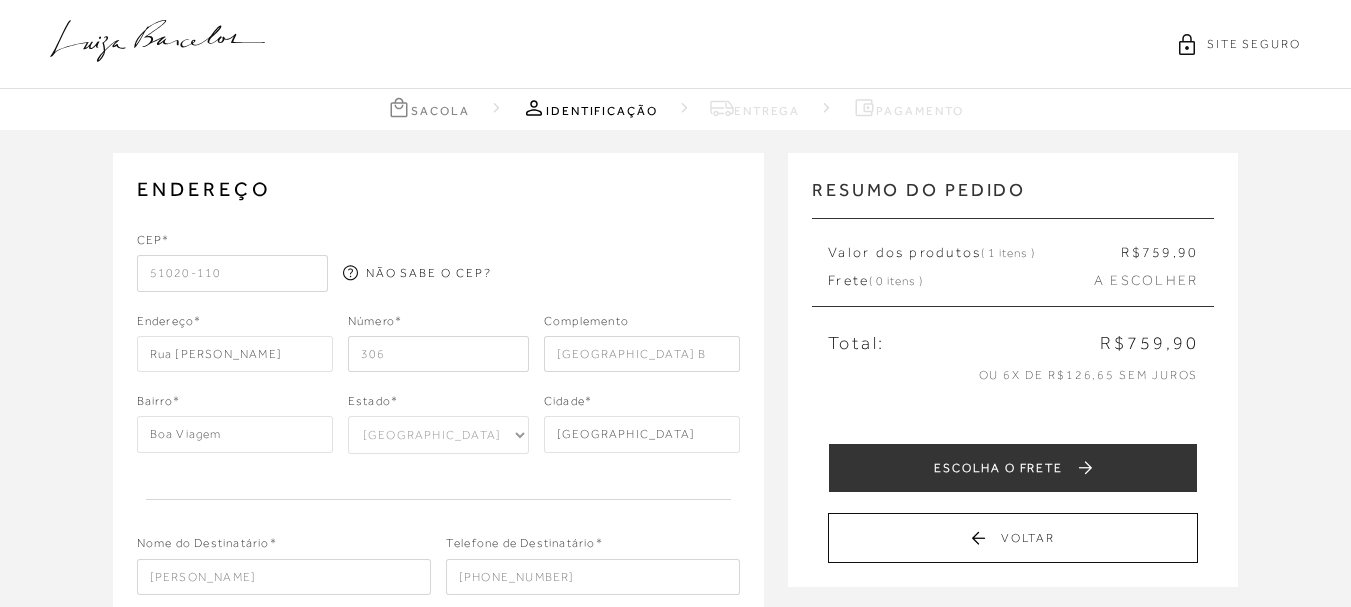 type on "51020-110" 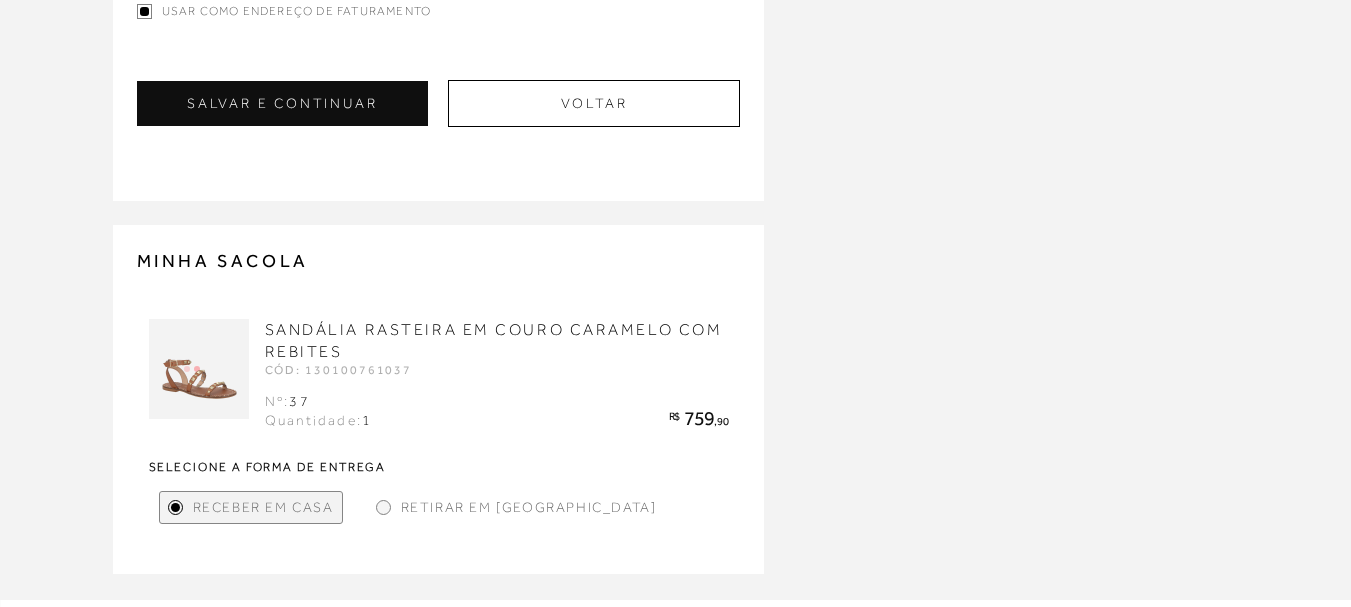 scroll, scrollTop: 616, scrollLeft: 0, axis: vertical 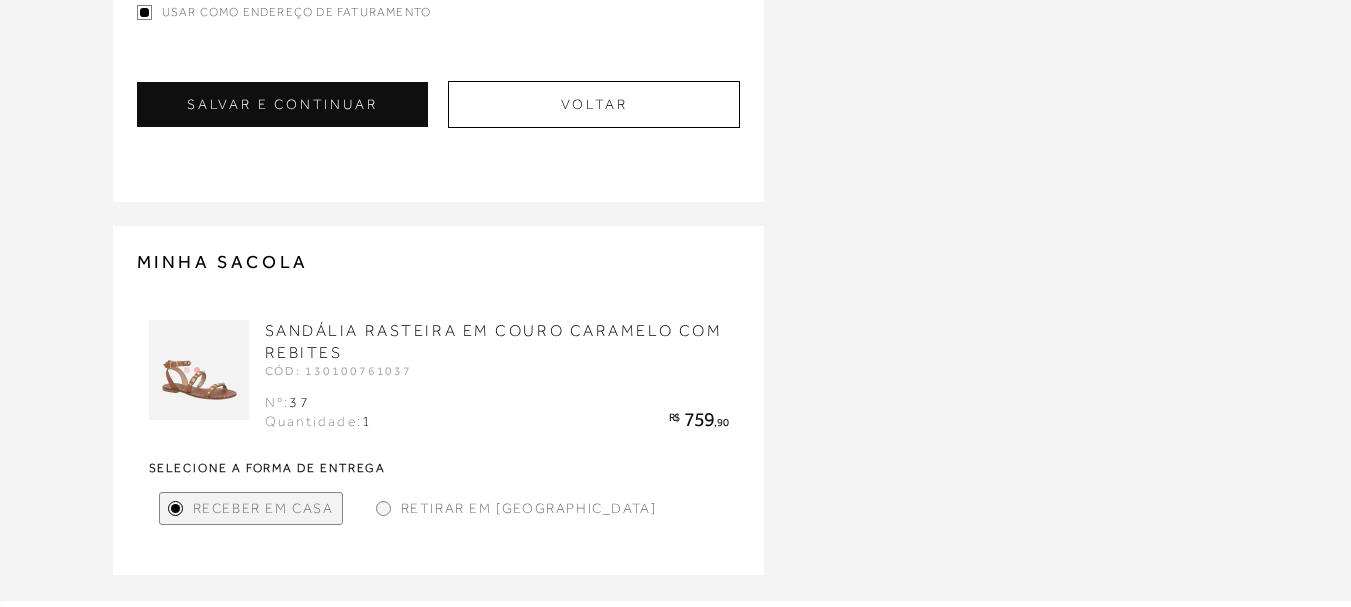 type on "306A 1502" 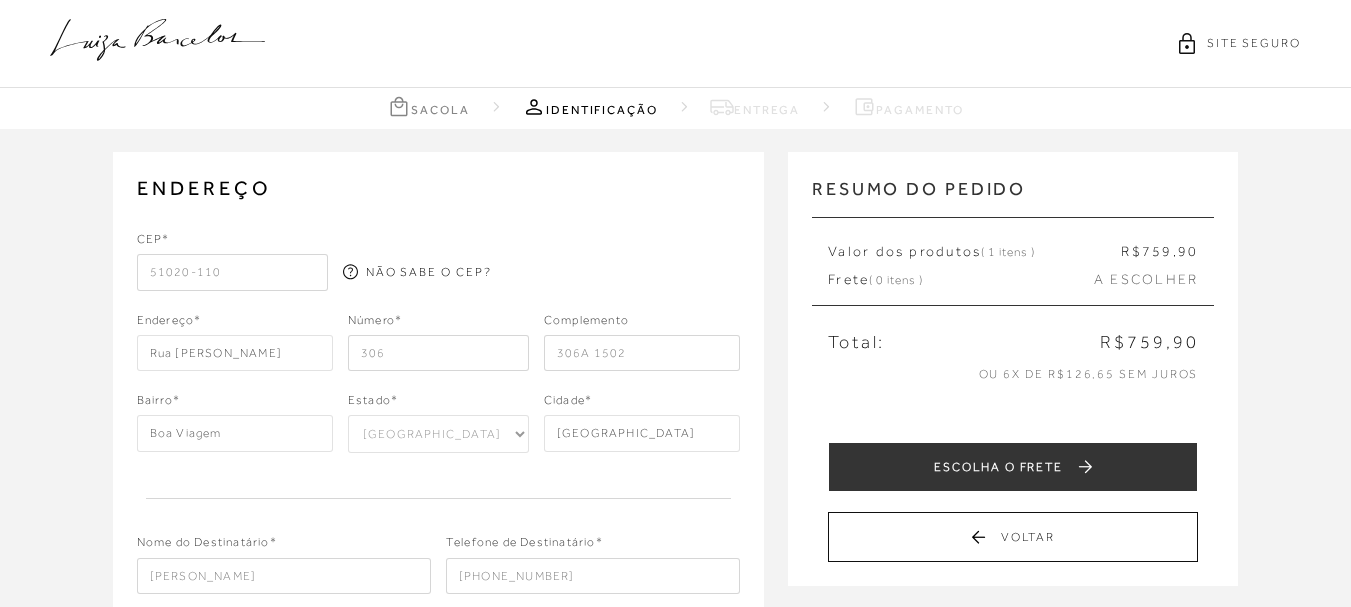 scroll, scrollTop: 0, scrollLeft: 0, axis: both 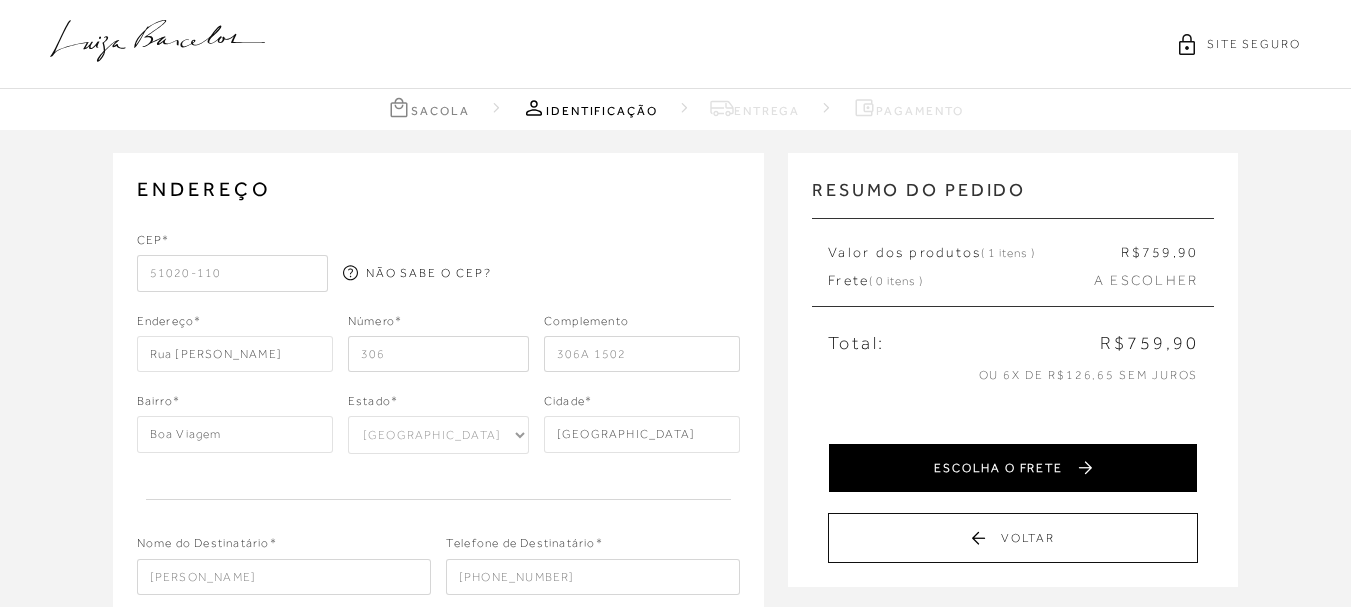 click on "ESCOLHA O FRETE" at bounding box center [1013, 468] 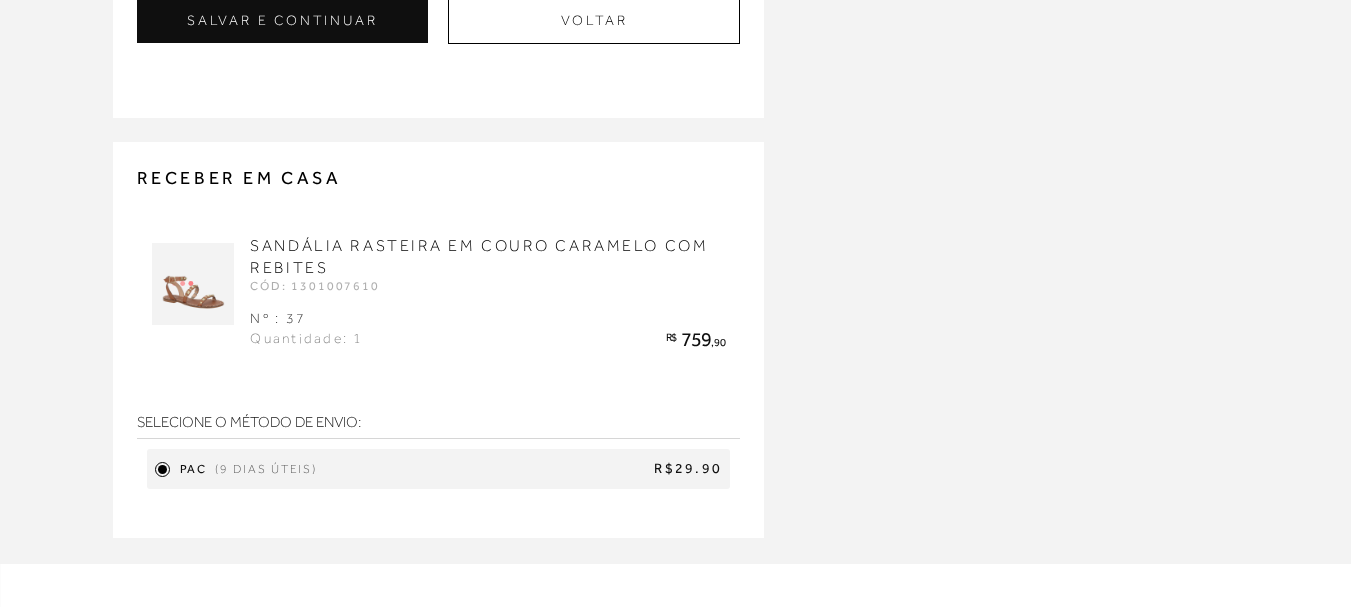 scroll, scrollTop: 701, scrollLeft: 0, axis: vertical 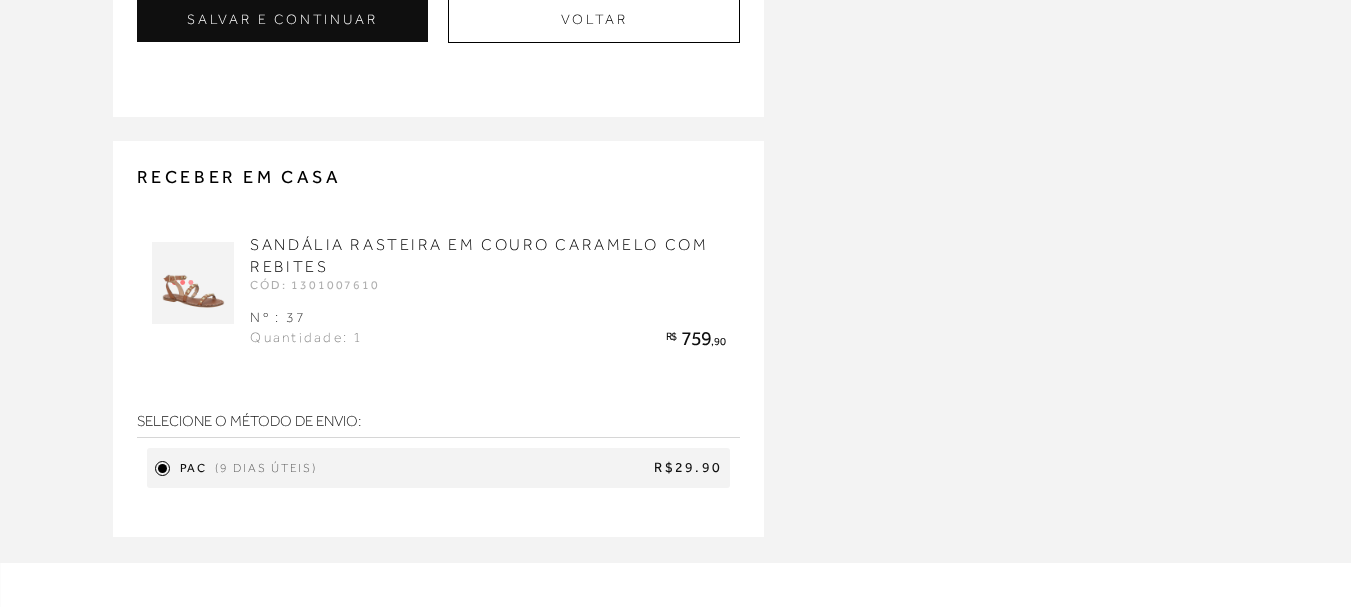 drag, startPoint x: 460, startPoint y: 49, endPoint x: 60, endPoint y: 156, distance: 414.064 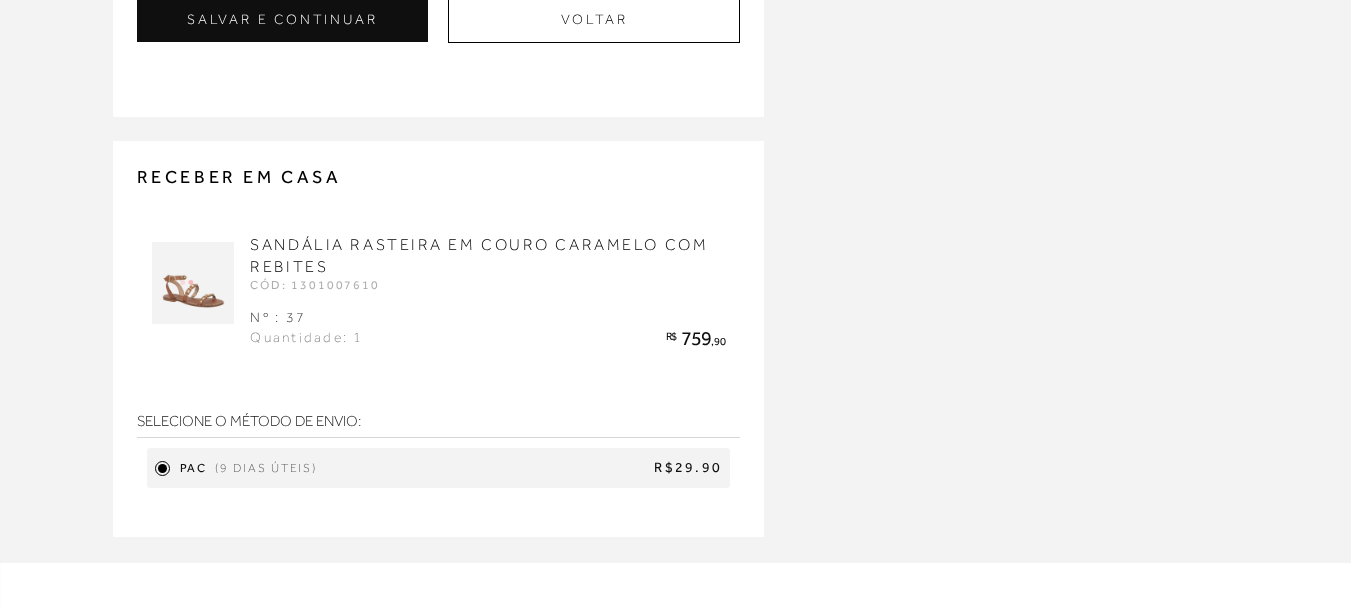 click on "ENDEREÇO
Selecione um endereço para entrega
Nenhum endereço salvo.
CEP*
51020-110
NÃO SABE O CEP?" at bounding box center (675, -5) 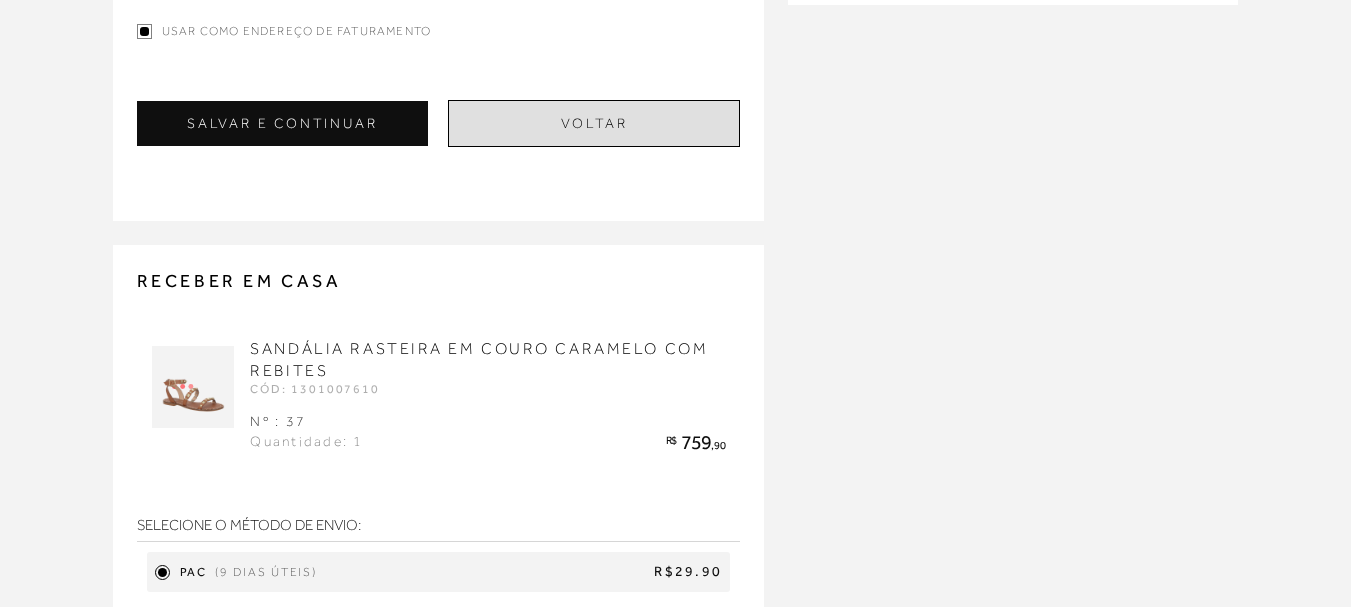 click on "Voltar" at bounding box center (594, 123) 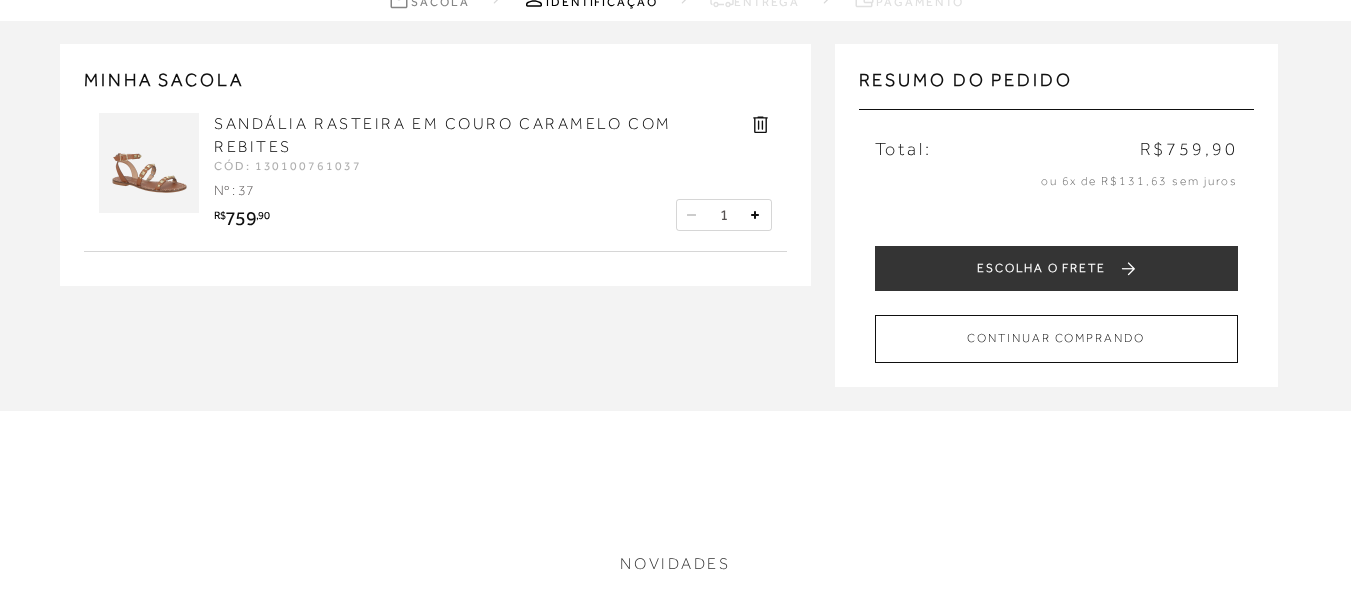 scroll, scrollTop: 0, scrollLeft: 0, axis: both 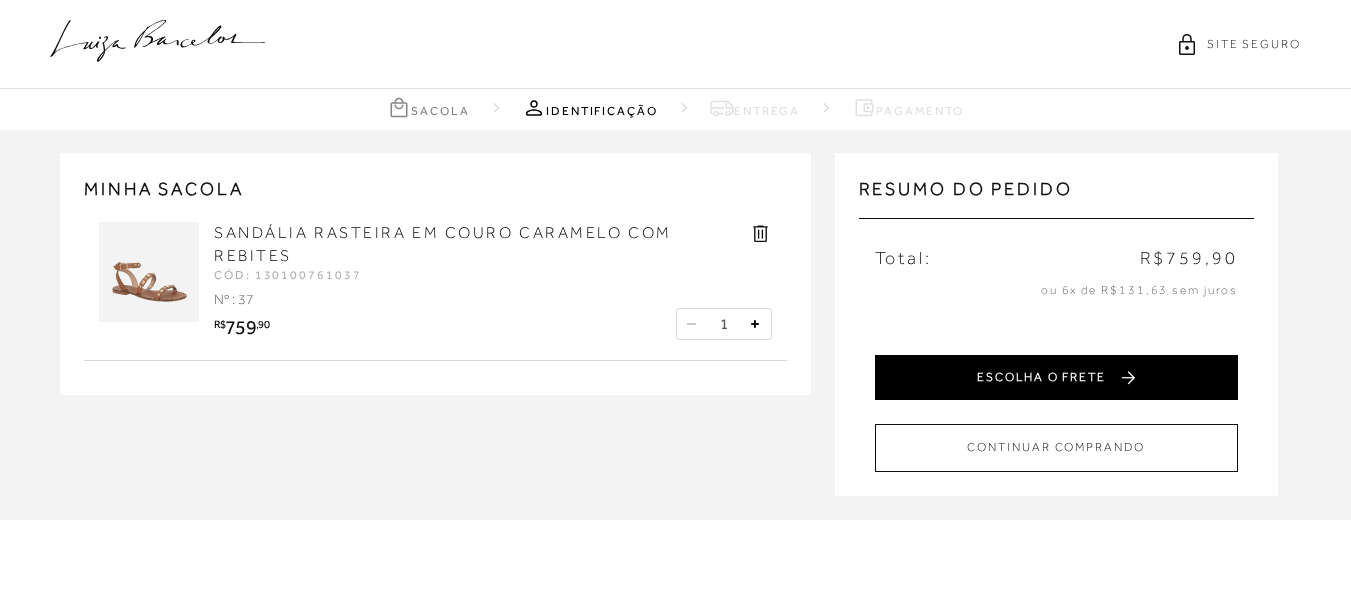 click on "ESCOLHA O FRETE" at bounding box center [1056, 377] 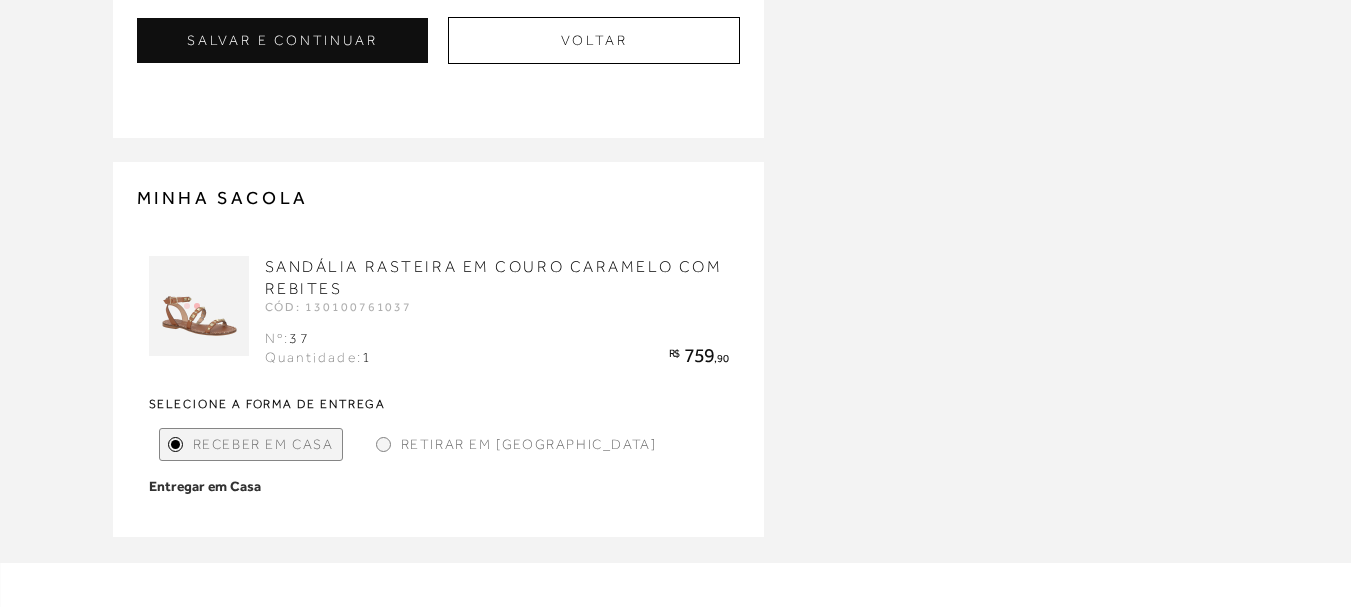 scroll, scrollTop: 662, scrollLeft: 0, axis: vertical 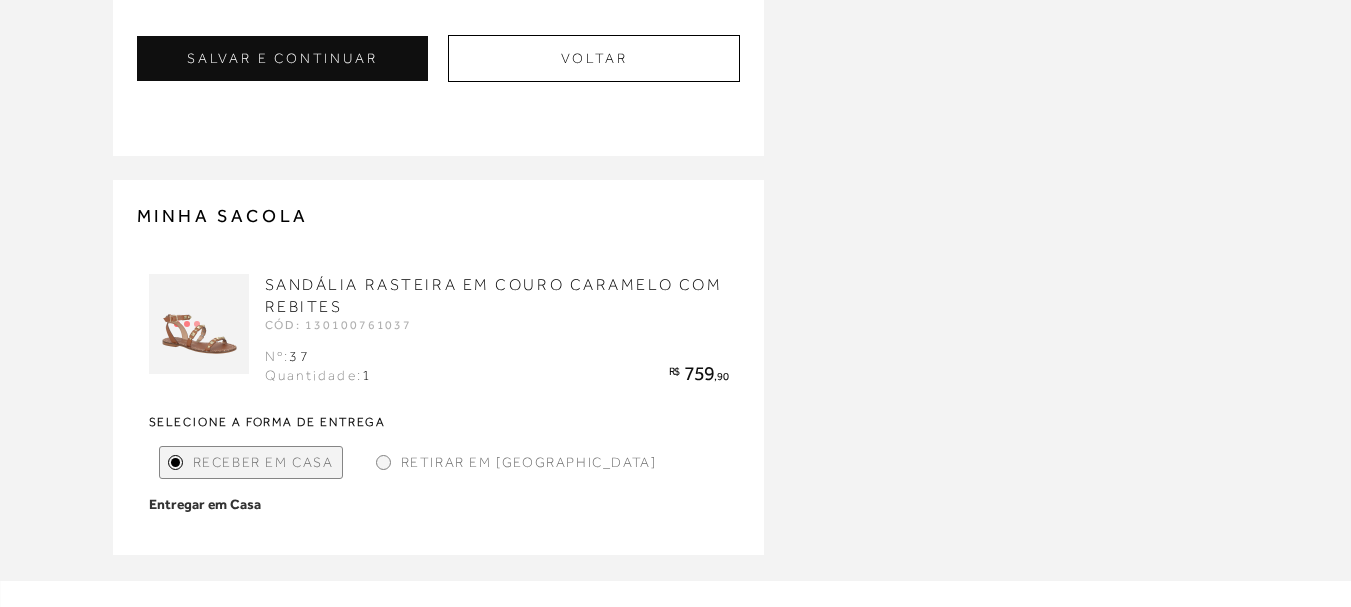 click on "Retirar em Loja" at bounding box center (529, 462) 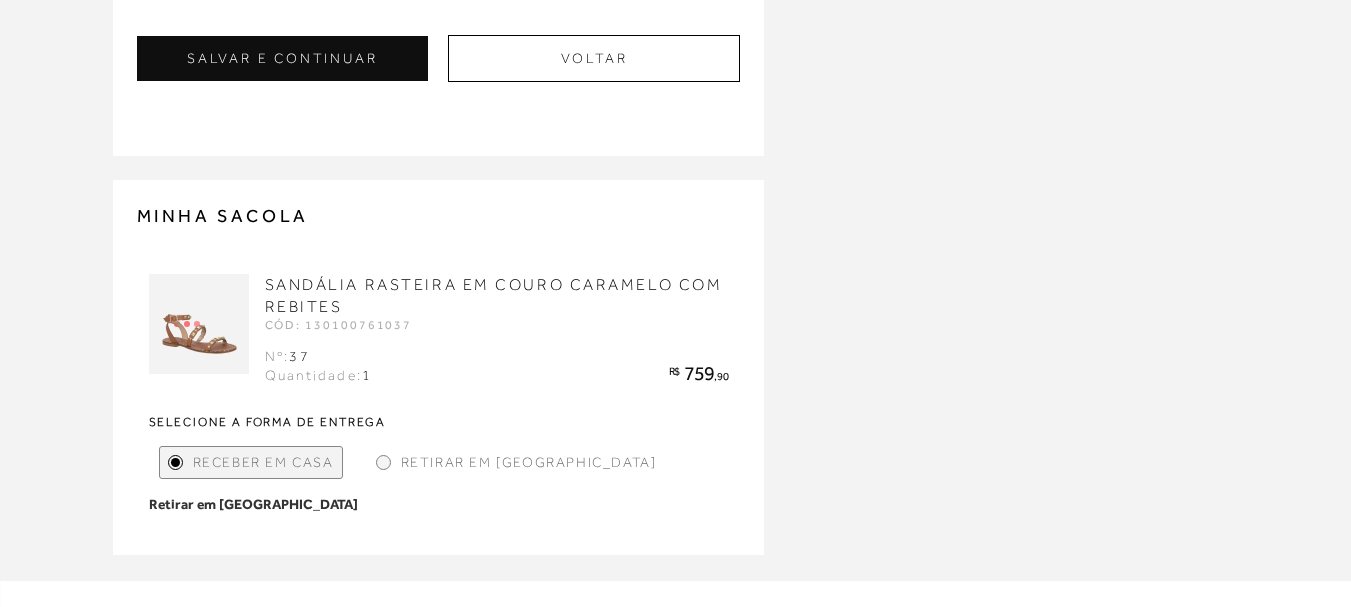 click at bounding box center [383, 462] 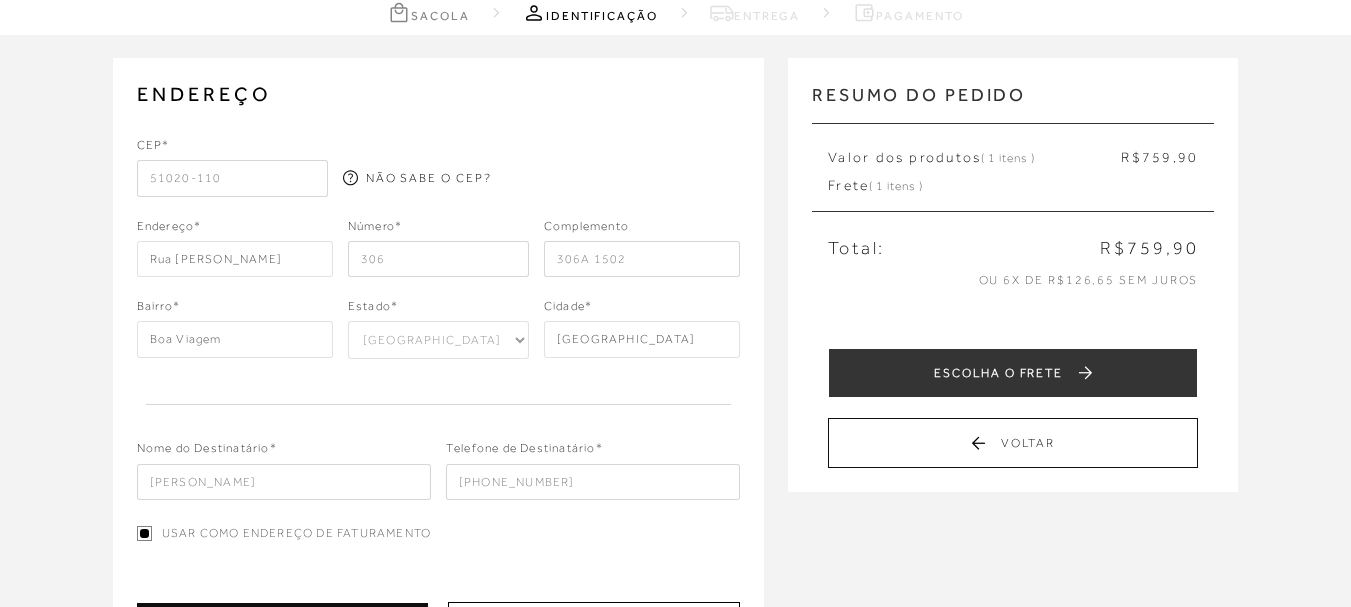 scroll, scrollTop: 93, scrollLeft: 0, axis: vertical 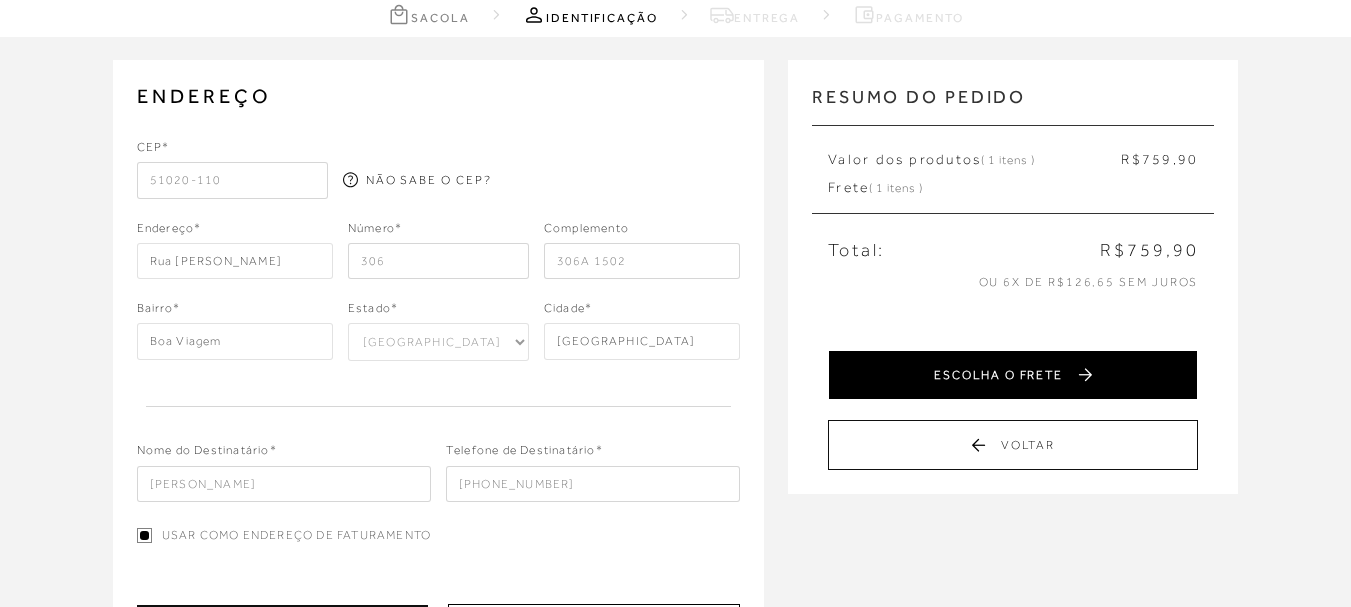 click on "ESCOLHA O FRETE" at bounding box center [1013, 375] 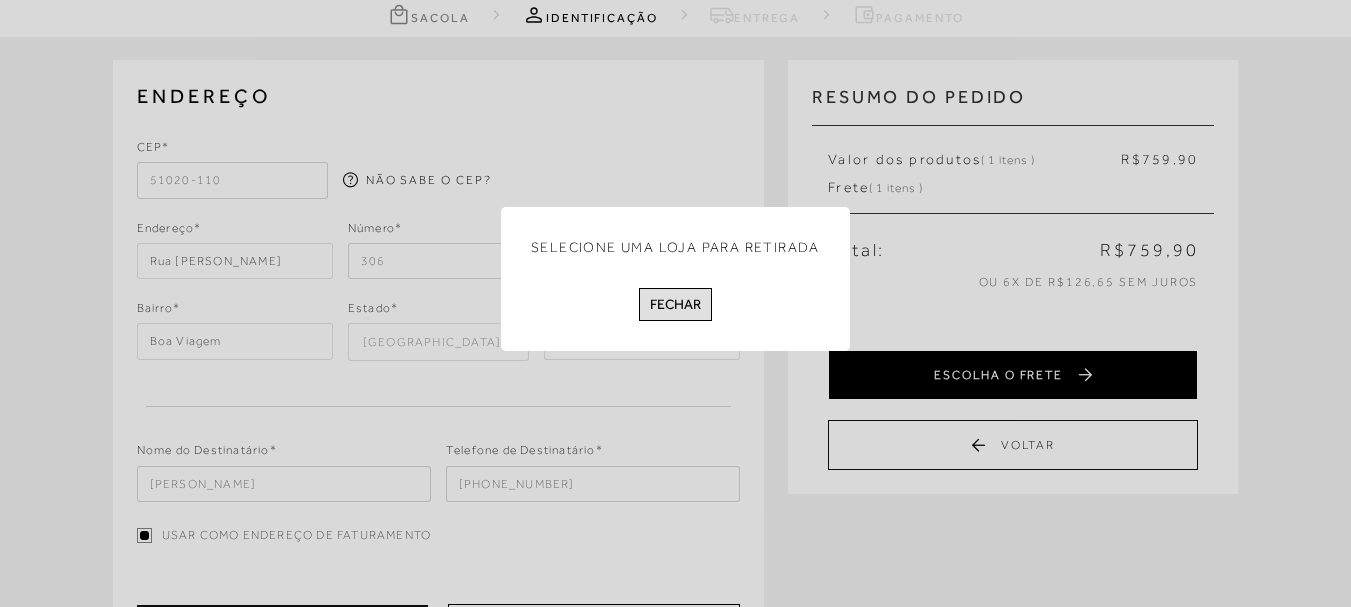 scroll, scrollTop: 0, scrollLeft: 0, axis: both 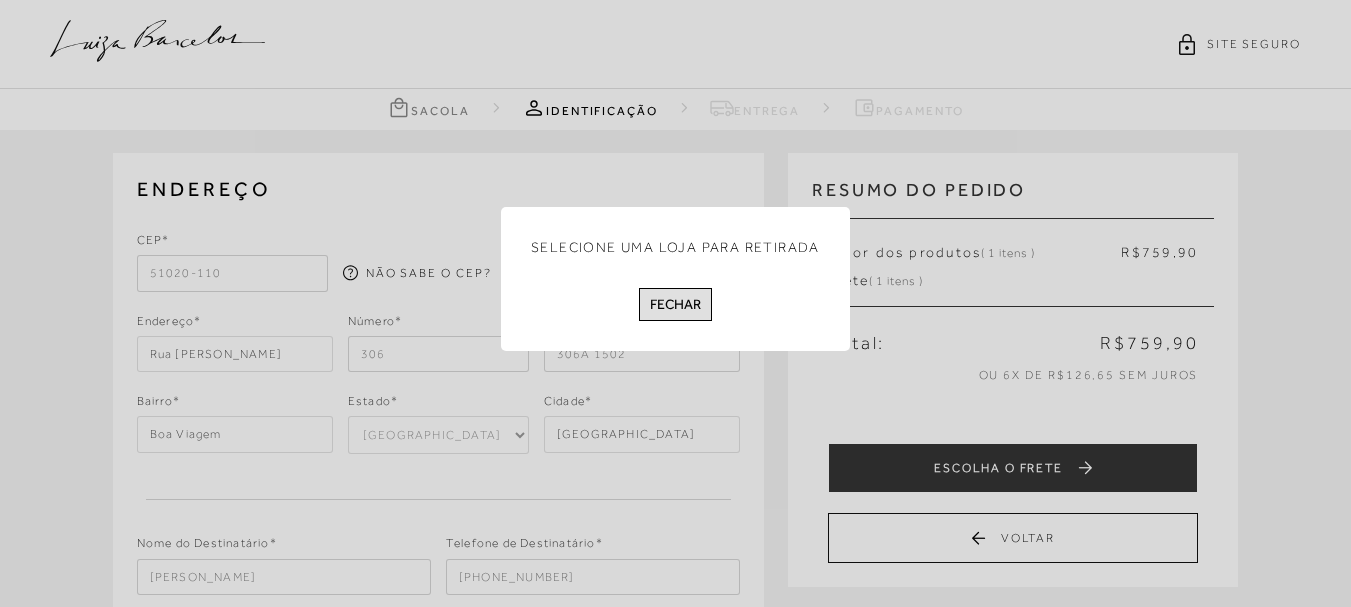 click on "Fechar" at bounding box center (675, 304) 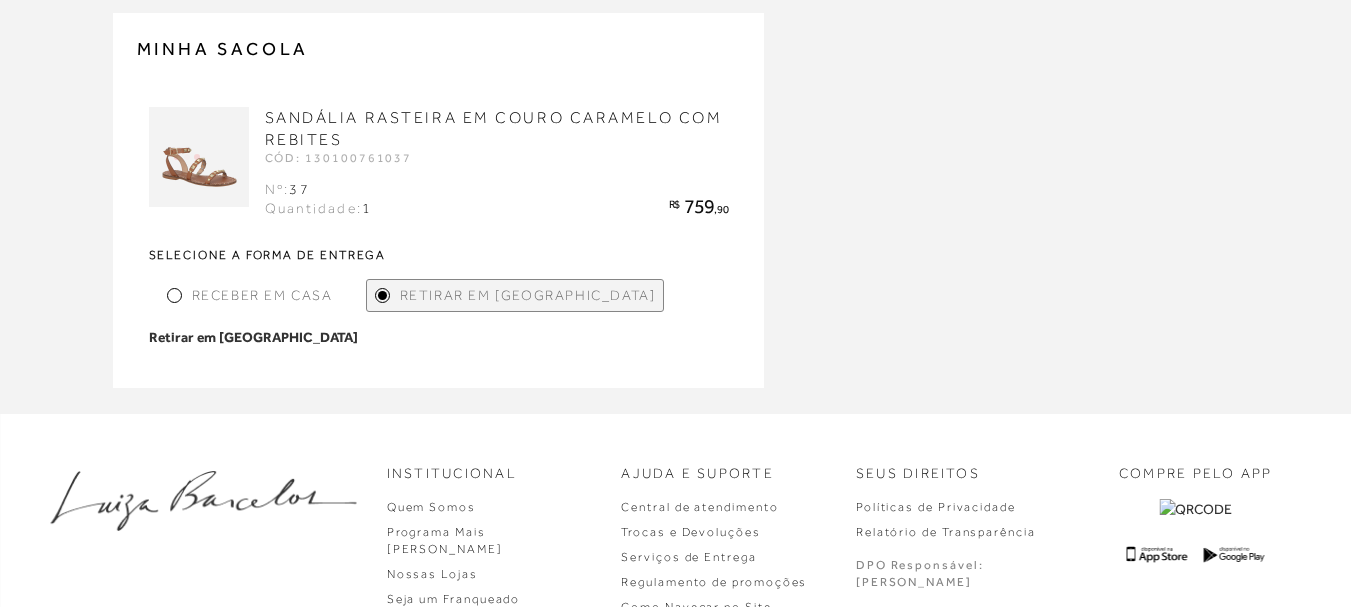 scroll, scrollTop: 835, scrollLeft: 0, axis: vertical 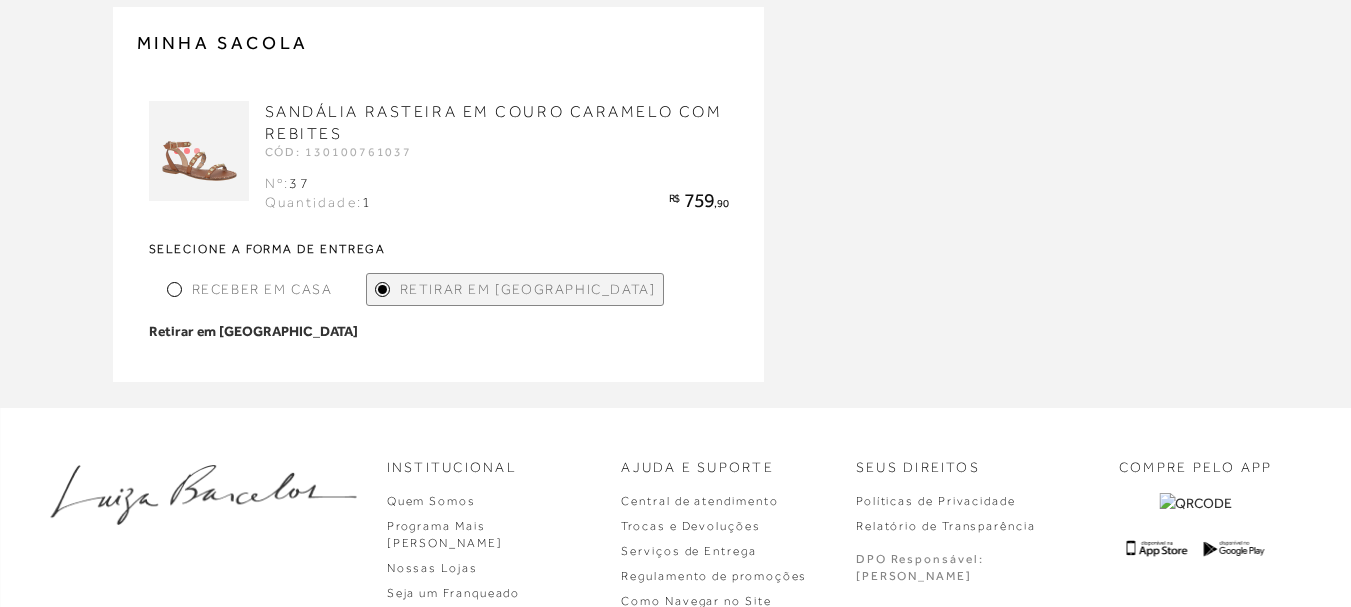 click on "Retirar em Loja" at bounding box center (528, 289) 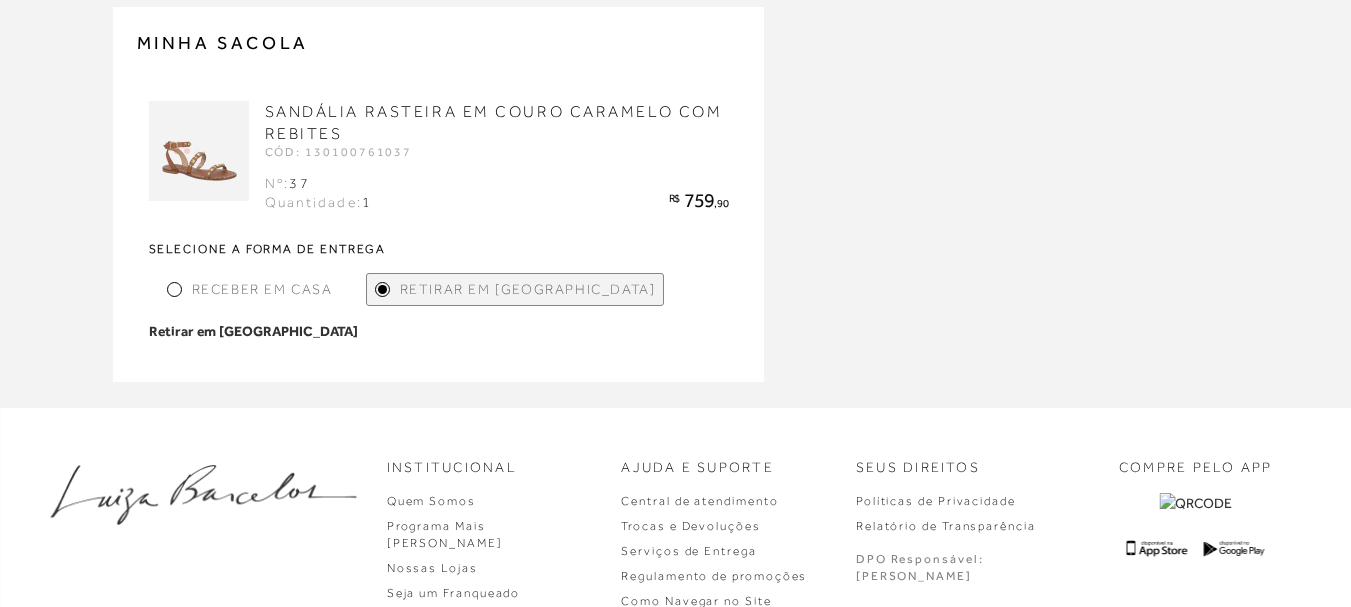 click on "Retirar em Loja" at bounding box center [253, 331] 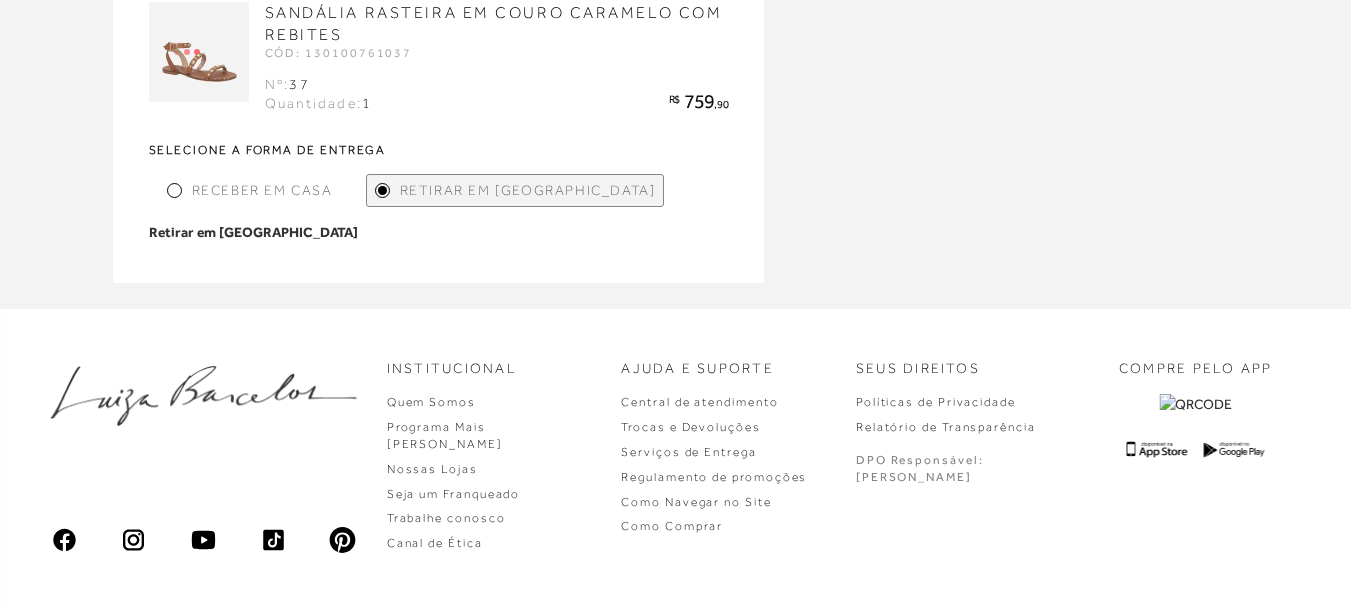 scroll, scrollTop: 993, scrollLeft: 0, axis: vertical 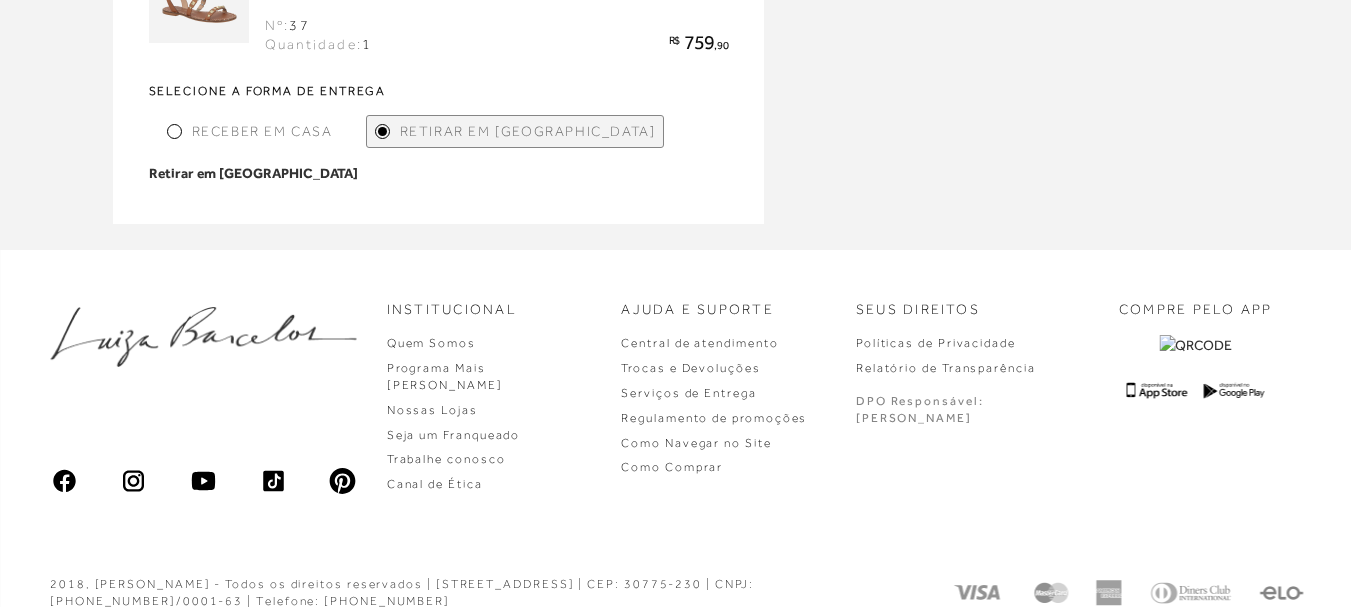 click on "Receber em Casa" at bounding box center [262, 131] 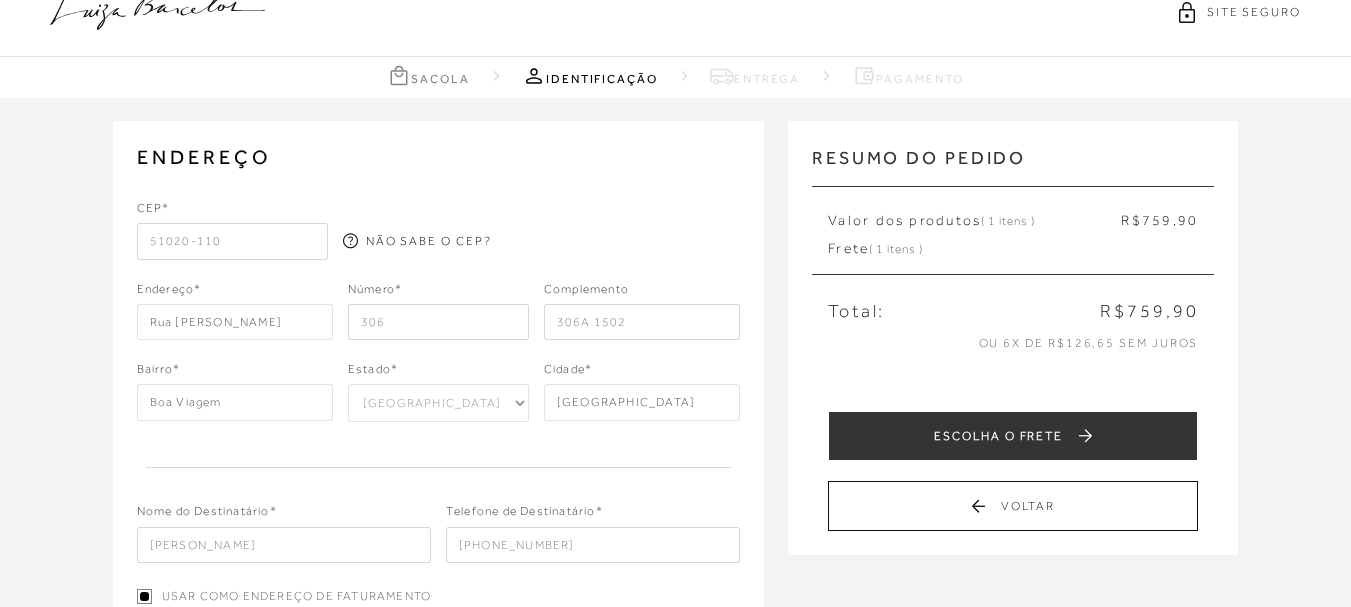 scroll, scrollTop: 0, scrollLeft: 0, axis: both 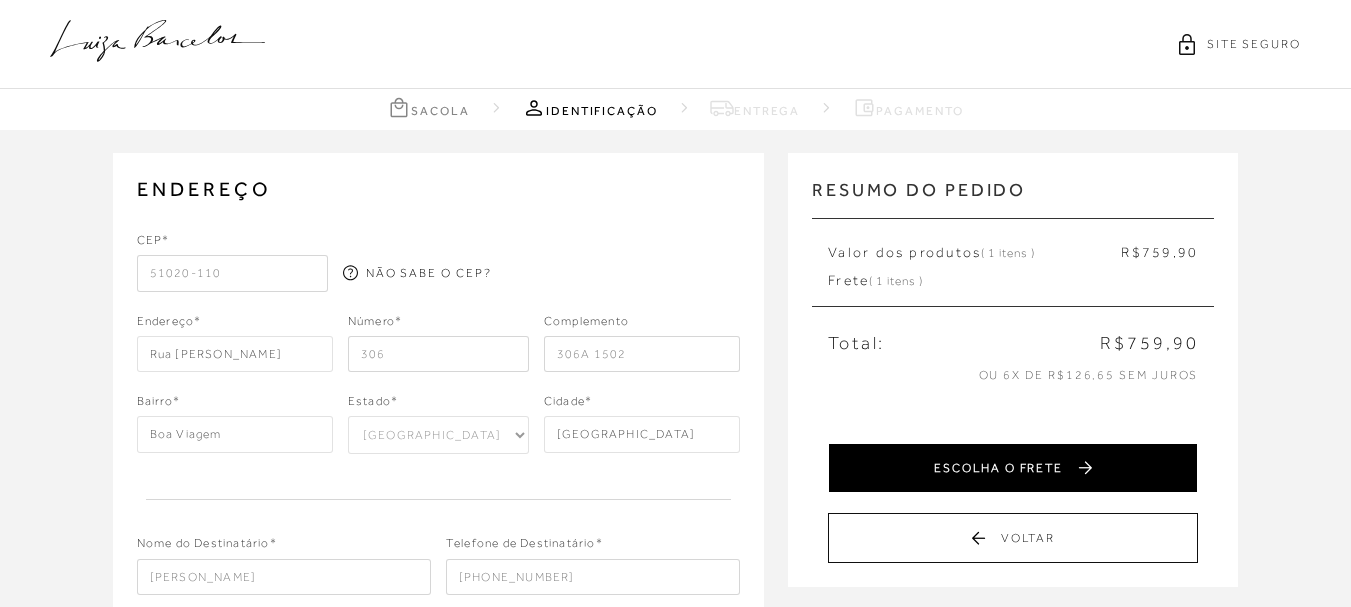 click on "ESCOLHA O FRETE" at bounding box center (1013, 468) 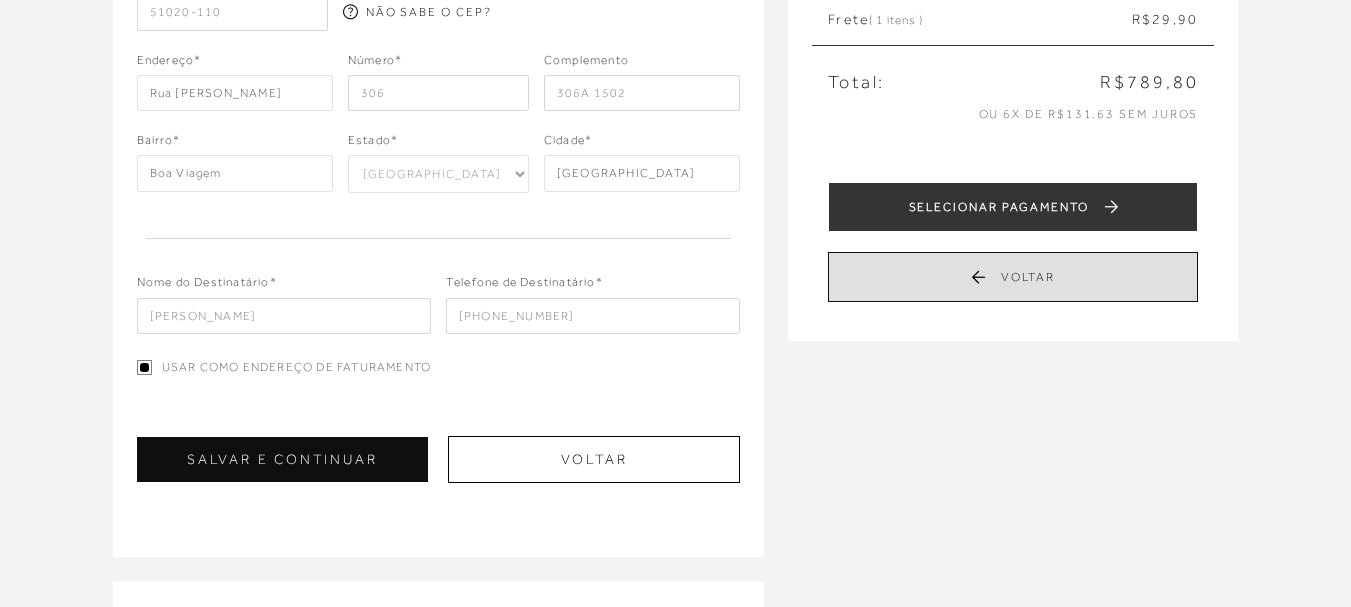 scroll, scrollTop: 260, scrollLeft: 0, axis: vertical 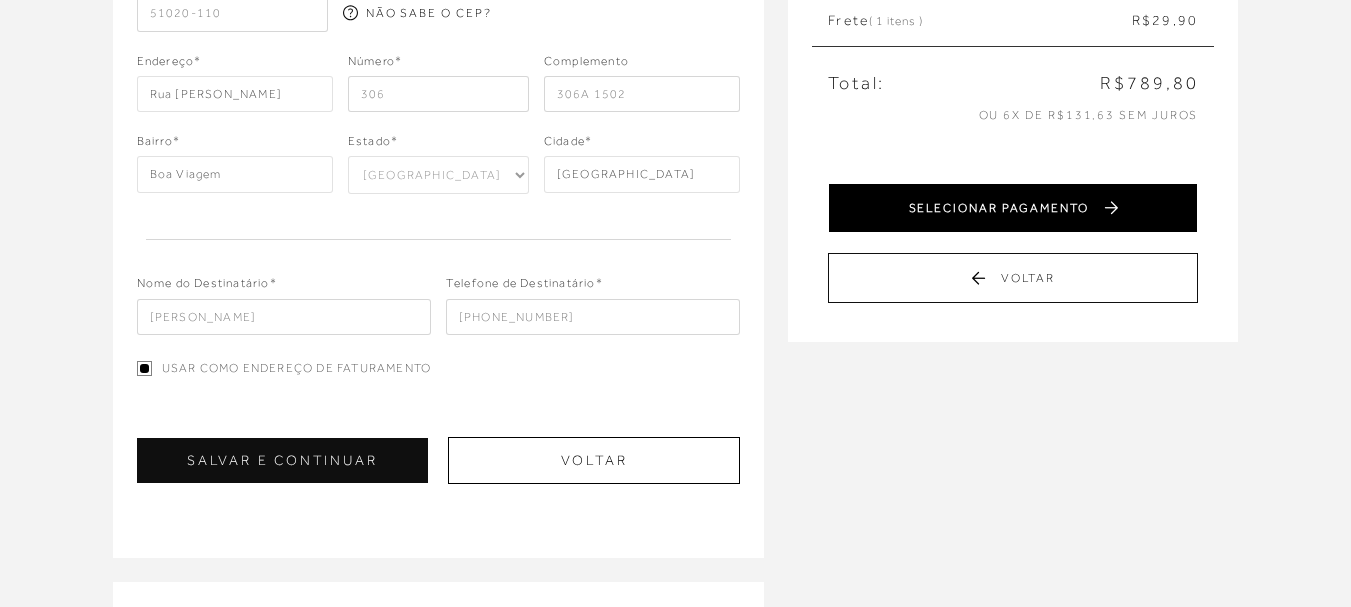 click on "SELECIONAR PAGAMENTO" at bounding box center [1013, 208] 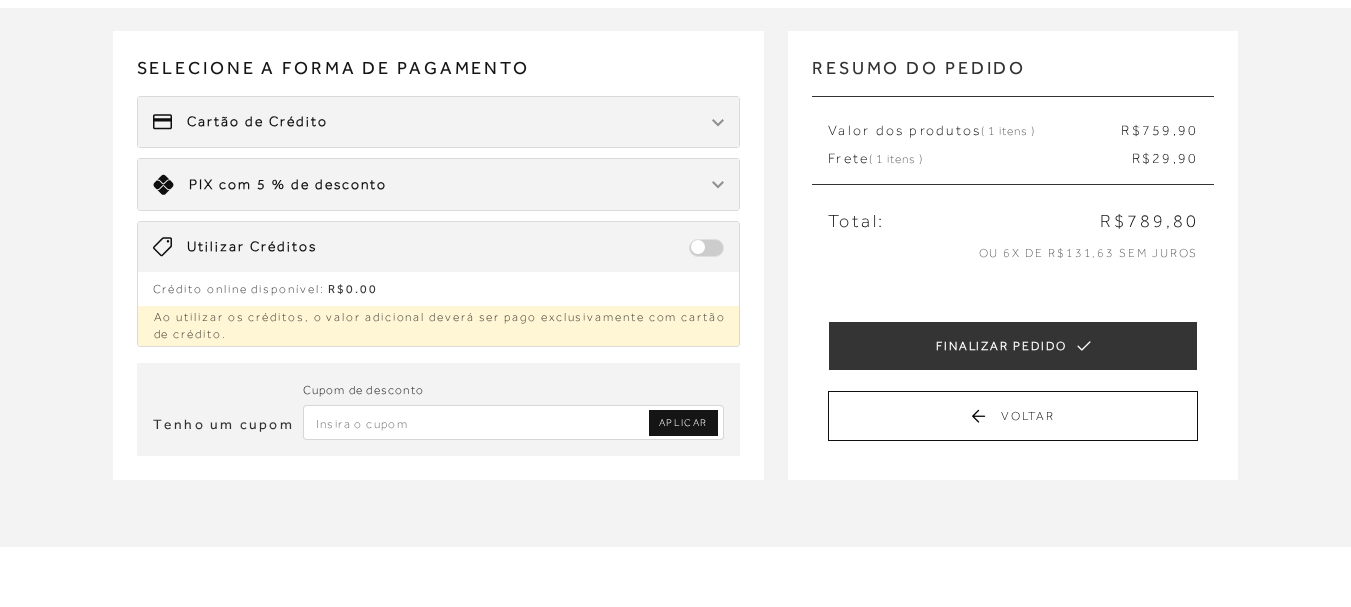 scroll, scrollTop: 123, scrollLeft: 0, axis: vertical 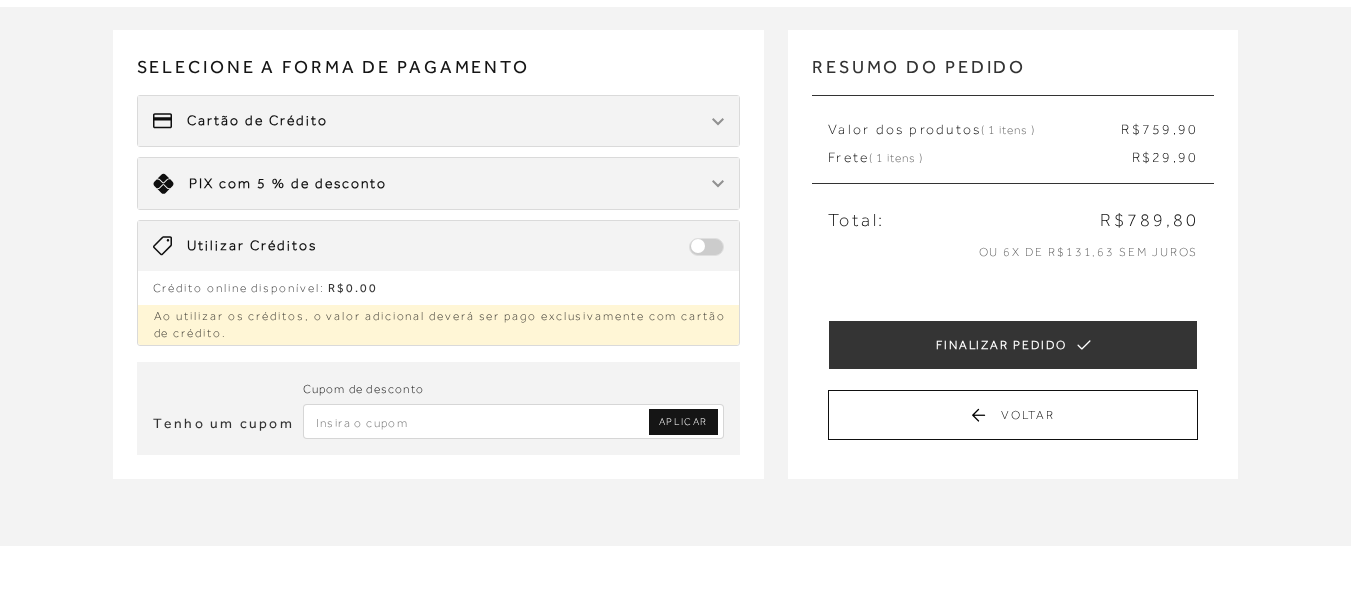 click on "Cartão de Crédito" at bounding box center (439, 121) 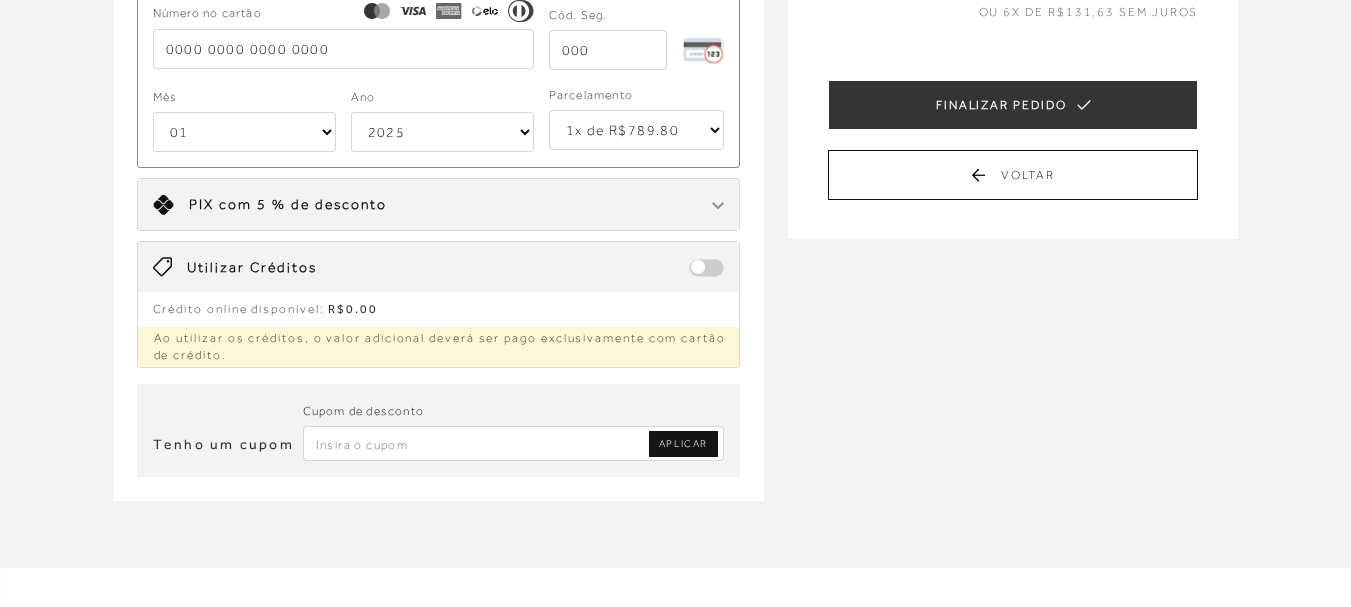 scroll, scrollTop: 366, scrollLeft: 0, axis: vertical 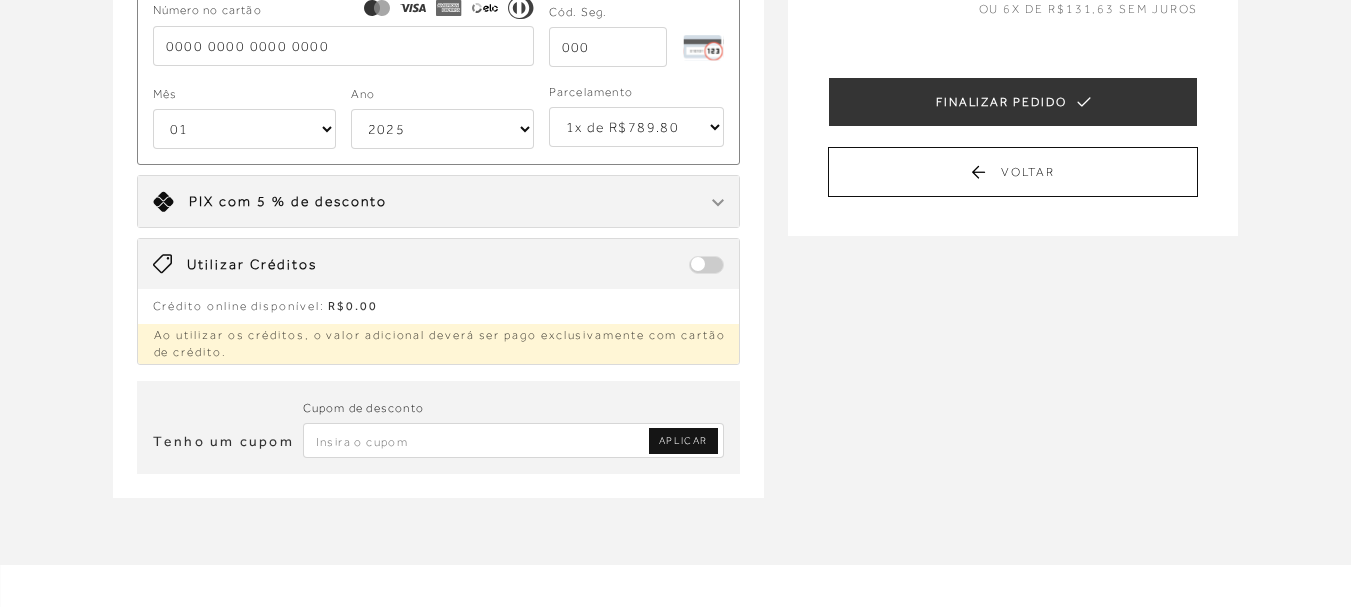 click at bounding box center [514, 440] 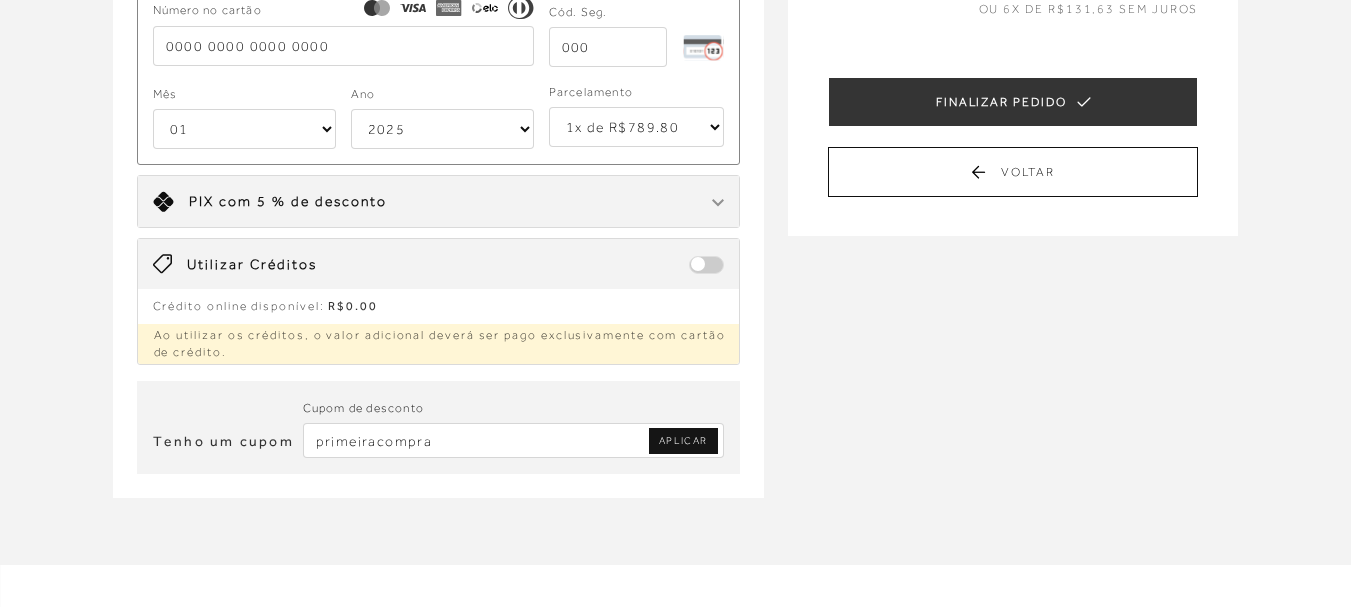 type on "primeiracompra" 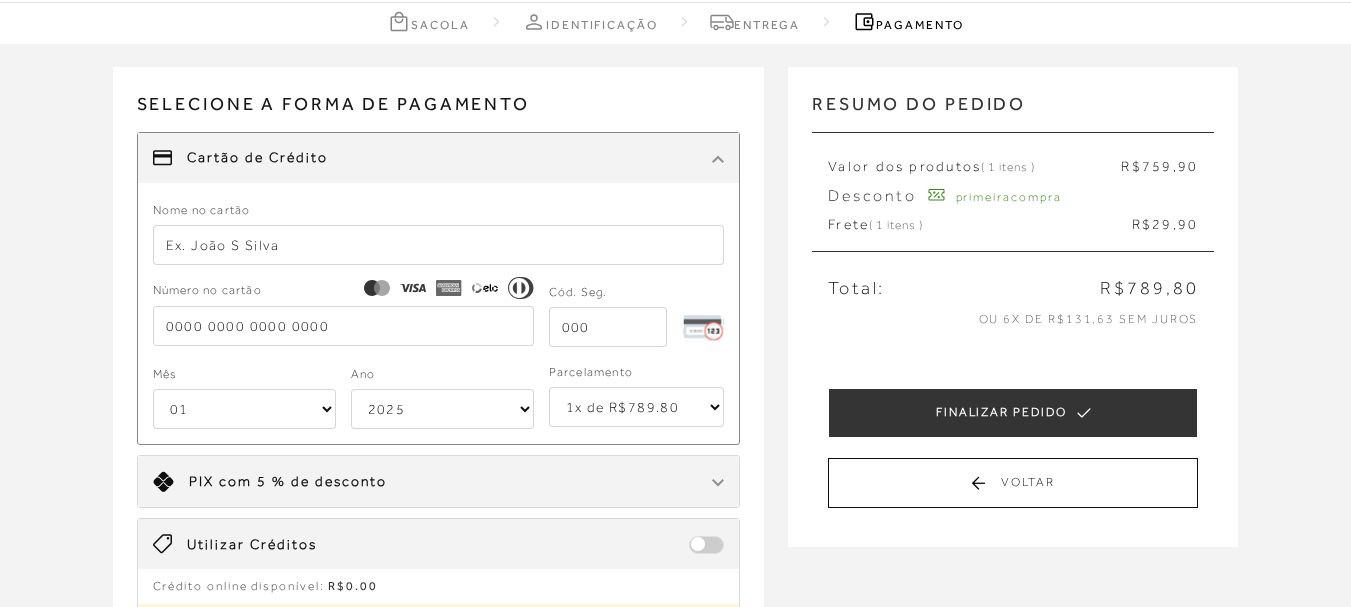 type 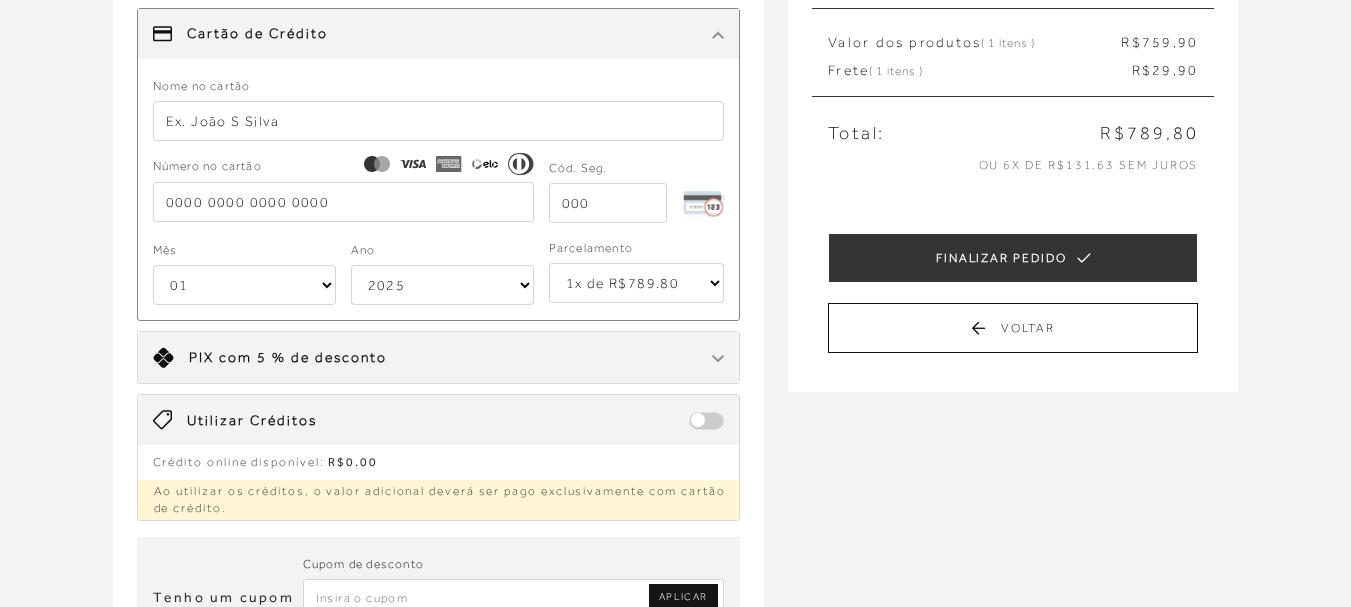 scroll, scrollTop: 209, scrollLeft: 0, axis: vertical 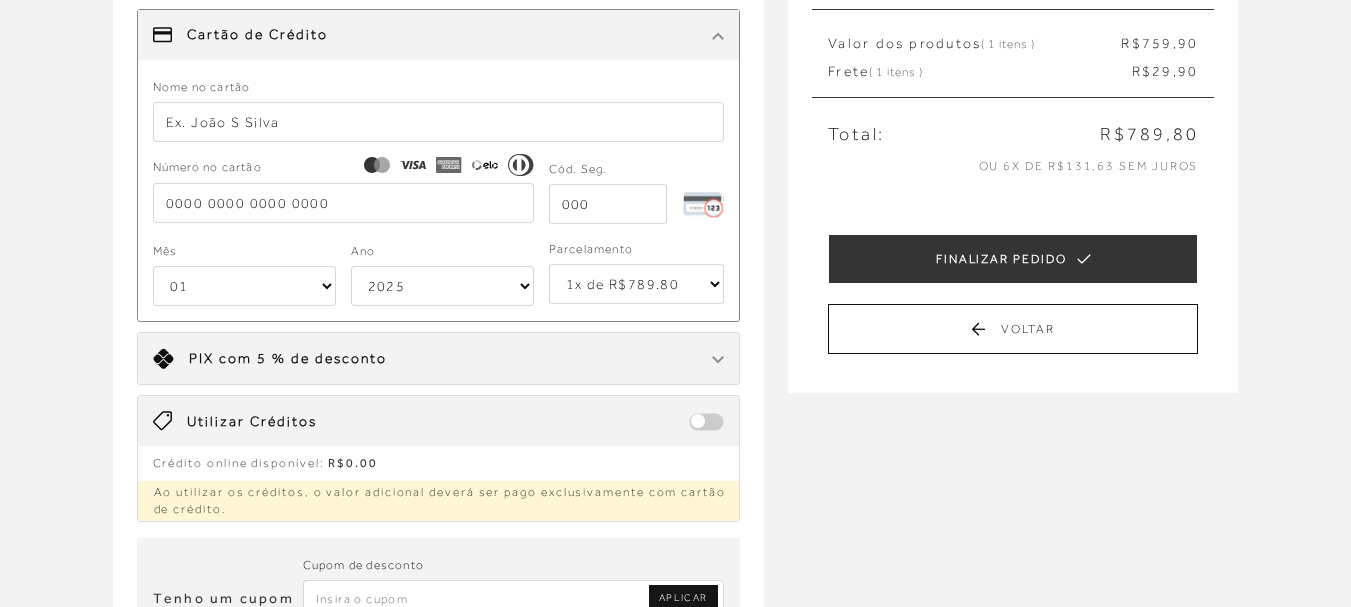 click on "1x de R$789.80 2x de R$394.90 sem juros 3x de R$263.27 sem juros 4x de R$197.45 sem juros 5x de R$157.96 sem juros 6x de R$131.64 sem juros" at bounding box center (637, 284) 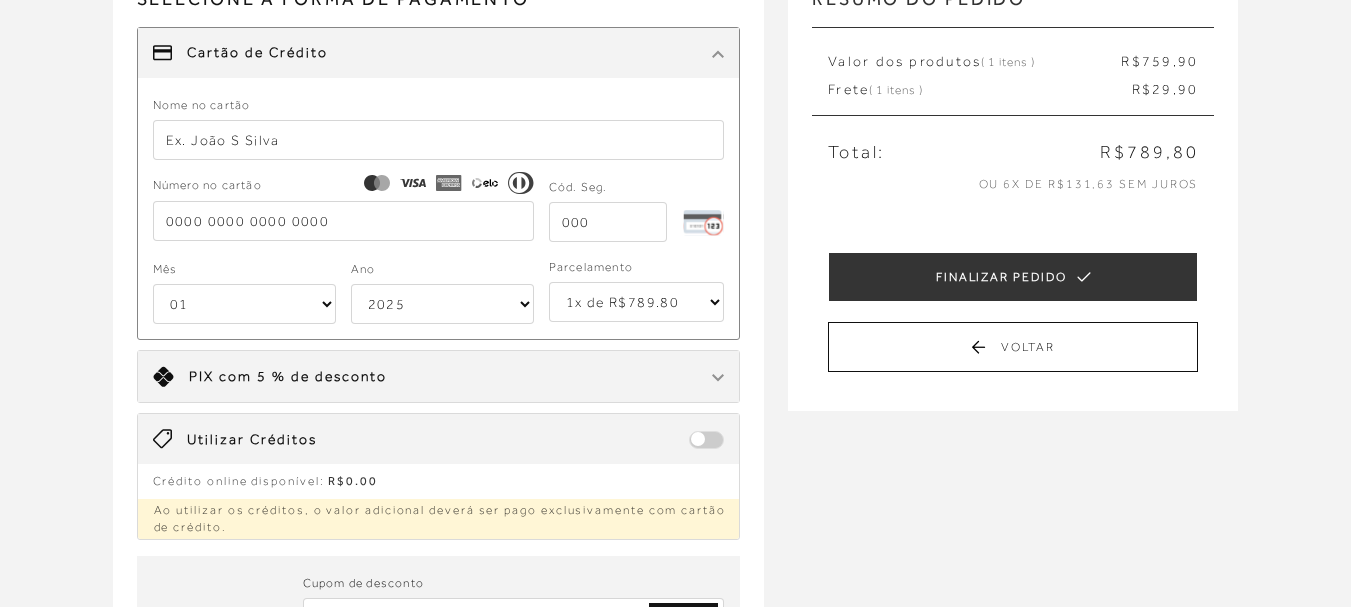 scroll, scrollTop: 190, scrollLeft: 0, axis: vertical 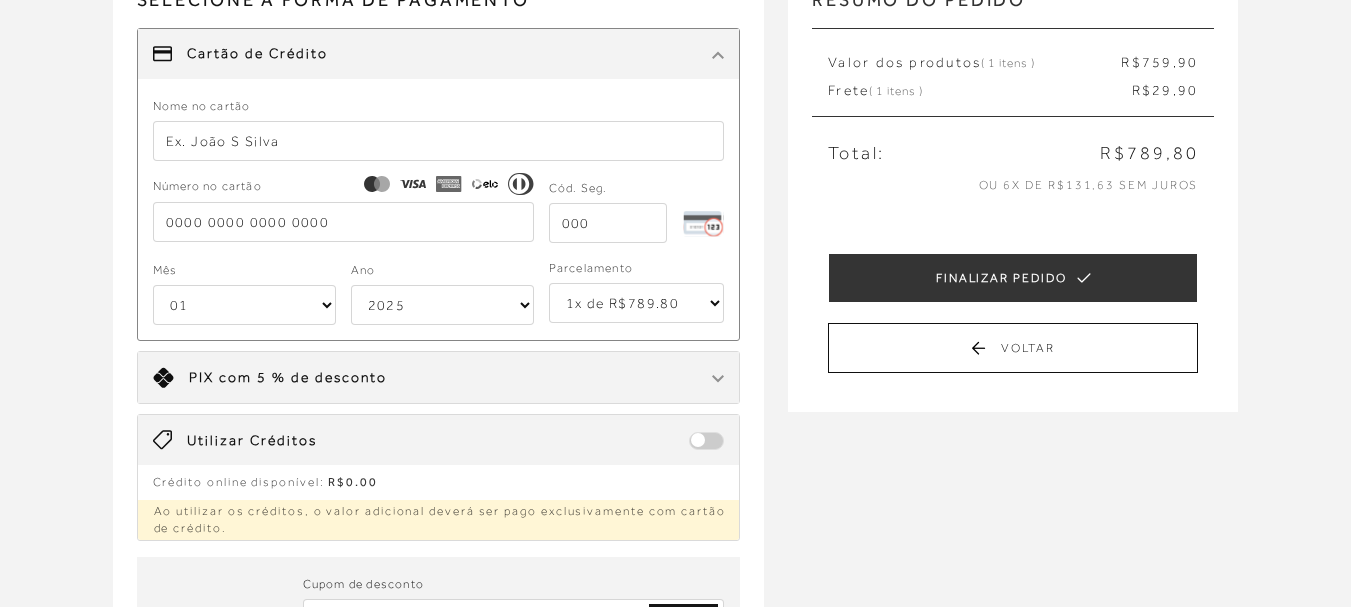 click at bounding box center (439, 141) 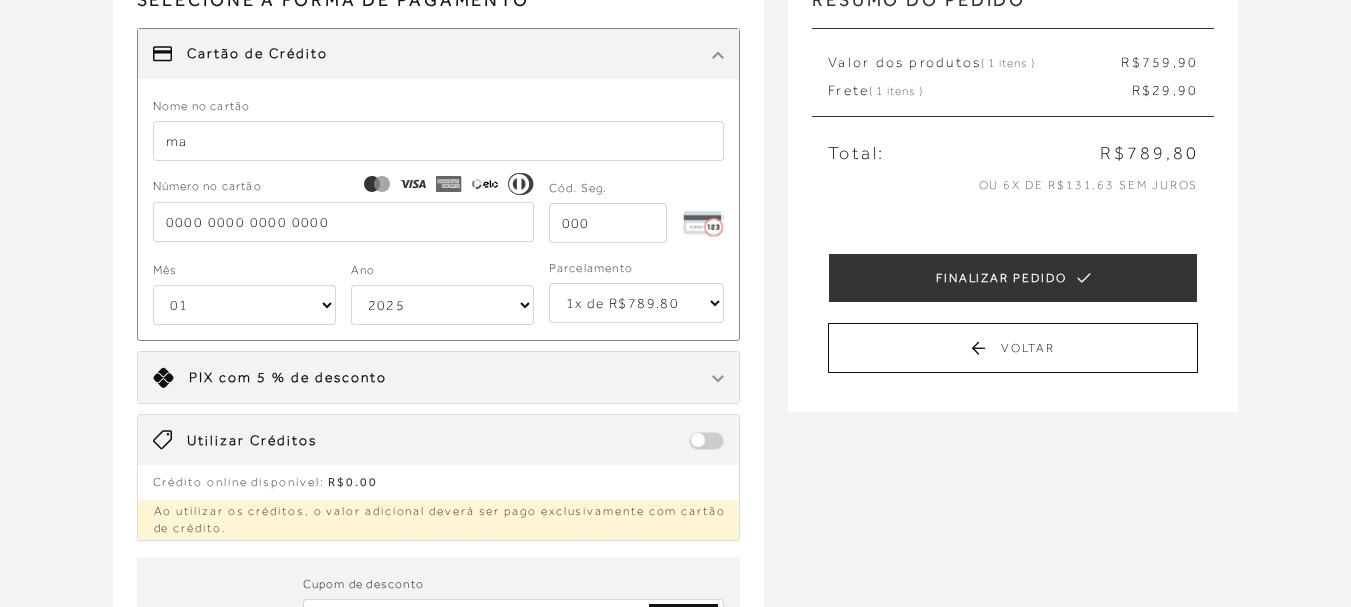 type on "m" 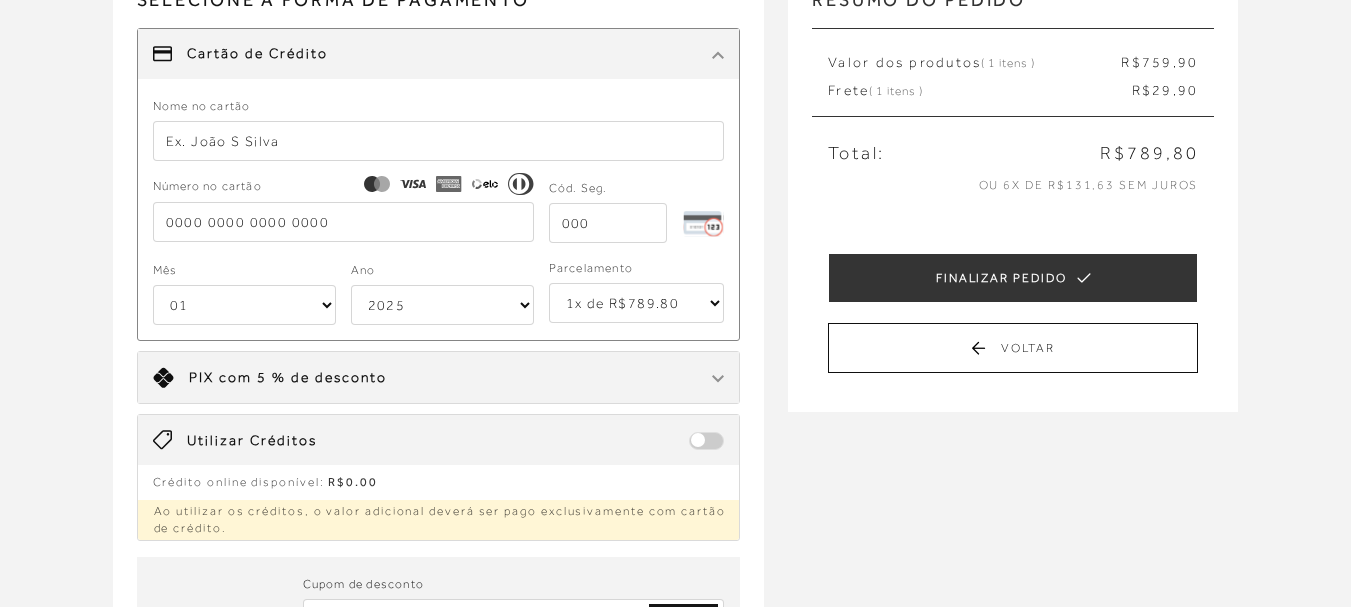 click at bounding box center [439, 141] 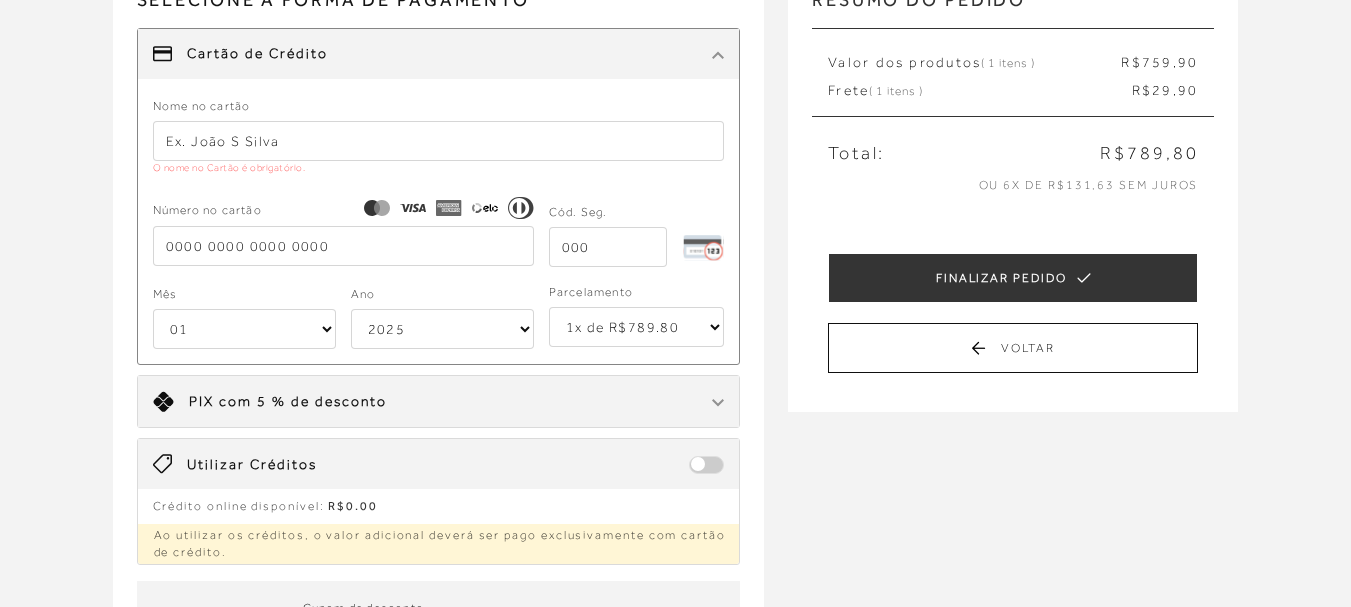 click at bounding box center [439, 141] 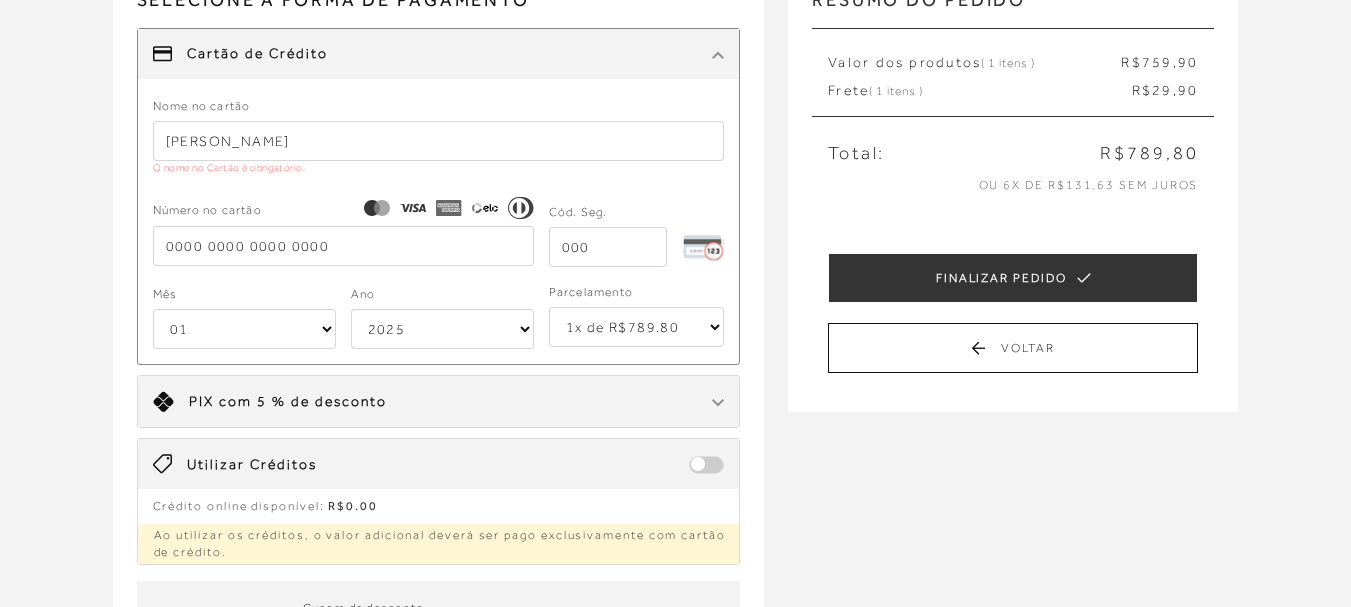 type on "4220070958574047" 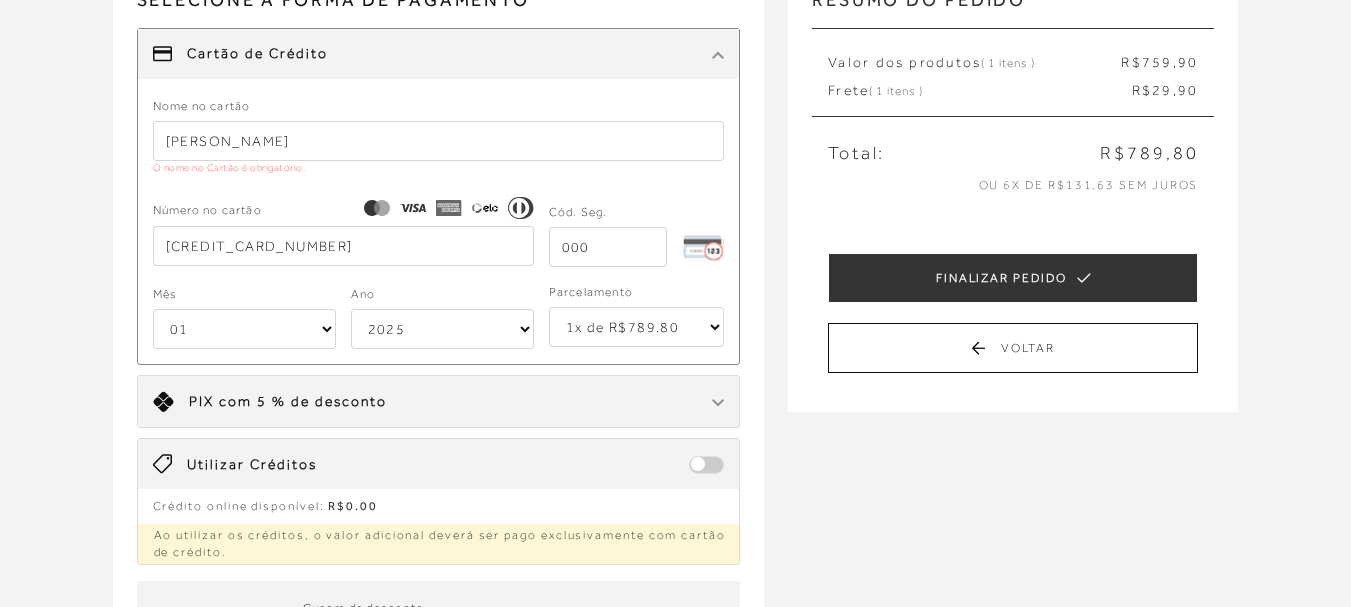 type on "411" 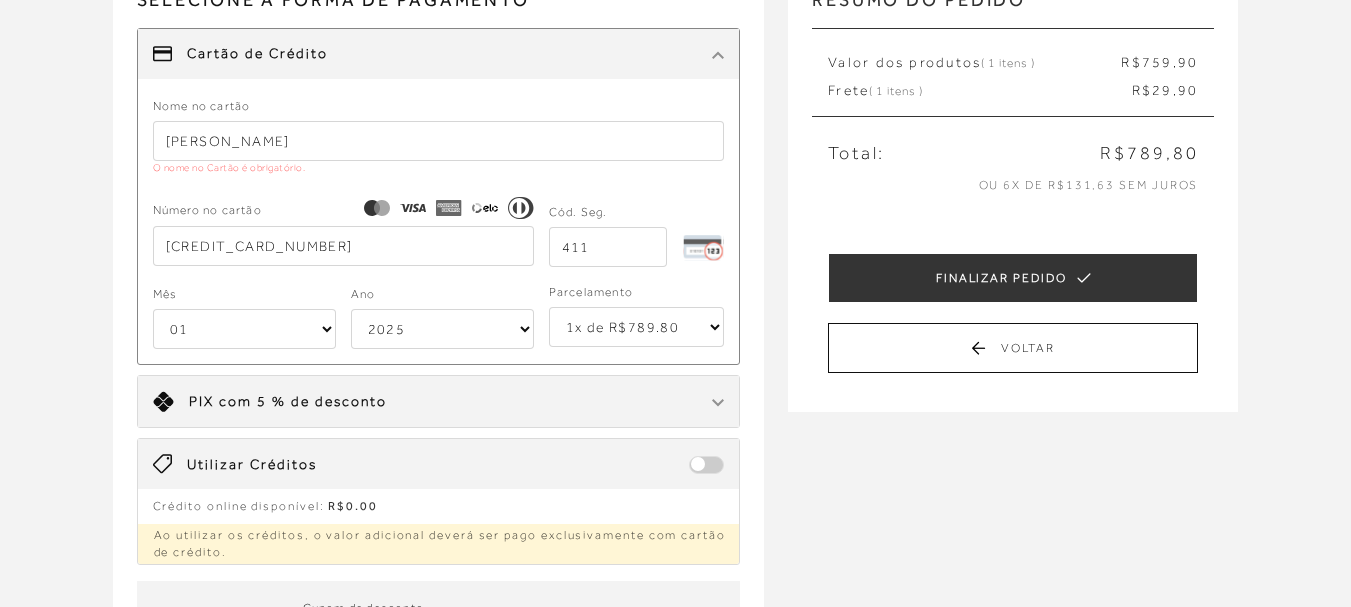 select on "04" 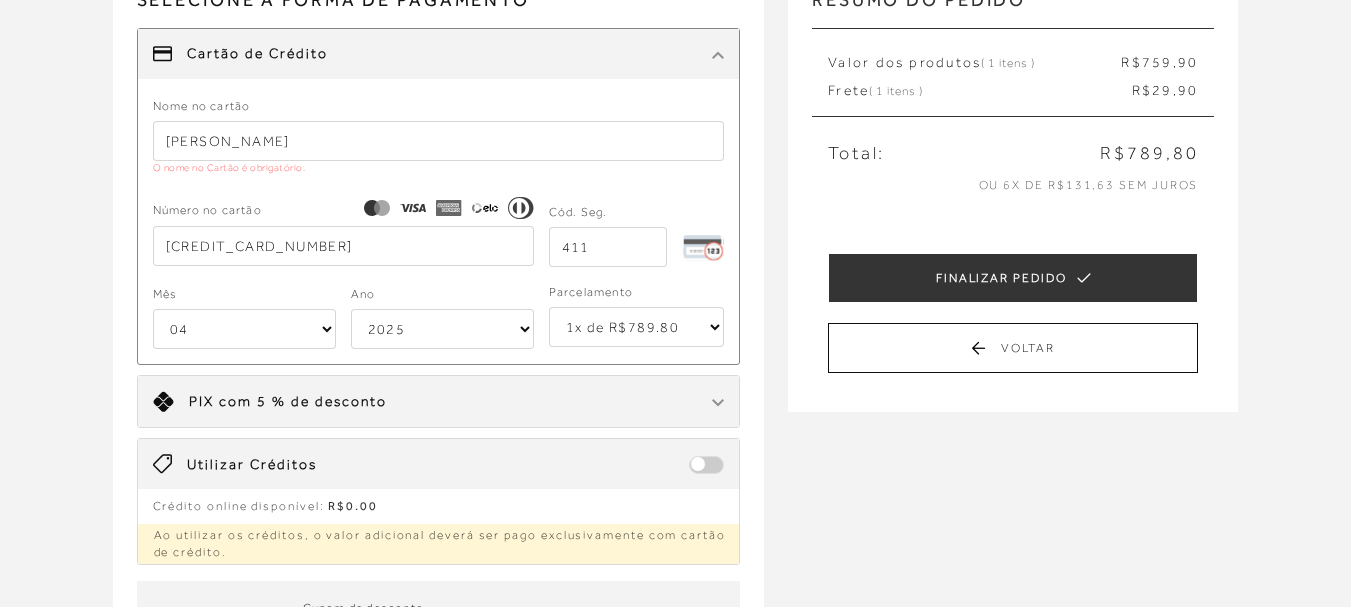 select on "2033" 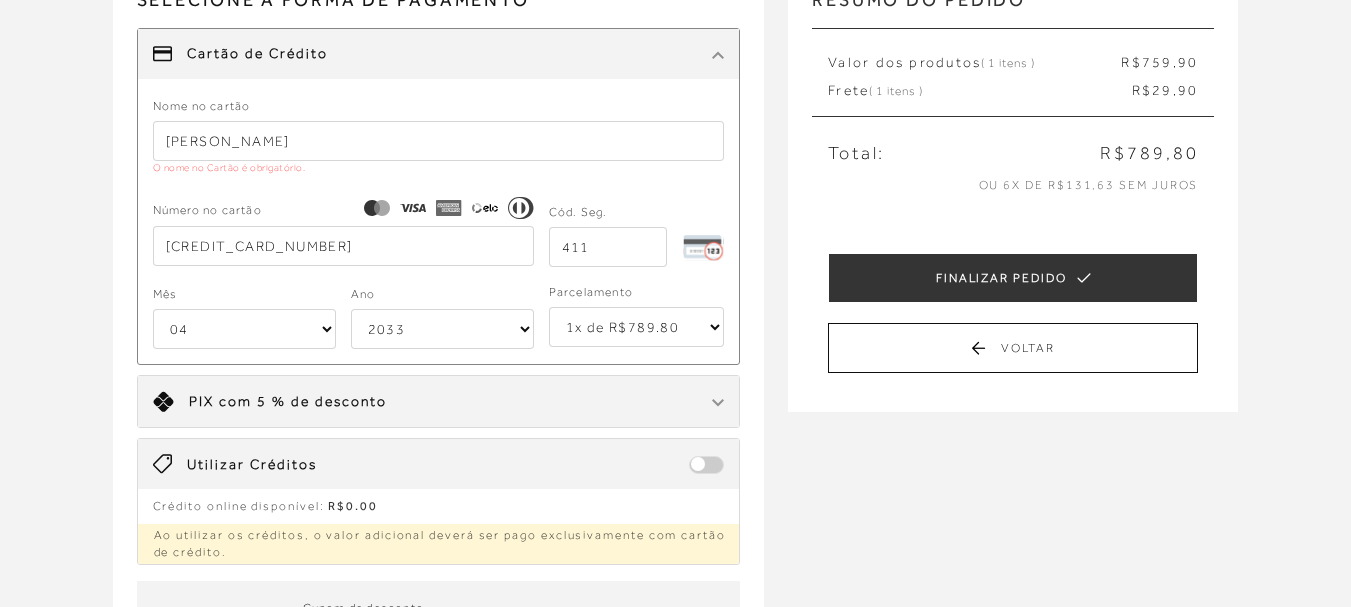 type on "4220070958574047" 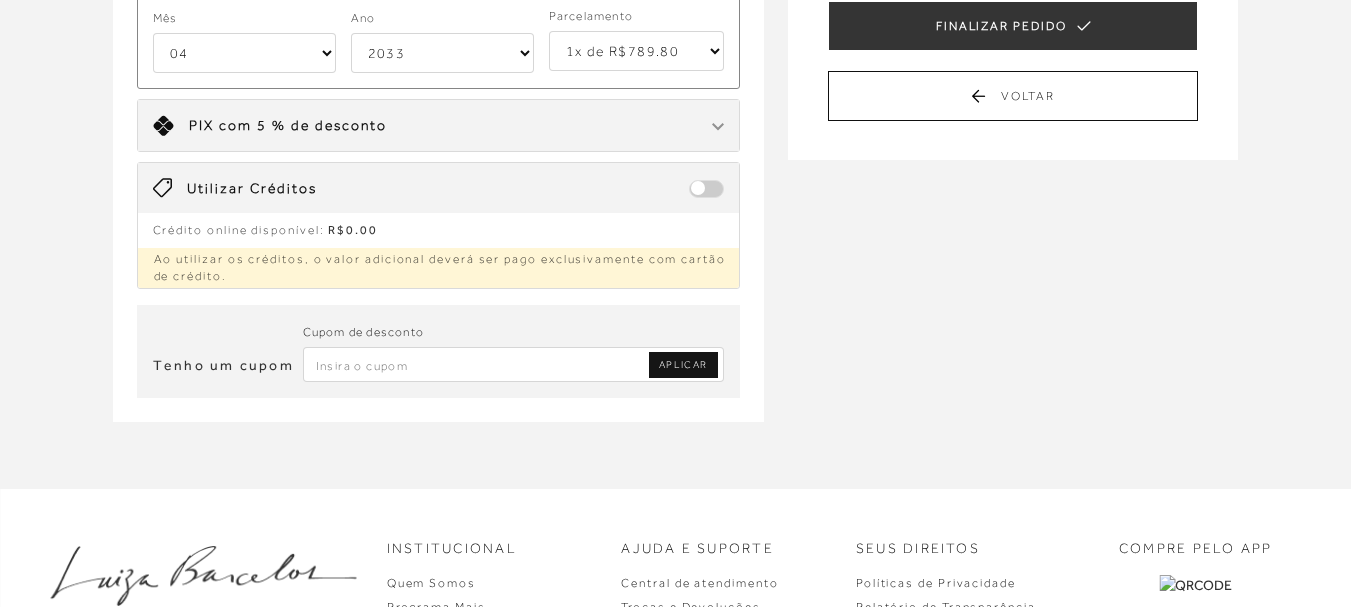 scroll, scrollTop: 0, scrollLeft: 0, axis: both 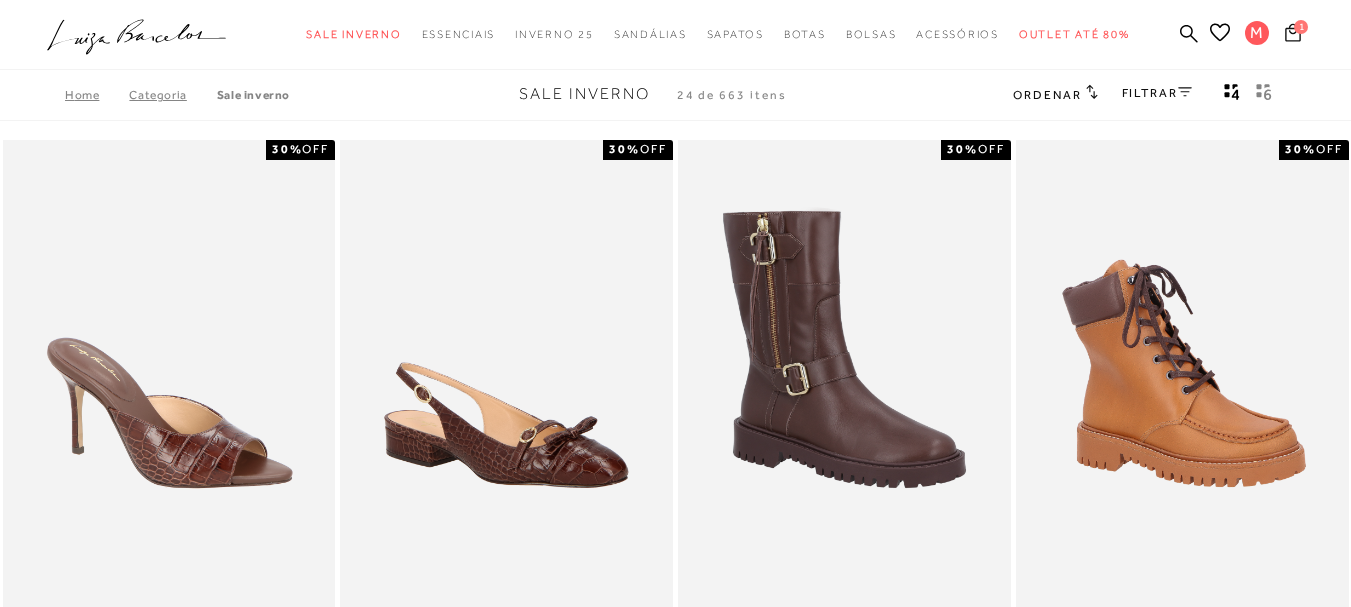 click on "1" at bounding box center (1301, 27) 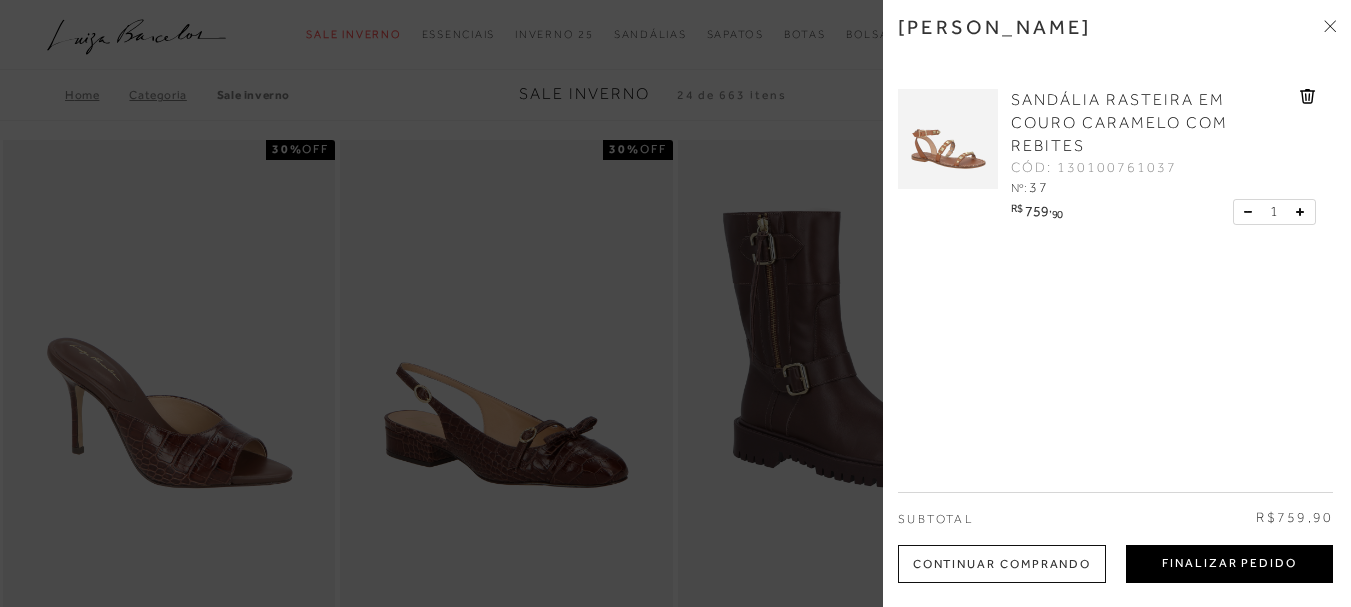 click on "Finalizar Pedido" at bounding box center [1229, 564] 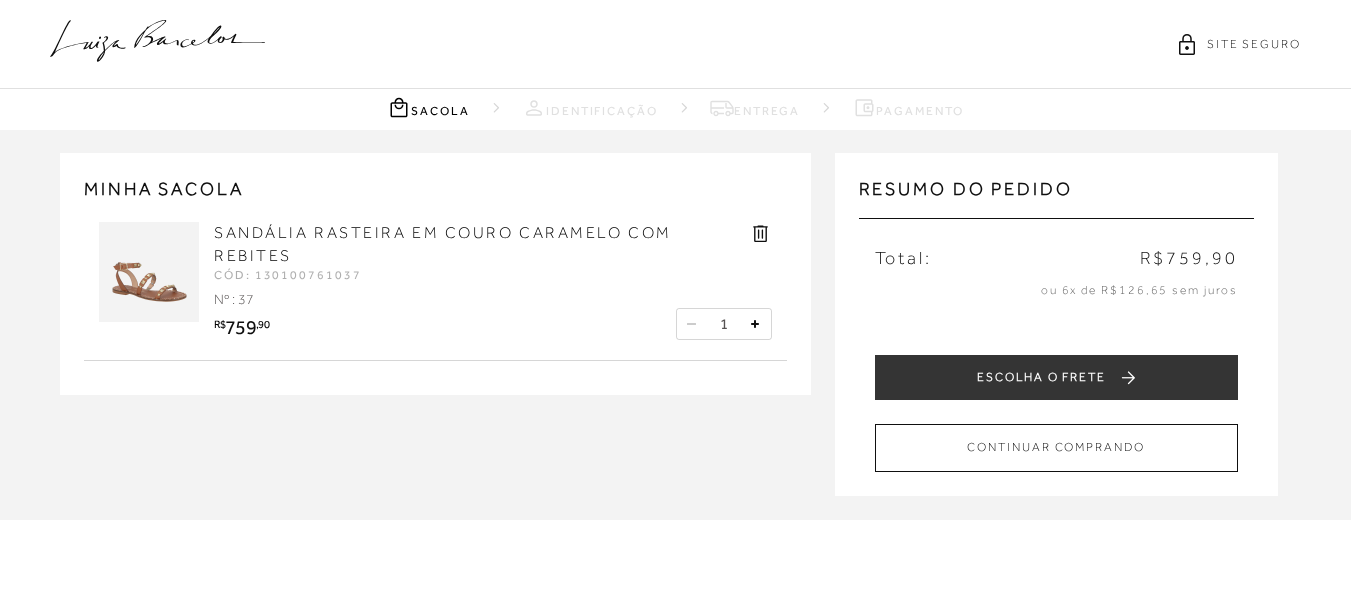 scroll, scrollTop: 0, scrollLeft: 0, axis: both 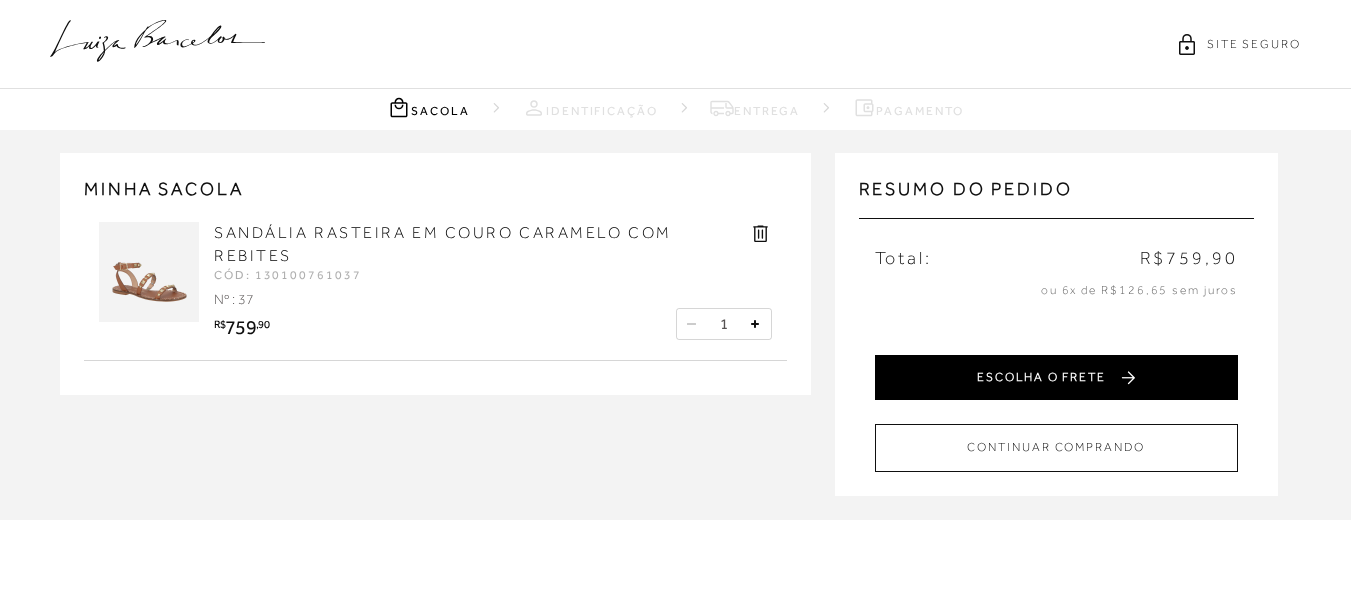 click on "ESCOLHA O FRETE" at bounding box center [1056, 377] 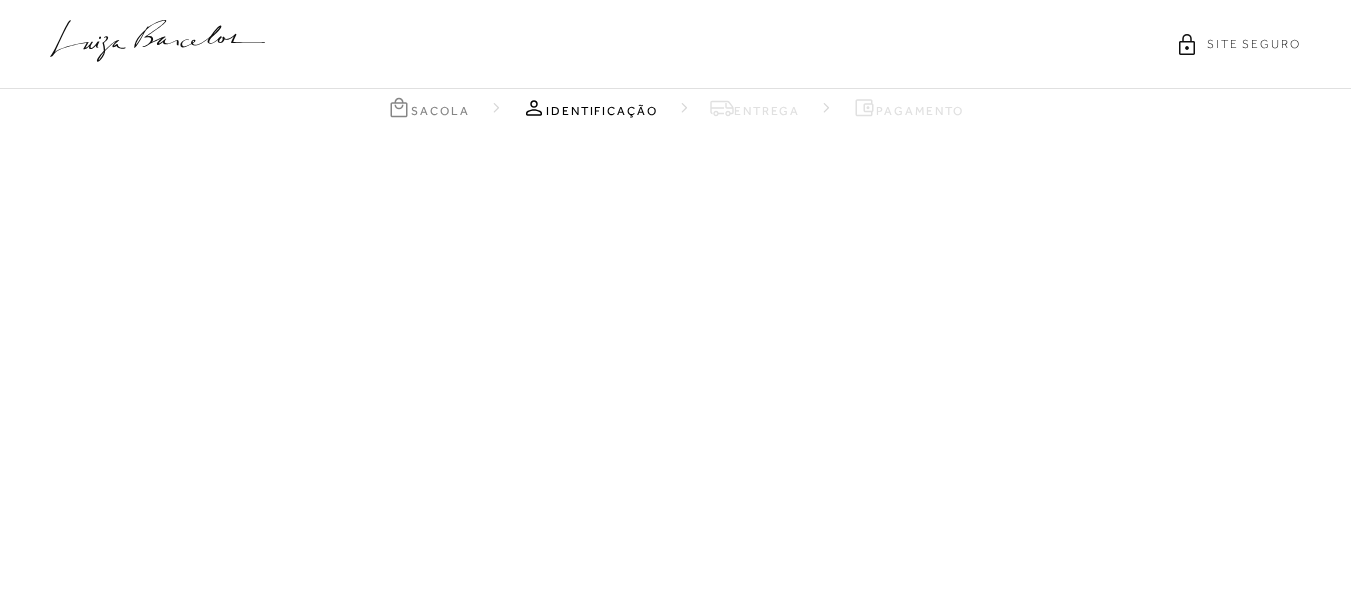 select on "PE" 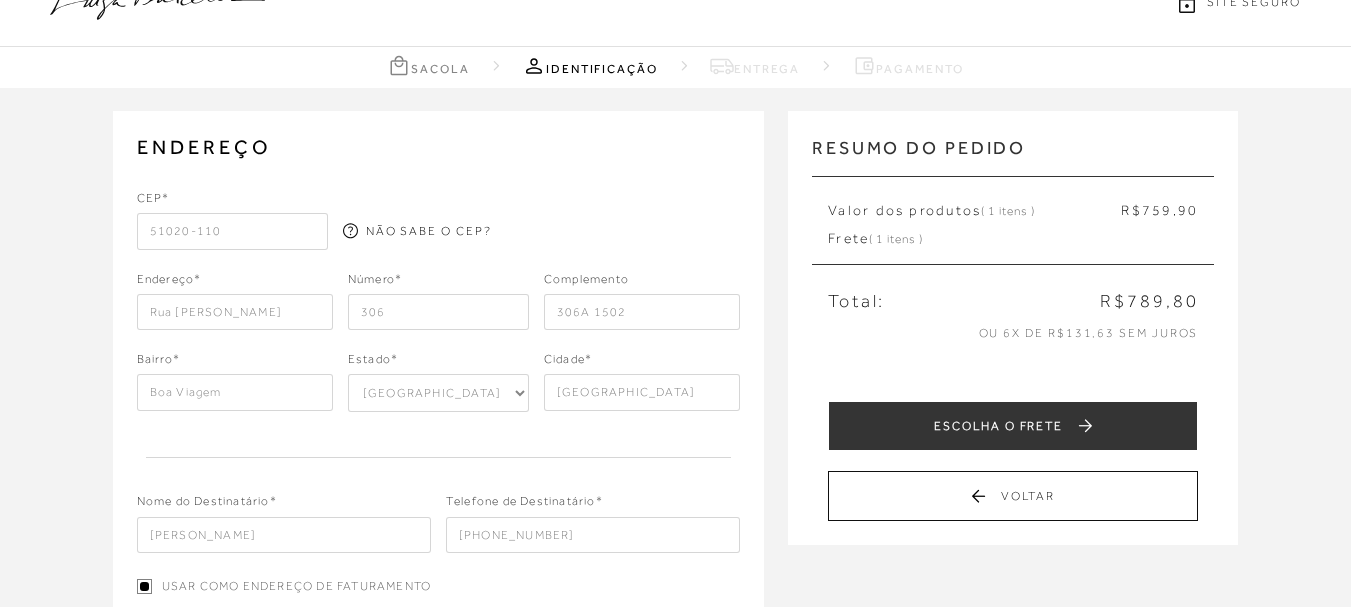 scroll, scrollTop: 41, scrollLeft: 0, axis: vertical 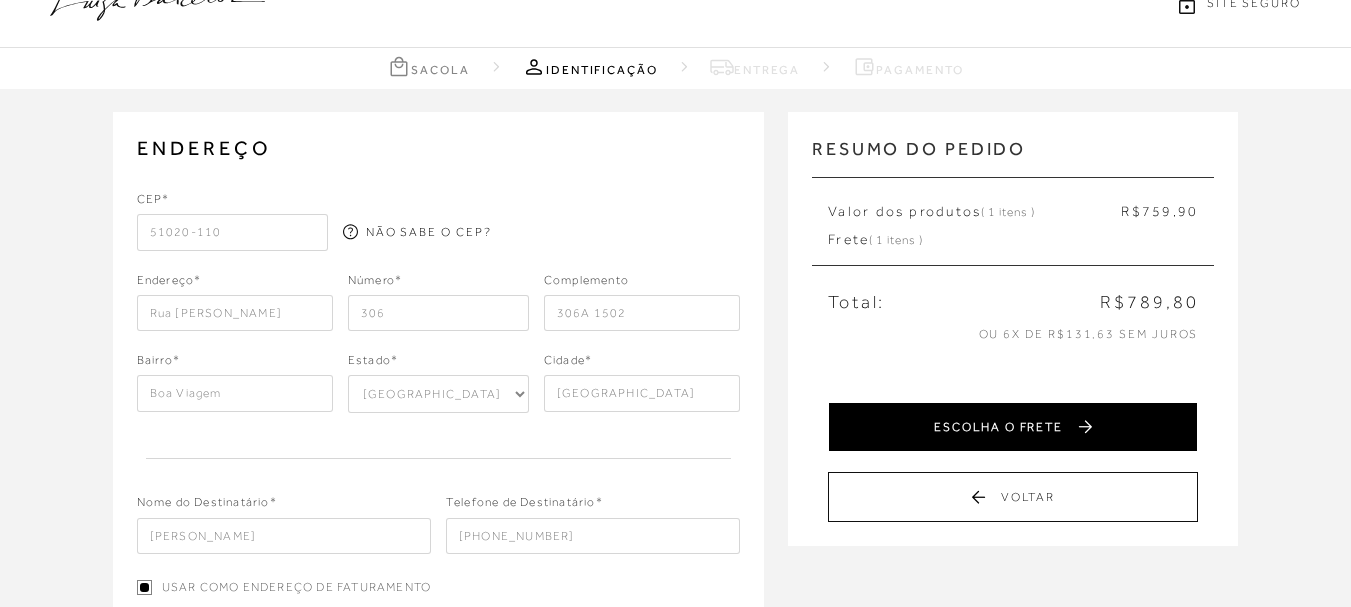 click on "ESCOLHA O FRETE" at bounding box center (1013, 427) 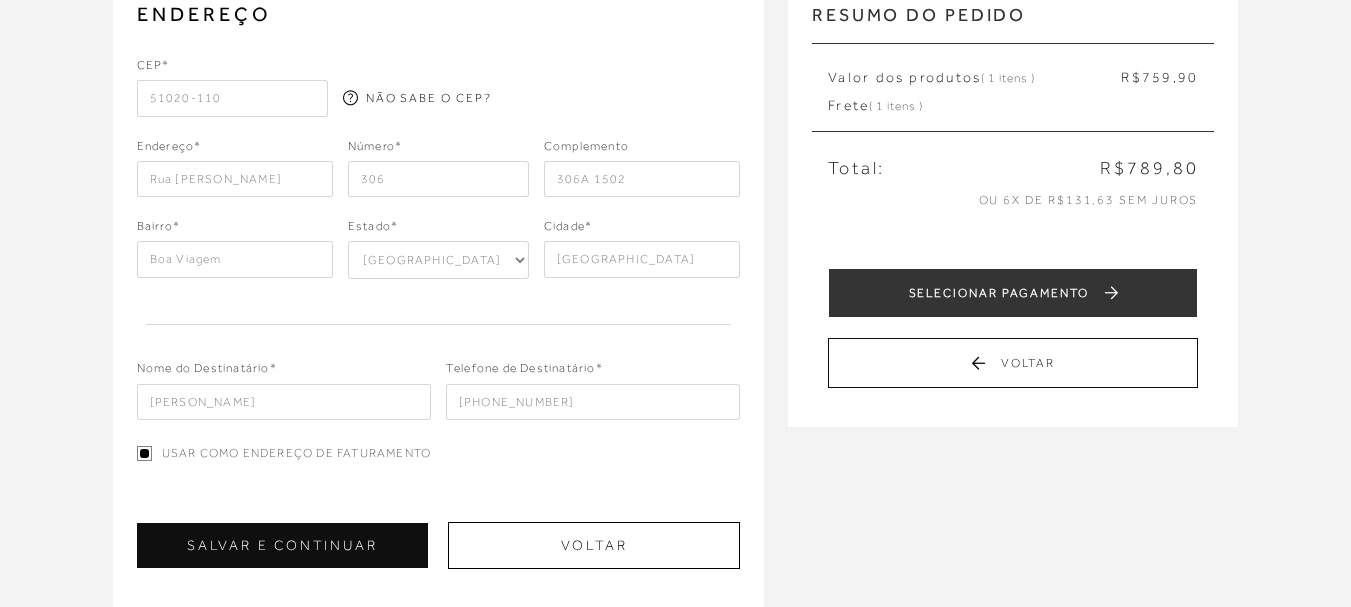 scroll, scrollTop: 176, scrollLeft: 0, axis: vertical 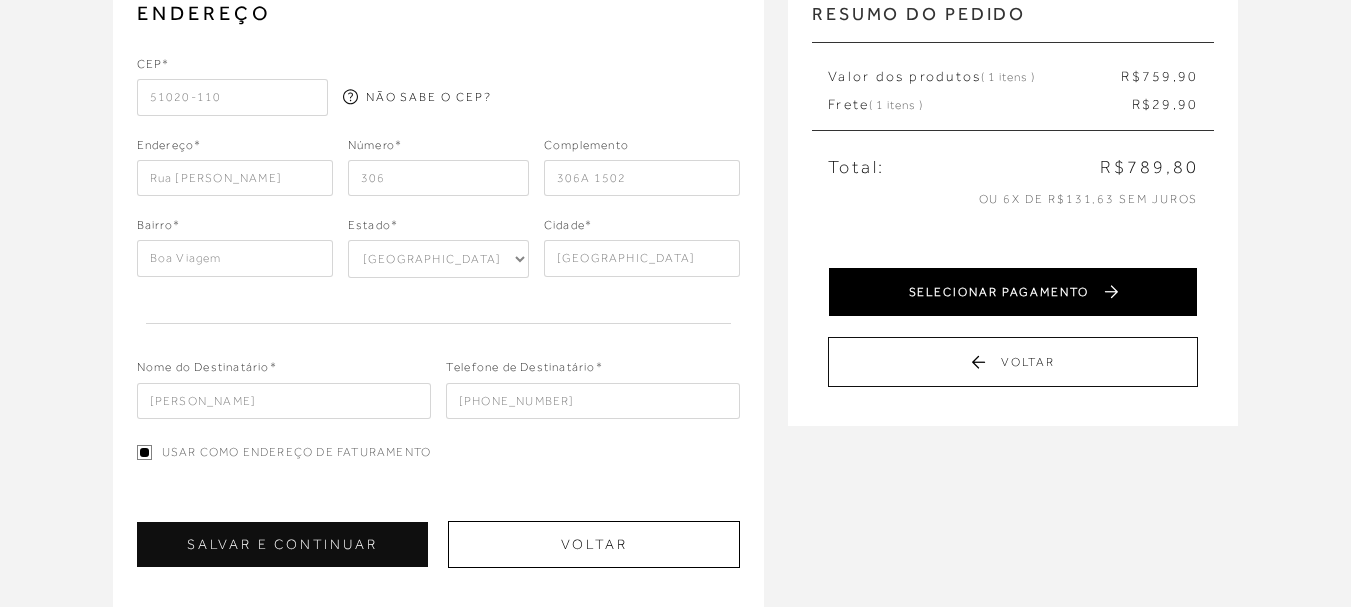 click on "SELECIONAR PAGAMENTO" at bounding box center [1013, 292] 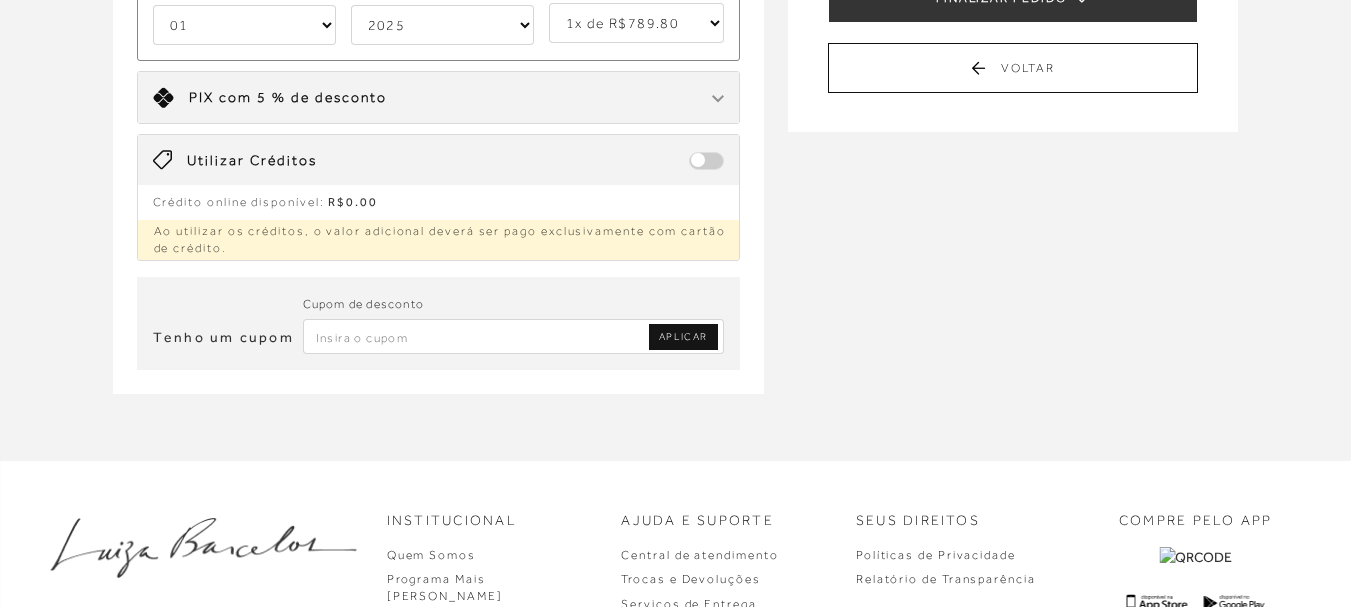 scroll, scrollTop: 471, scrollLeft: 0, axis: vertical 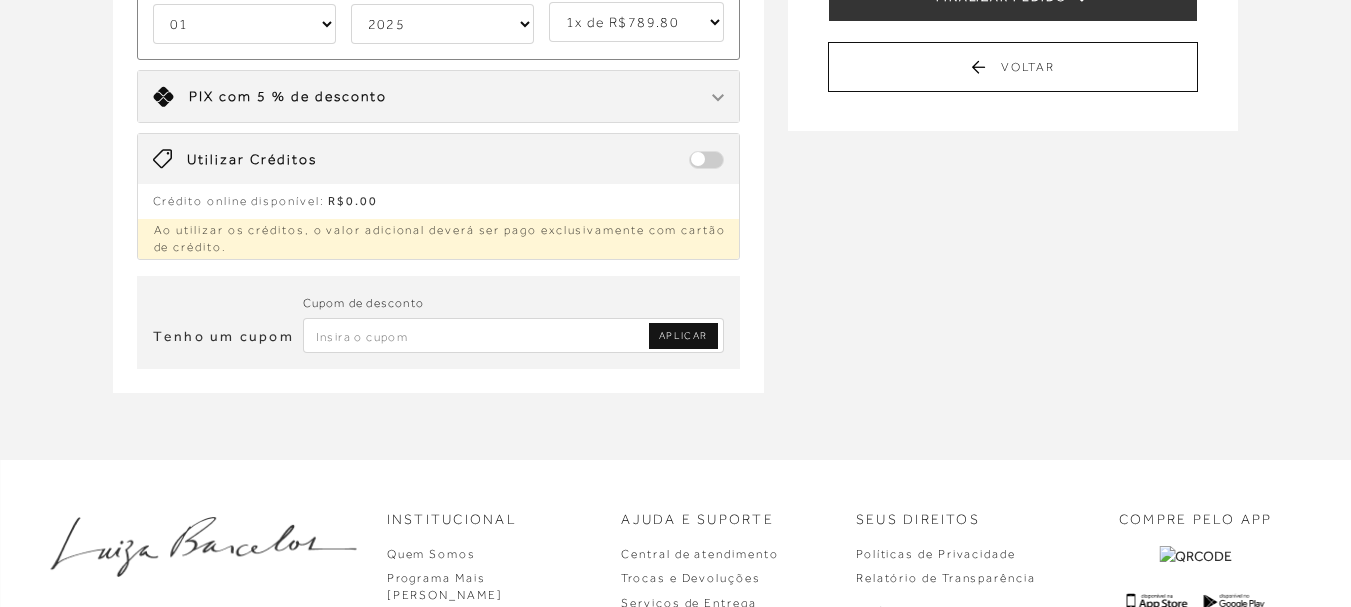 click at bounding box center (514, 335) 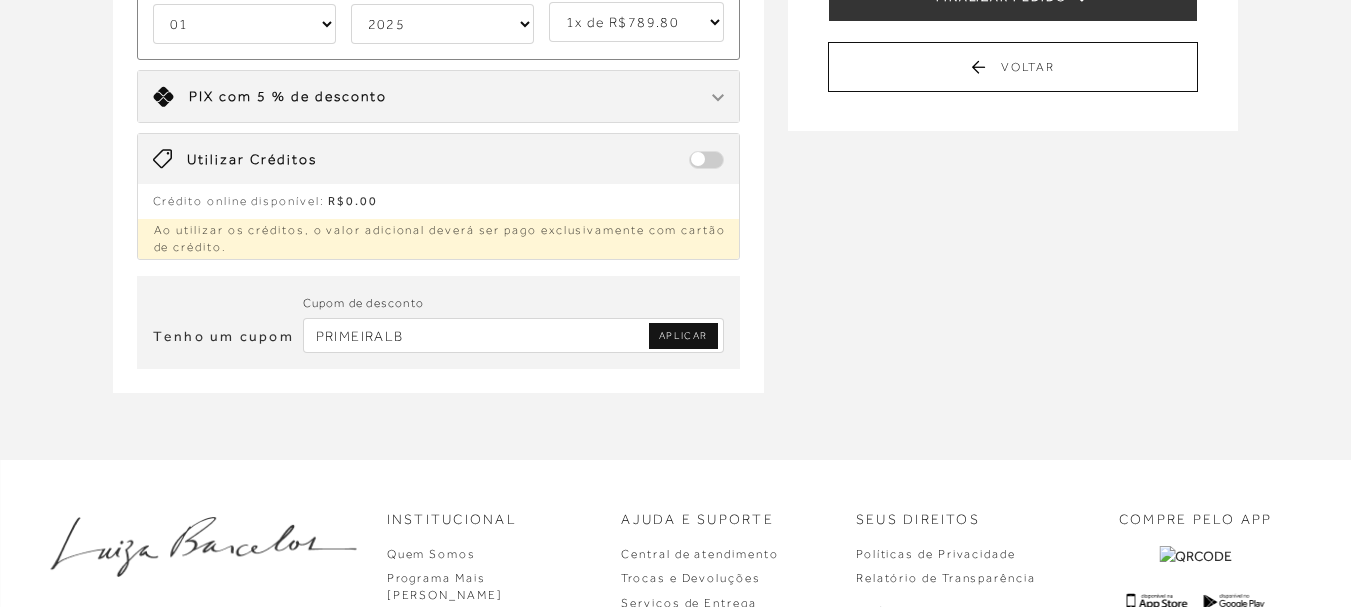 click on "APLICAR" at bounding box center [683, 336] 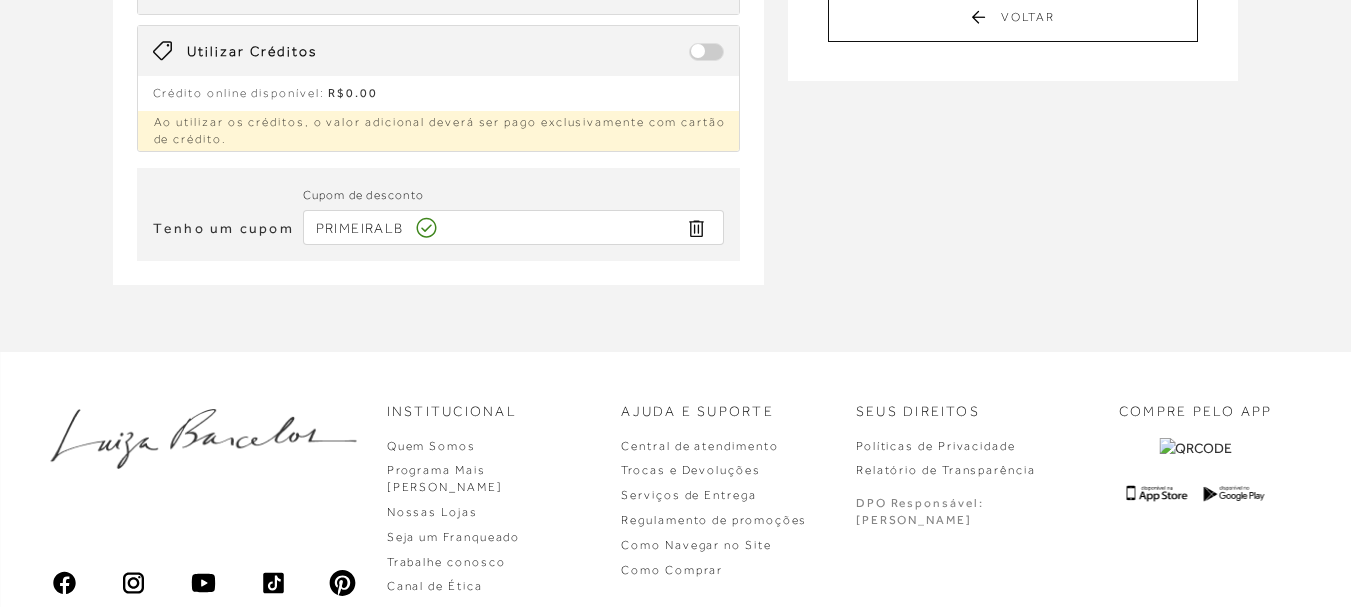 scroll, scrollTop: 599, scrollLeft: 0, axis: vertical 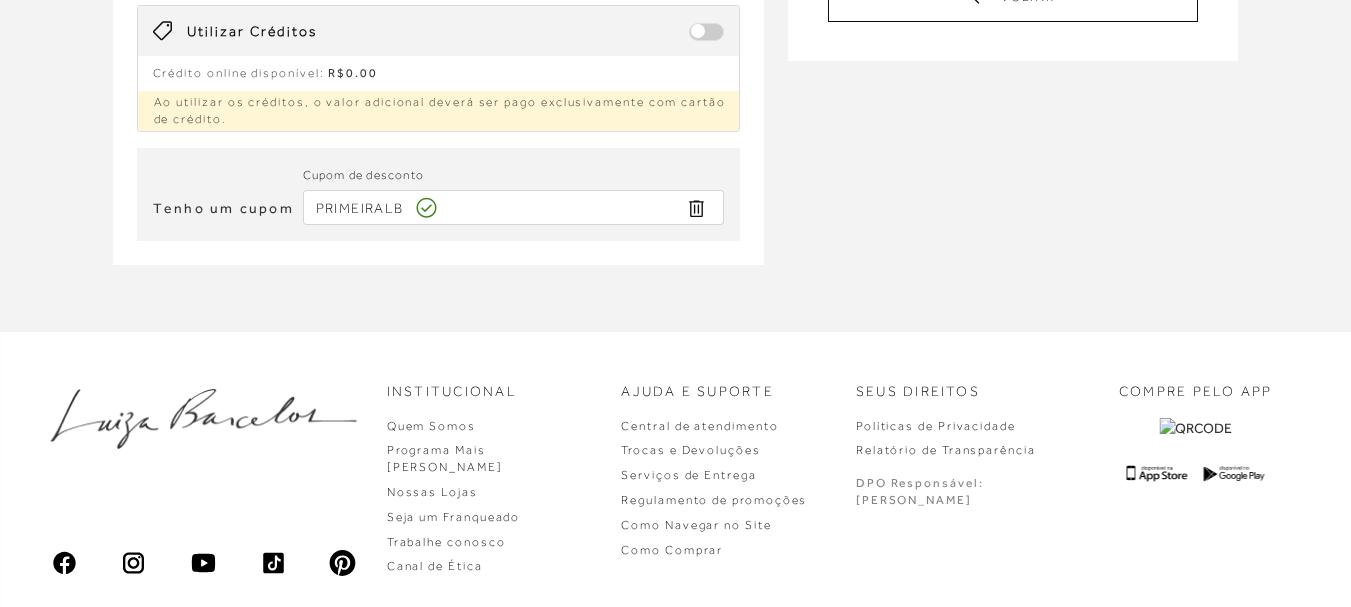 click on "PRIMEIRALB" at bounding box center [514, 207] 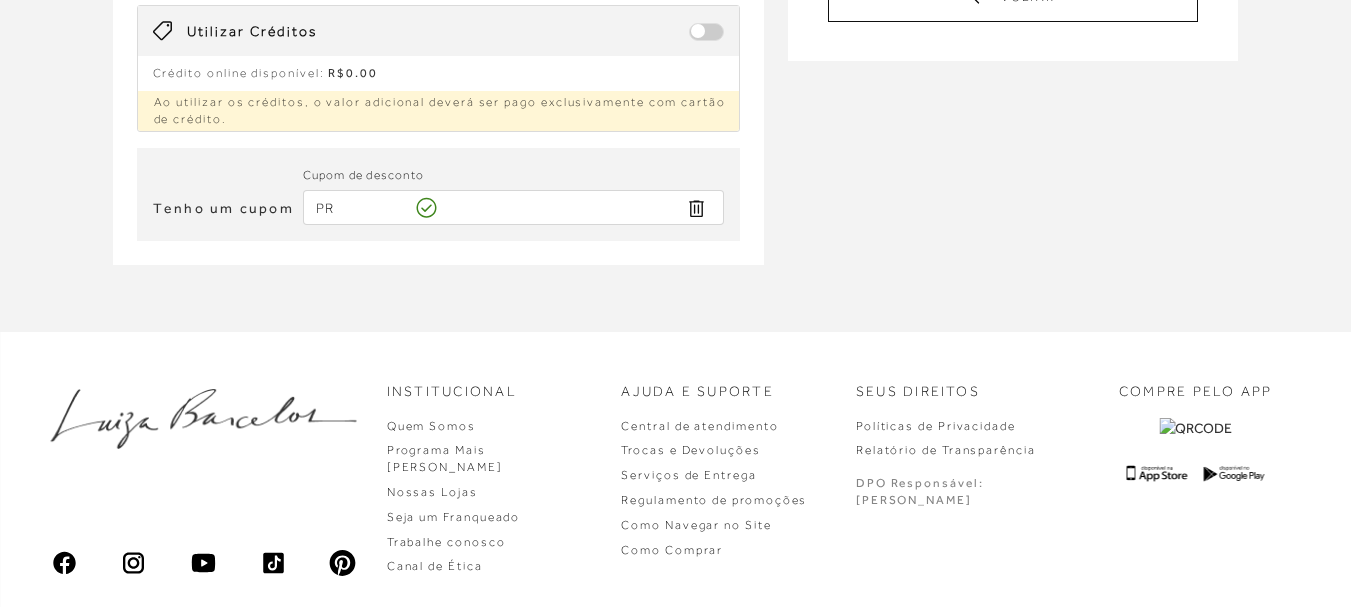 type on "P" 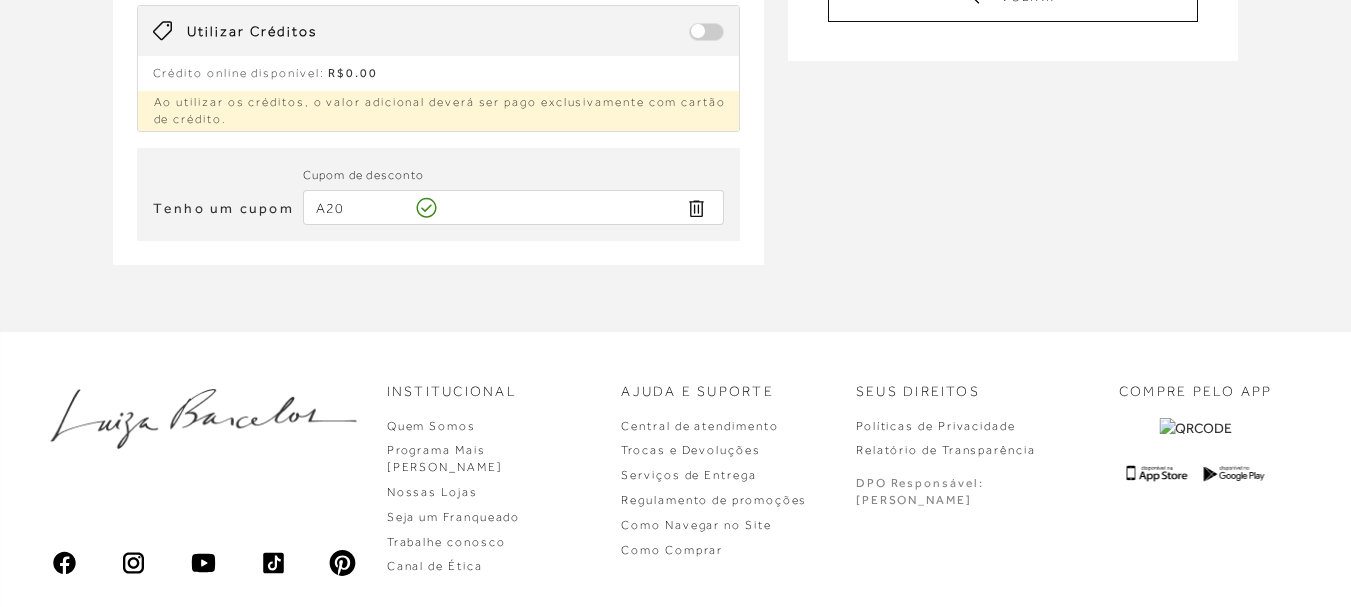 type on "A20" 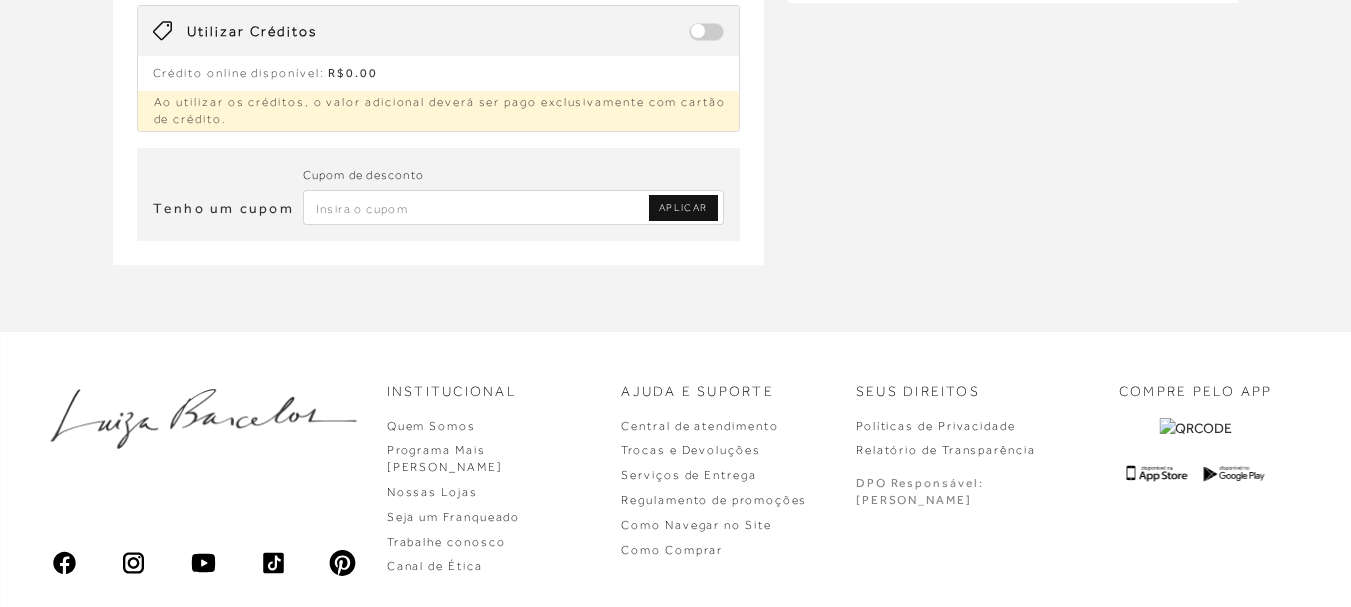 click at bounding box center (514, 207) 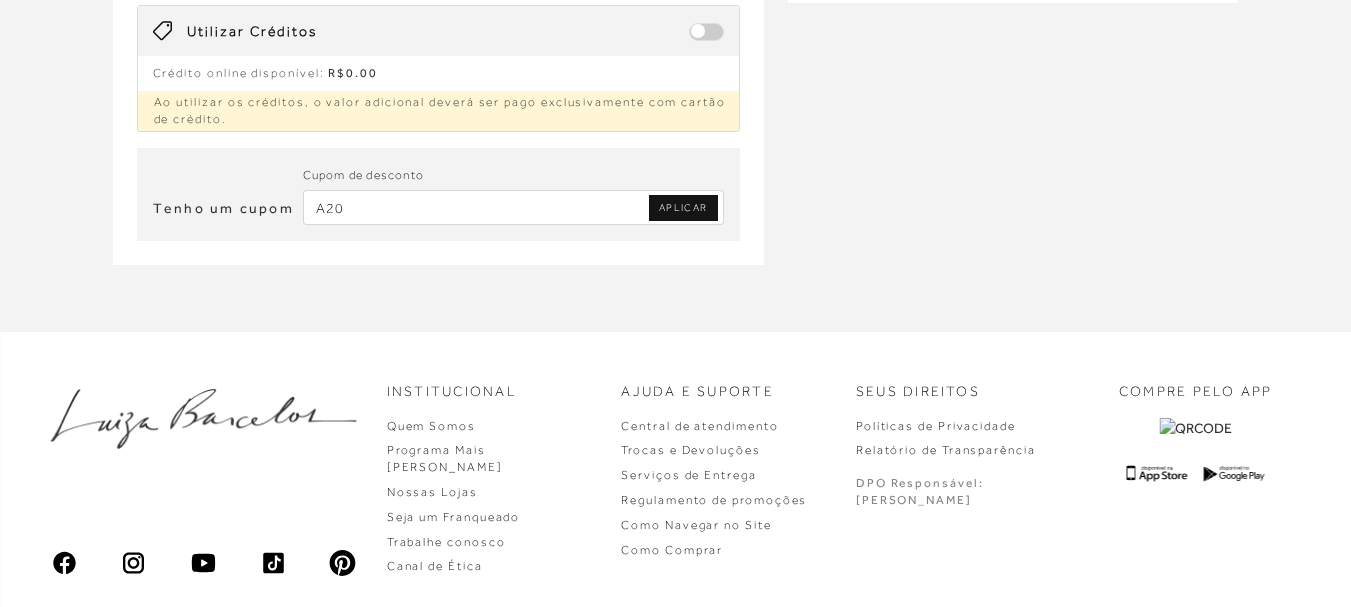 type on "A20" 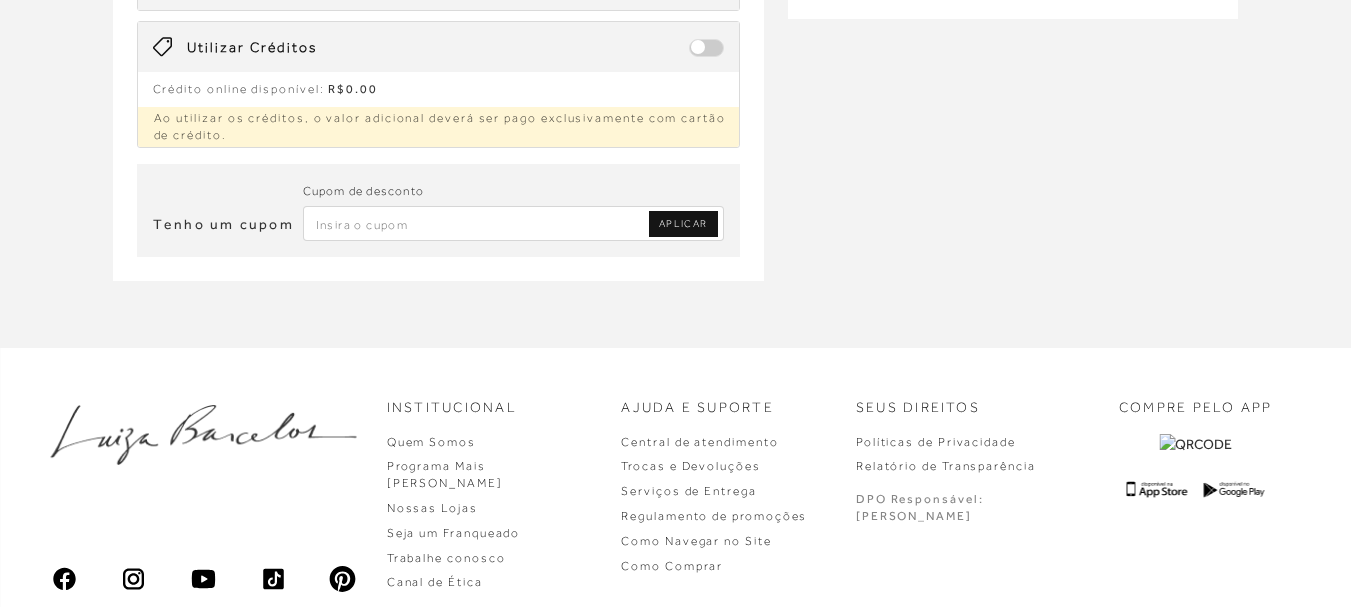 scroll, scrollTop: 584, scrollLeft: 0, axis: vertical 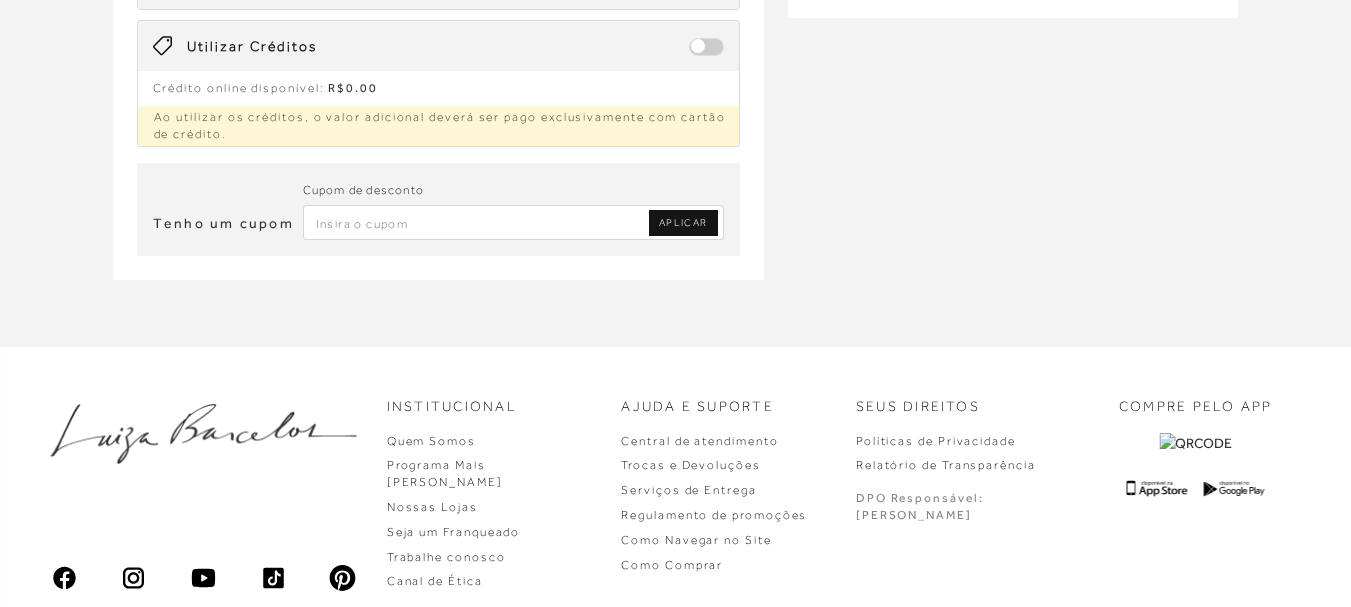 click at bounding box center (514, 222) 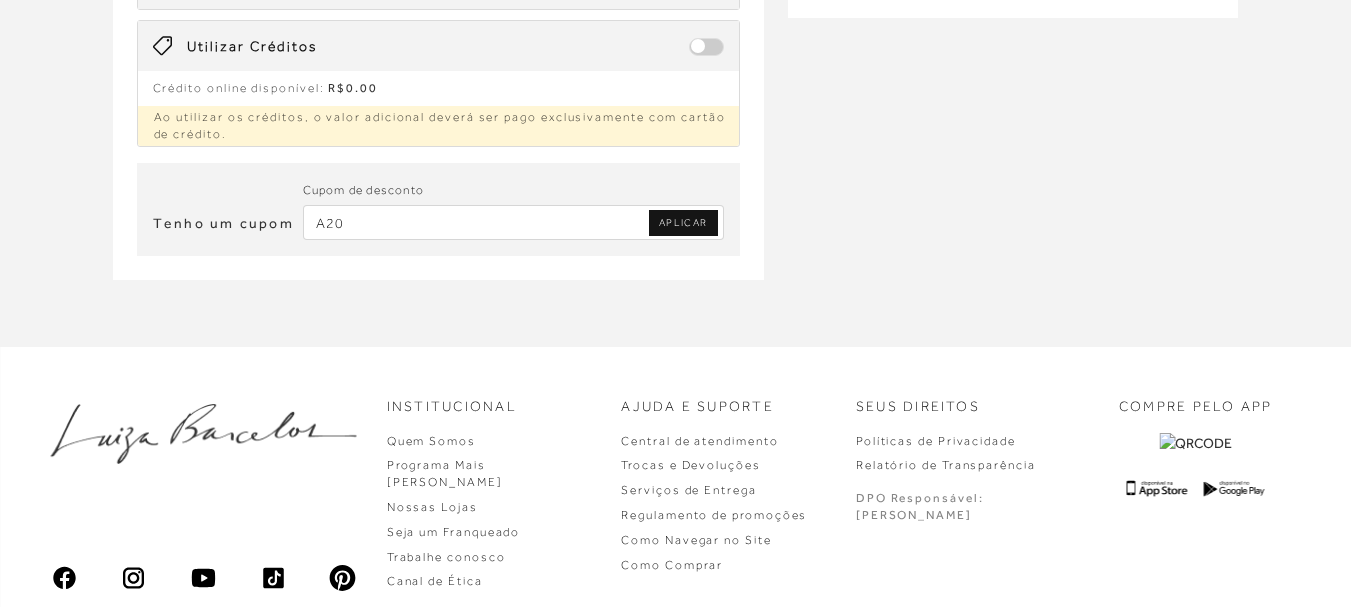 type on "A20" 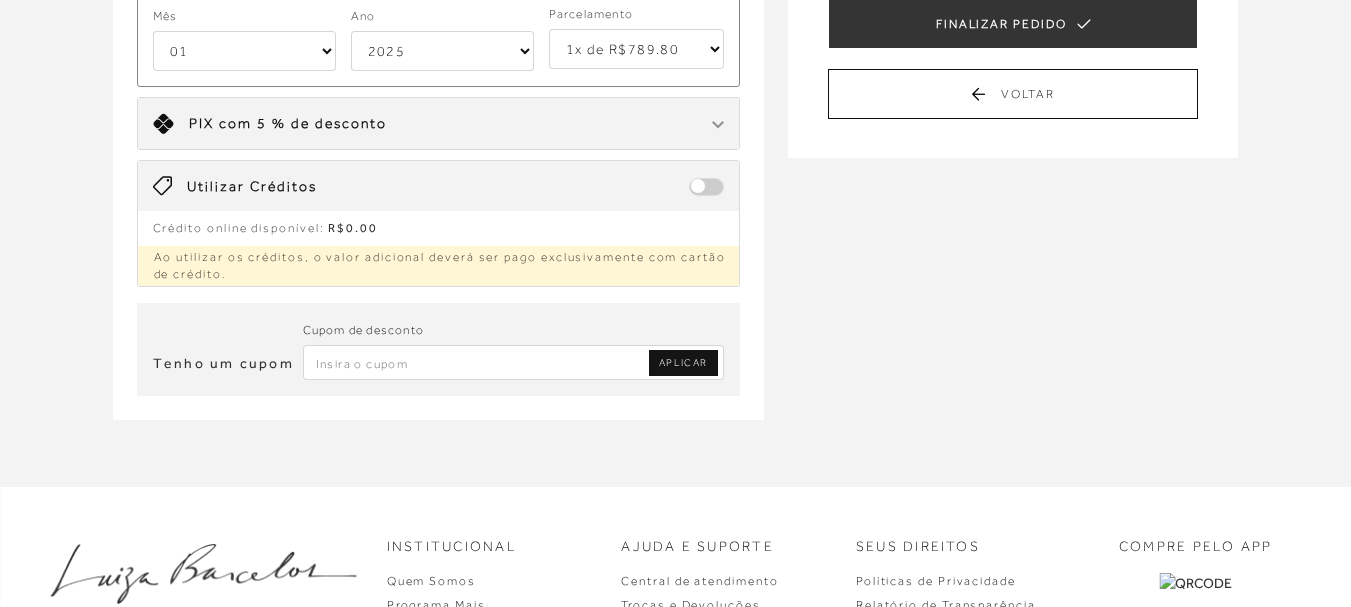 scroll, scrollTop: 446, scrollLeft: 0, axis: vertical 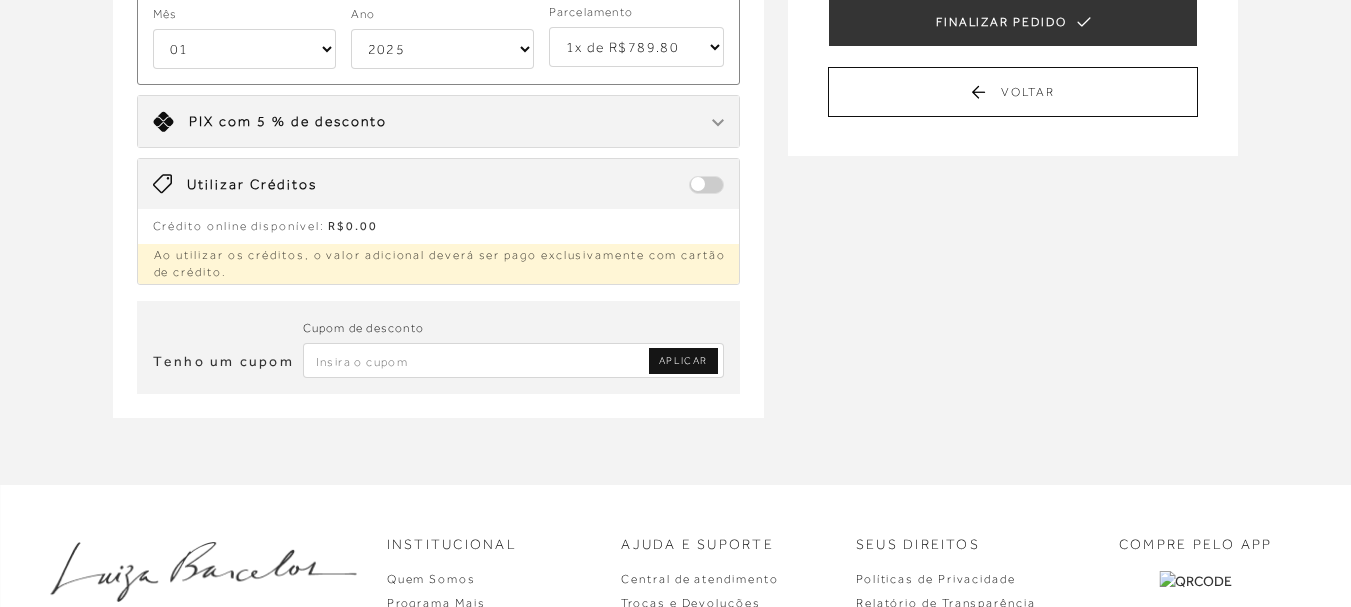 click at bounding box center (514, 360) 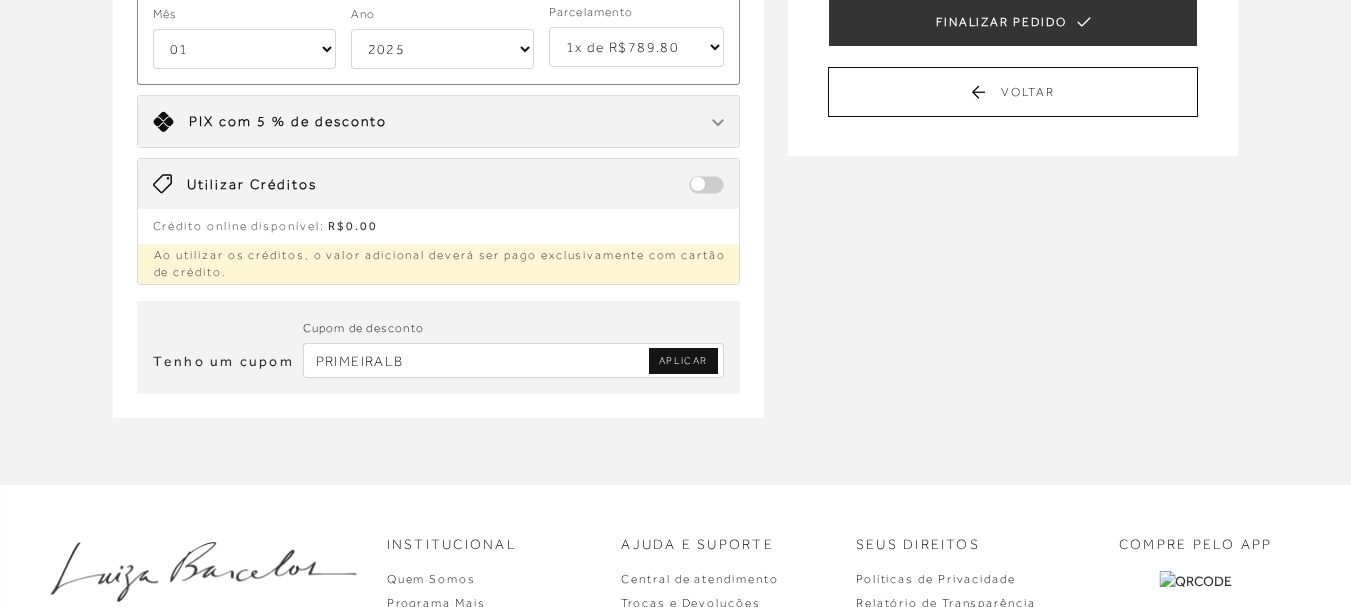 type on "PRIMEIRALB" 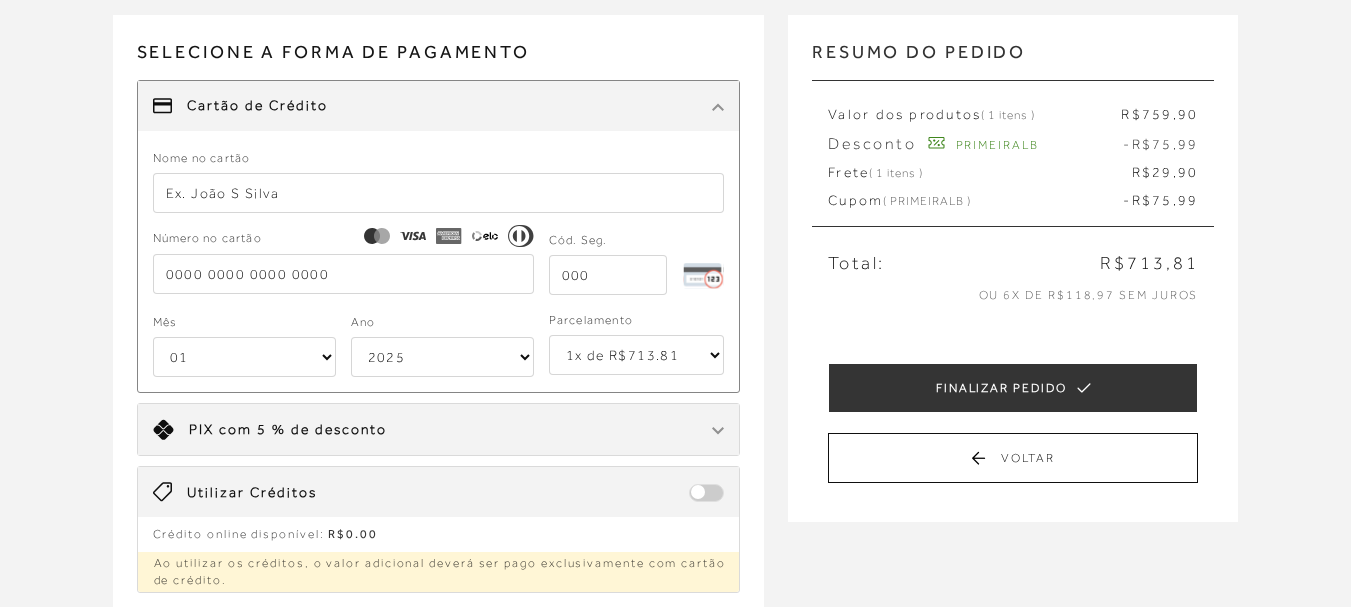 scroll, scrollTop: 212, scrollLeft: 0, axis: vertical 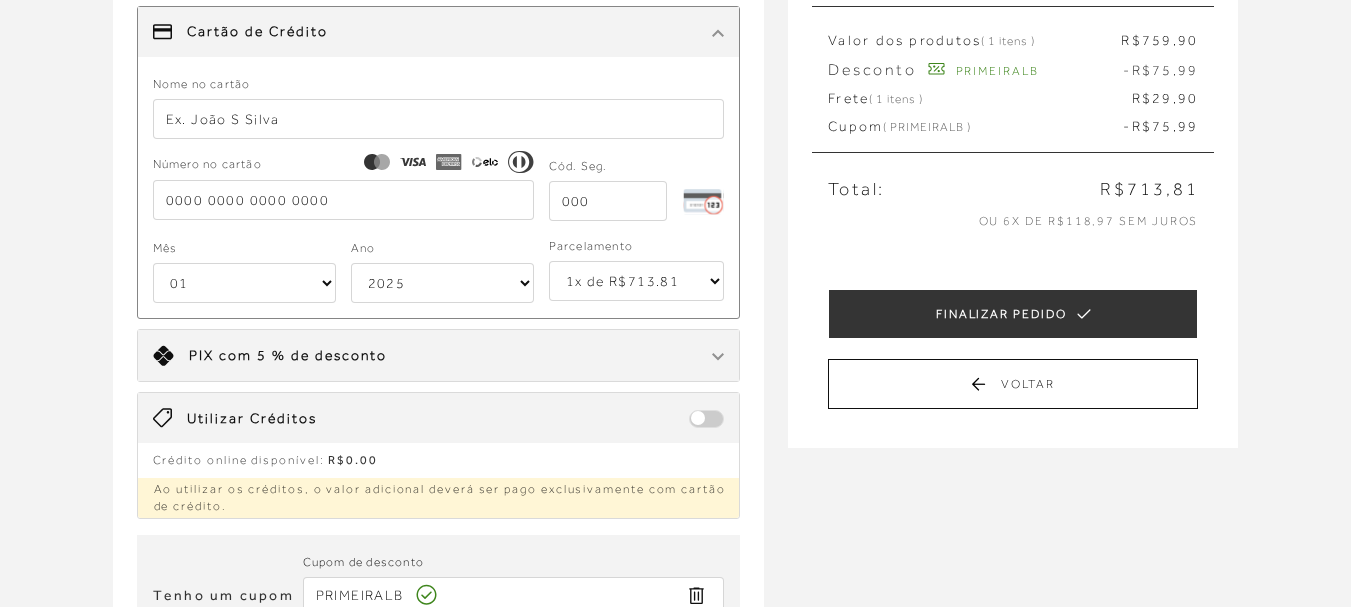 click at bounding box center (439, 119) 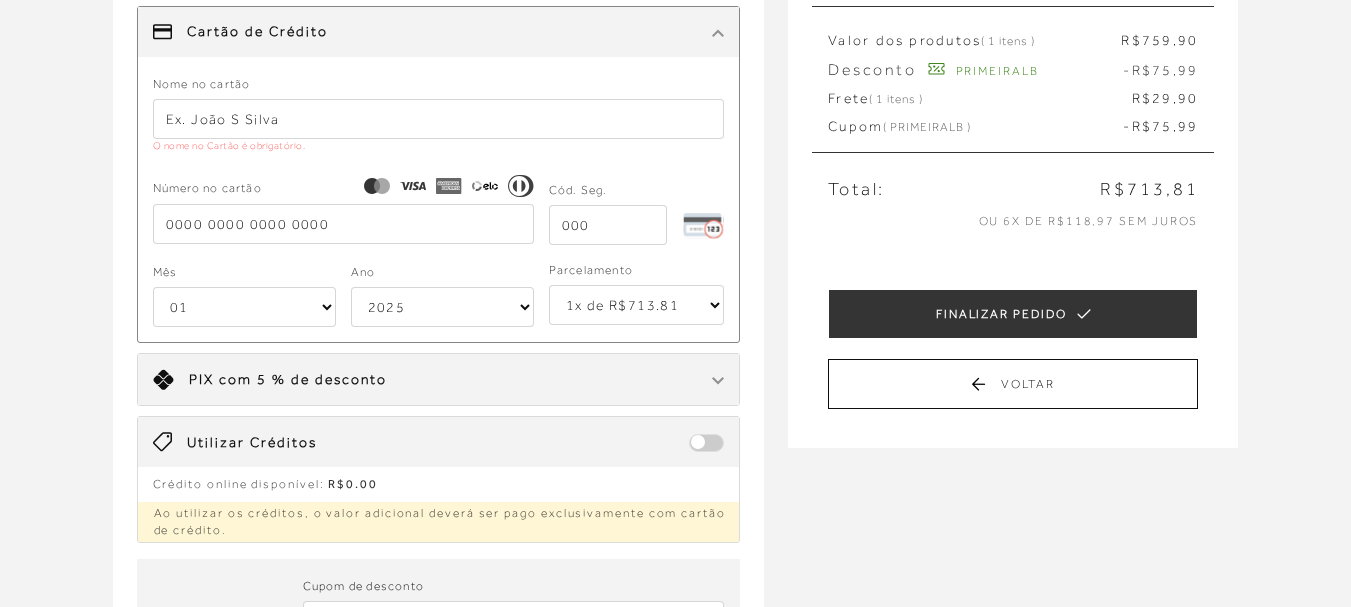 type on "MARCELA PONTUAL" 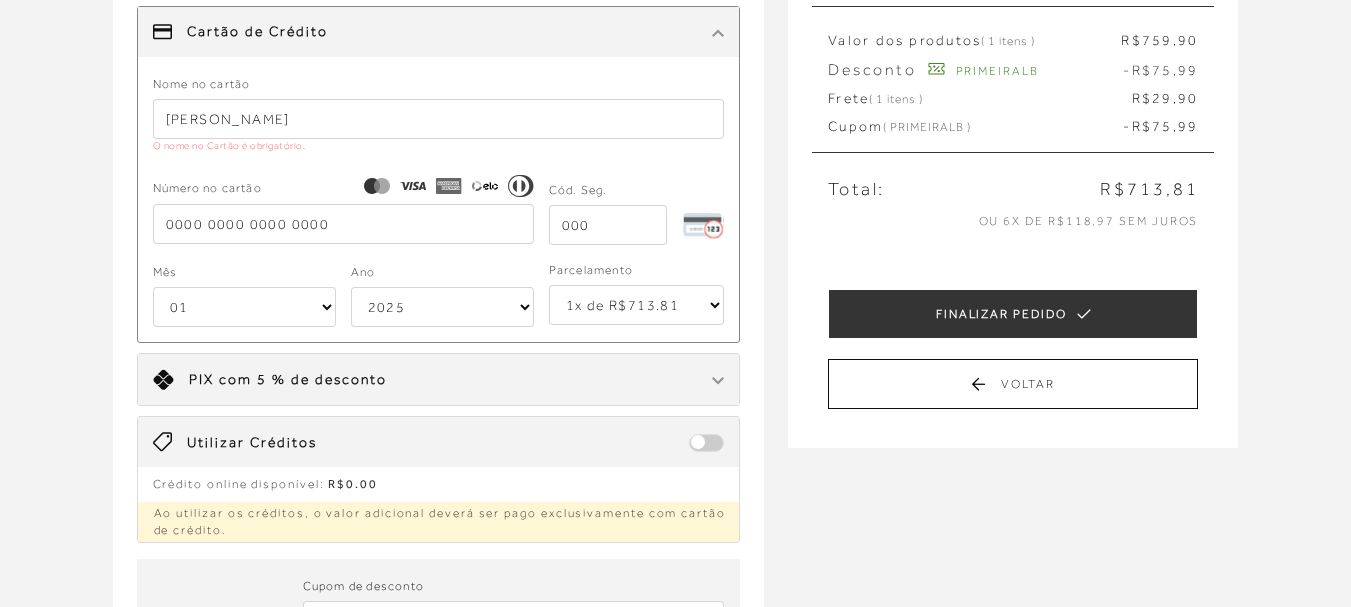 type on "4220070958574047" 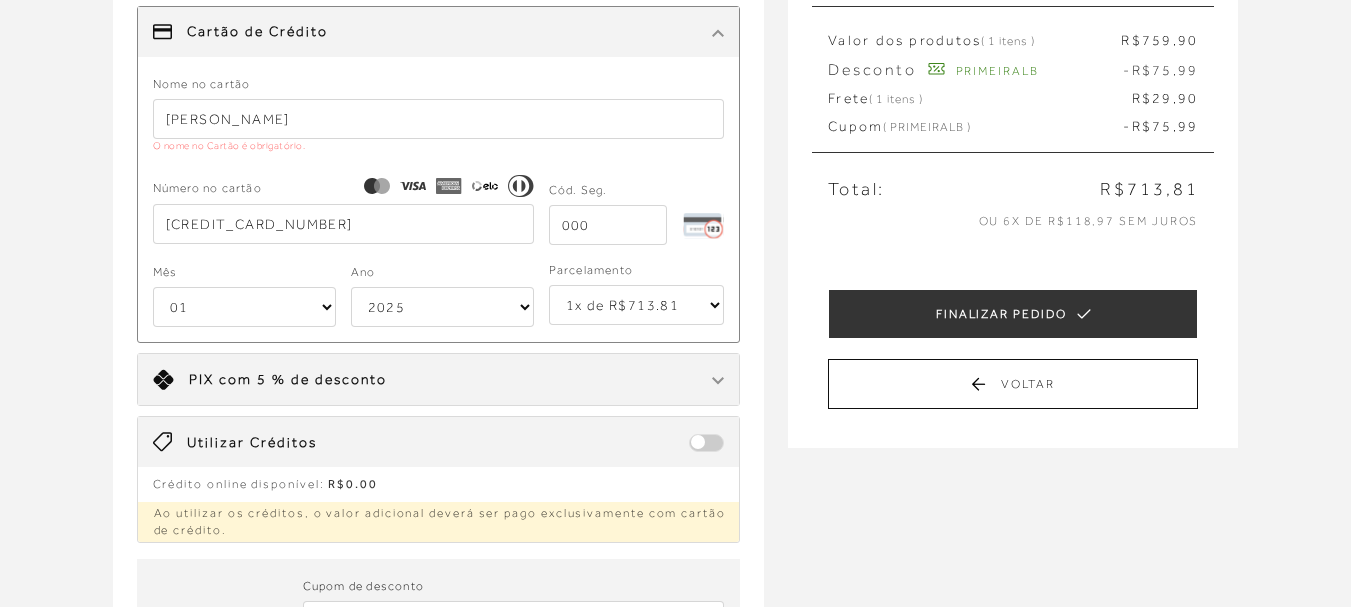 type on "411" 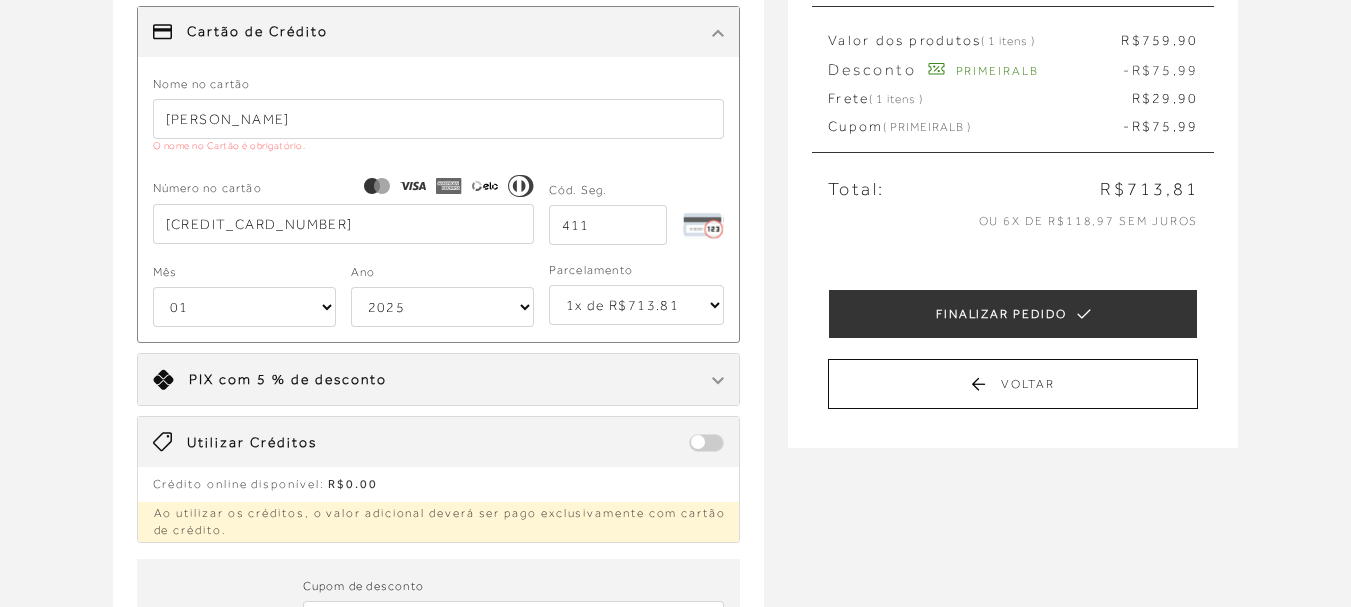 select on "04" 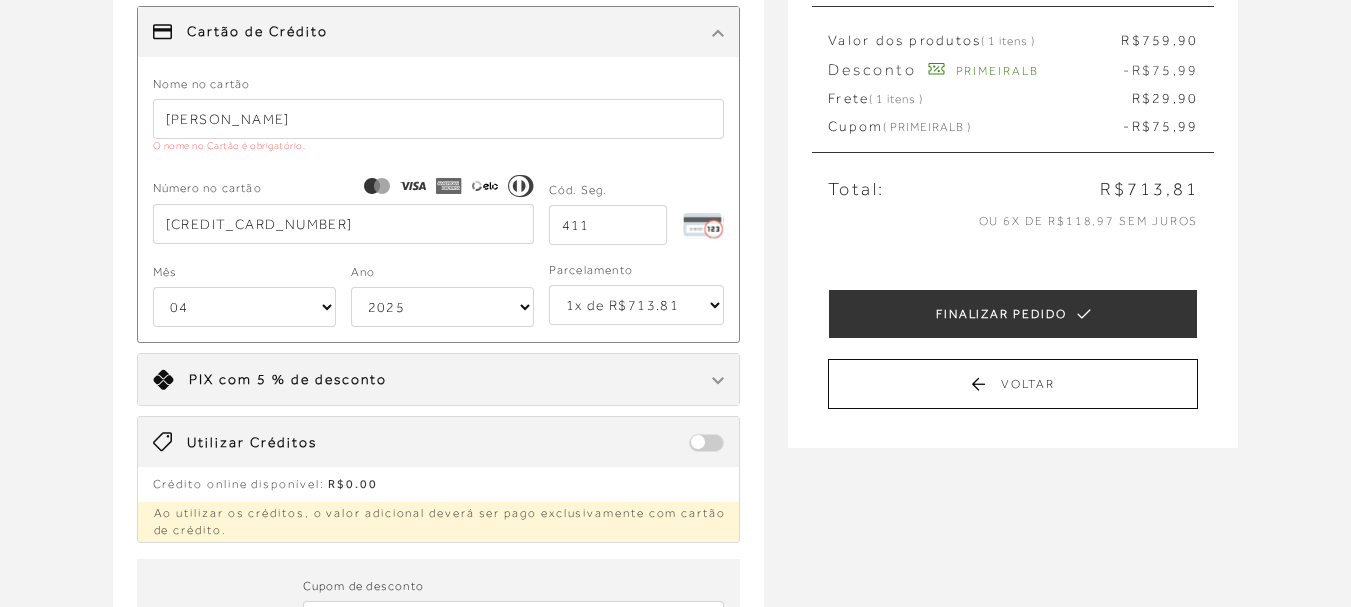 select on "2033" 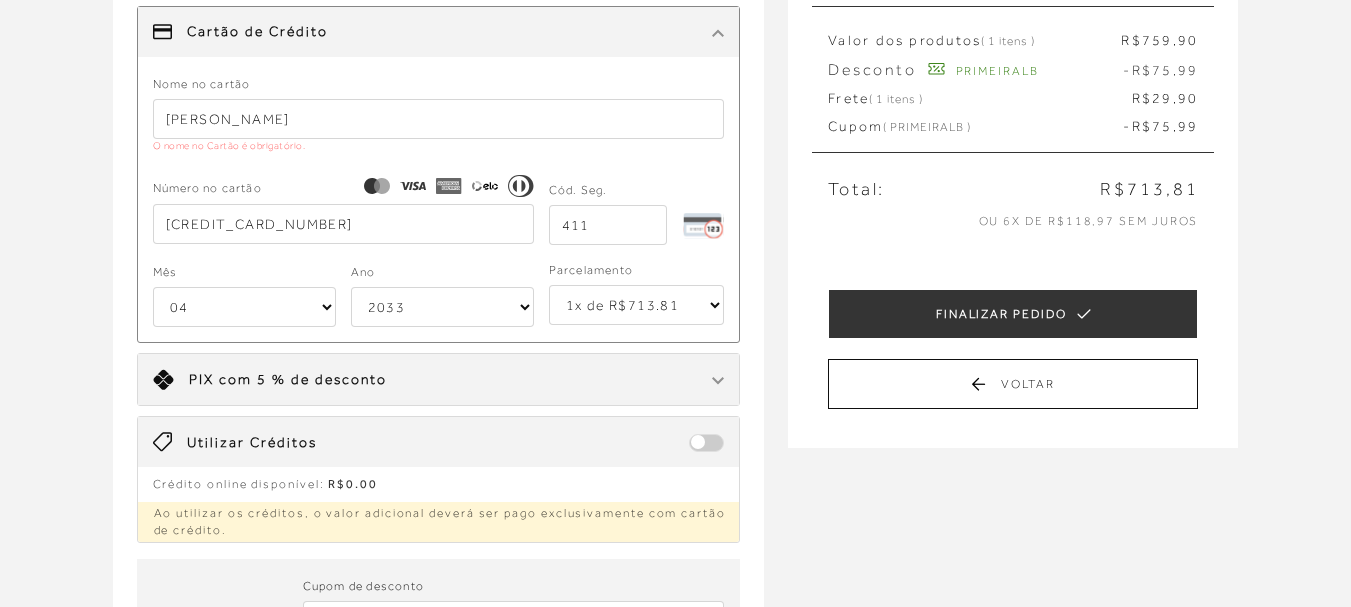 type on "4220070958574047" 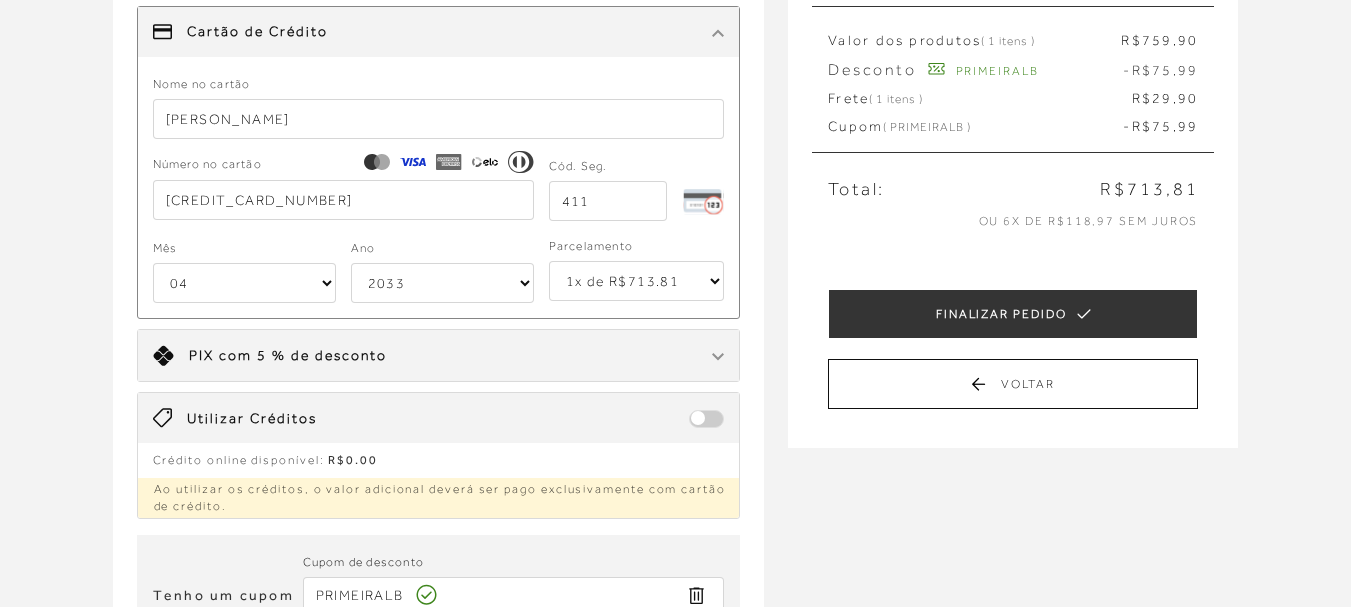 click on "1x de R$713.81 2x de R$356.91 sem juros 3x de R$237.94 sem juros 4x de R$178.46 sem juros 5x de R$142.77 sem juros 6x de R$118.97 sem juros" at bounding box center (637, 281) 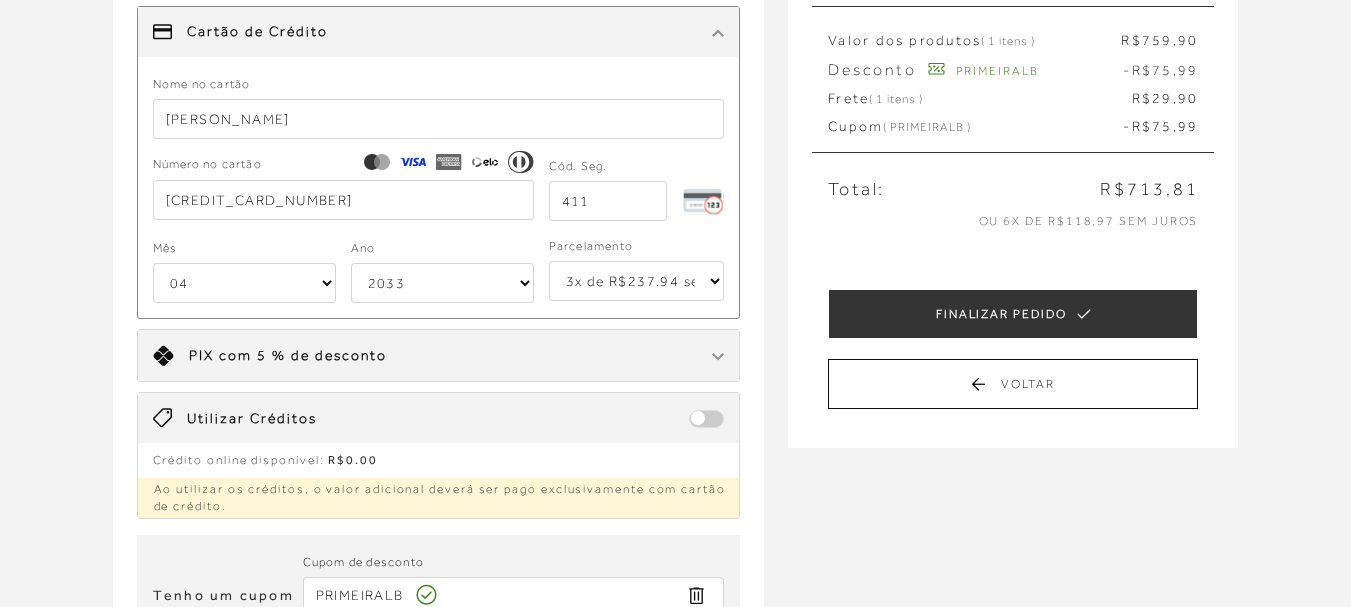 click on "1x de R$713.81 2x de R$356.91 sem juros 3x de R$237.94 sem juros 4x de R$178.46 sem juros 5x de R$142.77 sem juros 6x de R$118.97 sem juros" at bounding box center [637, 281] 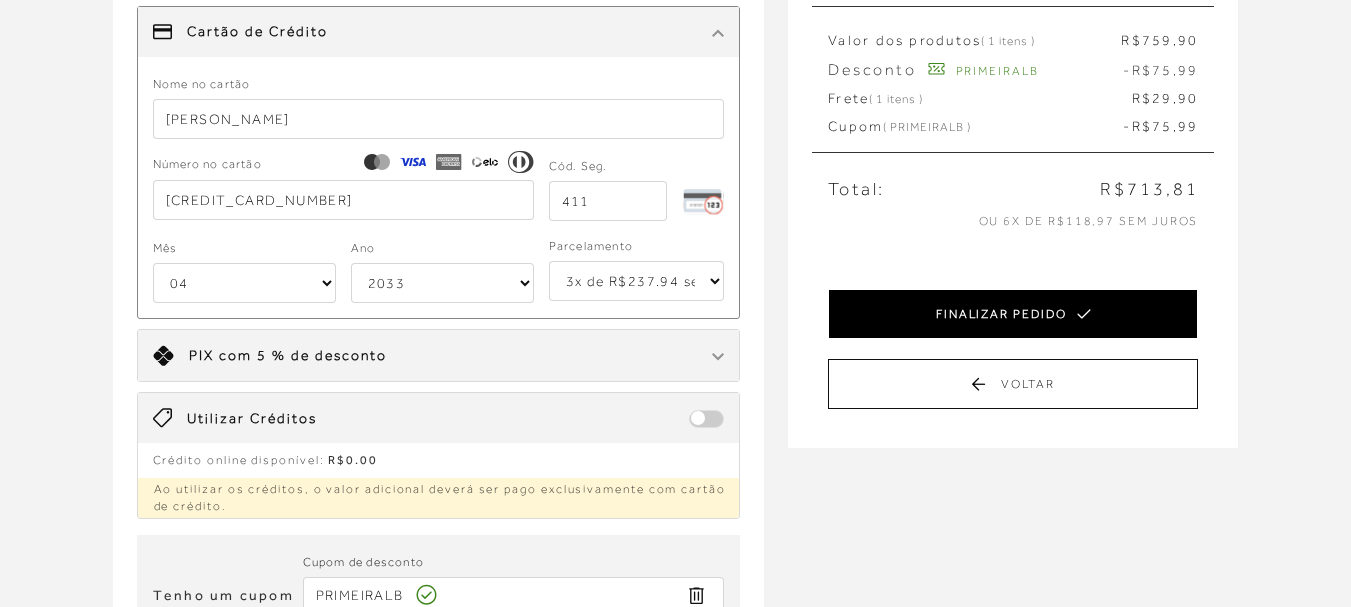 click on "FINALIZAR PEDIDO" at bounding box center [1013, 314] 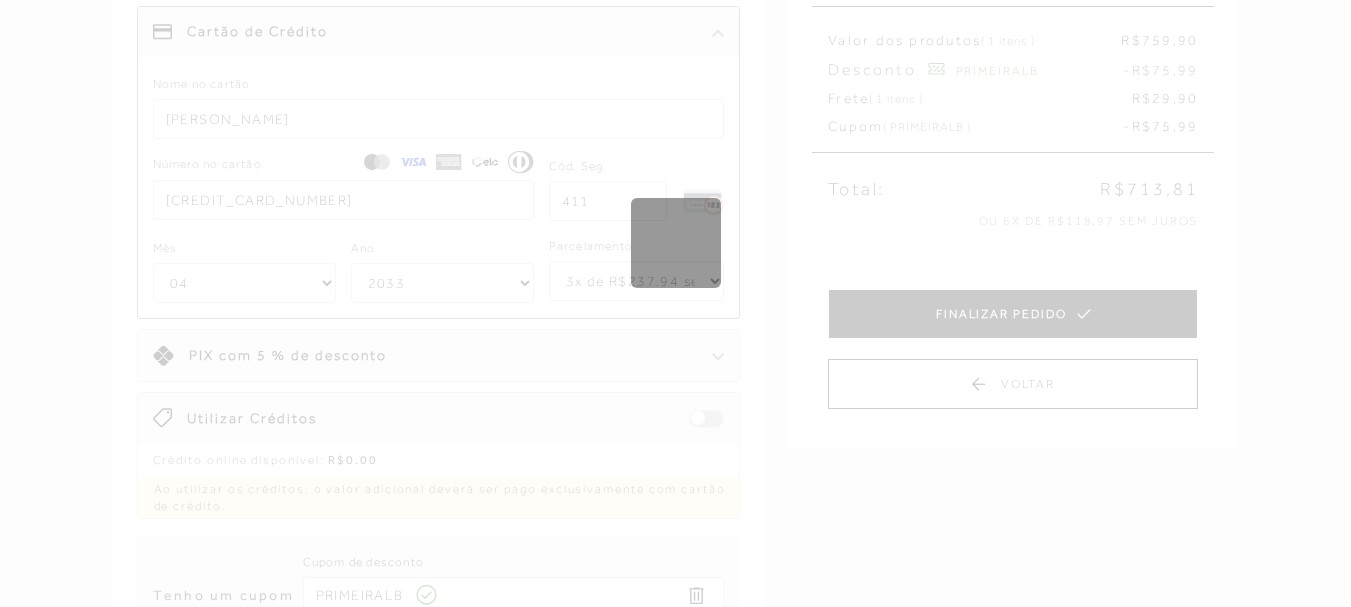 scroll, scrollTop: 0, scrollLeft: 0, axis: both 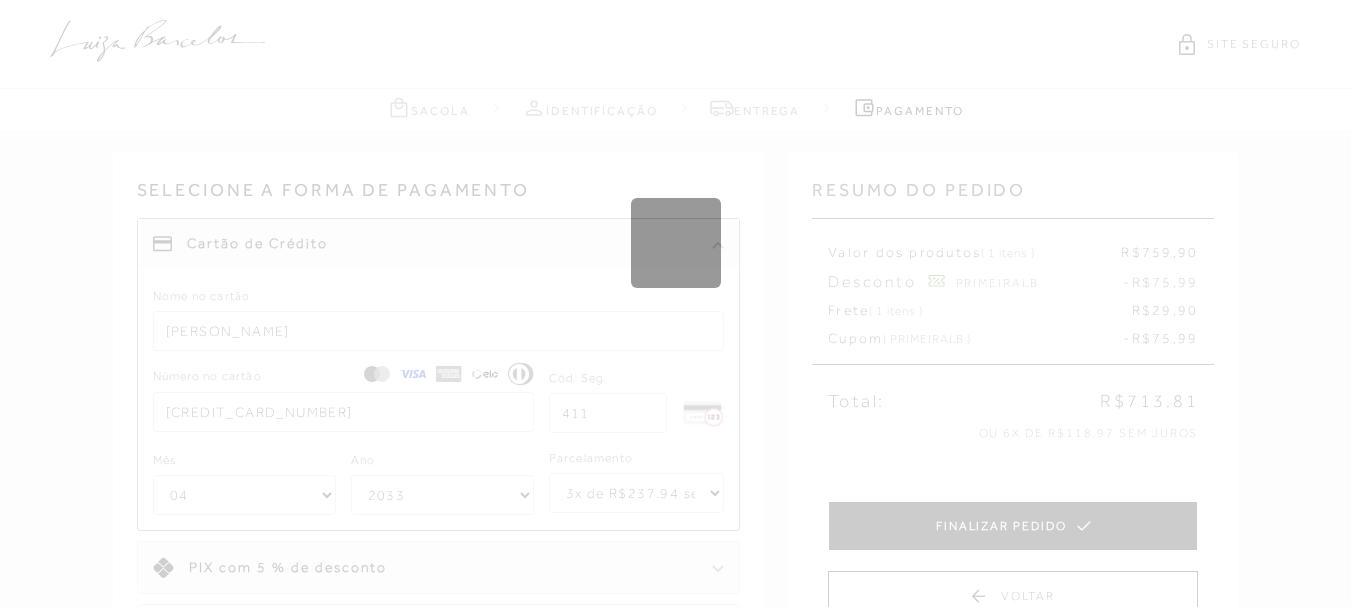 type 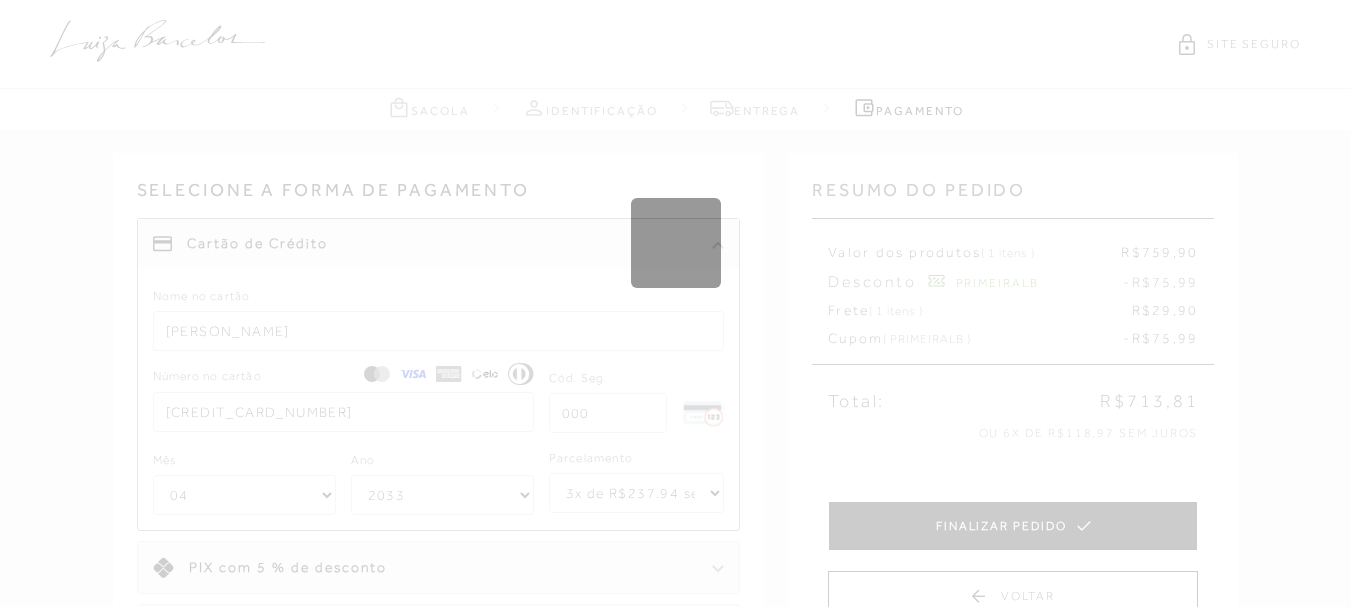 select on "1" 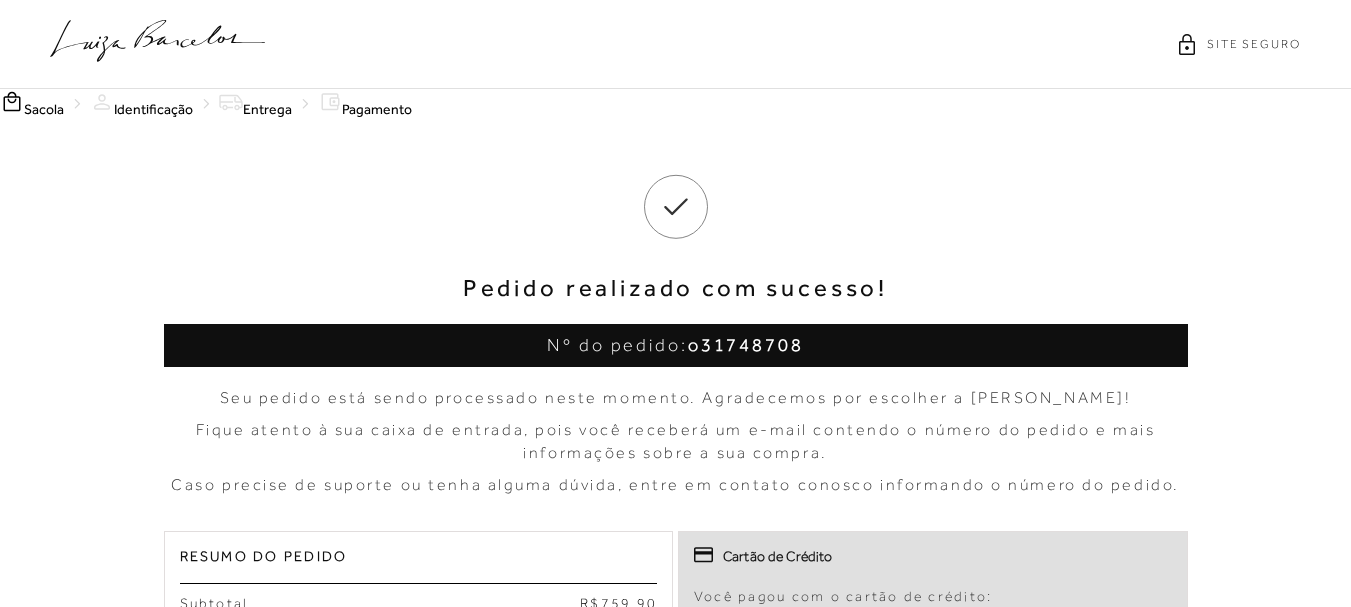 scroll, scrollTop: 0, scrollLeft: 0, axis: both 